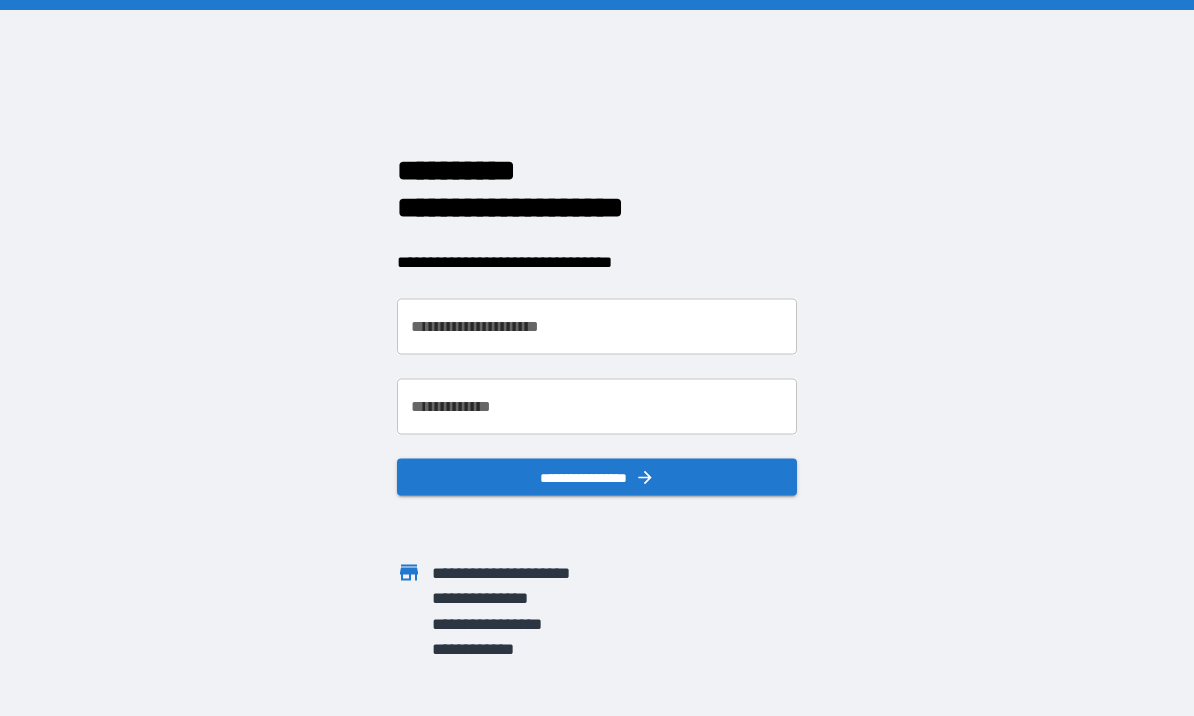scroll, scrollTop: 0, scrollLeft: 0, axis: both 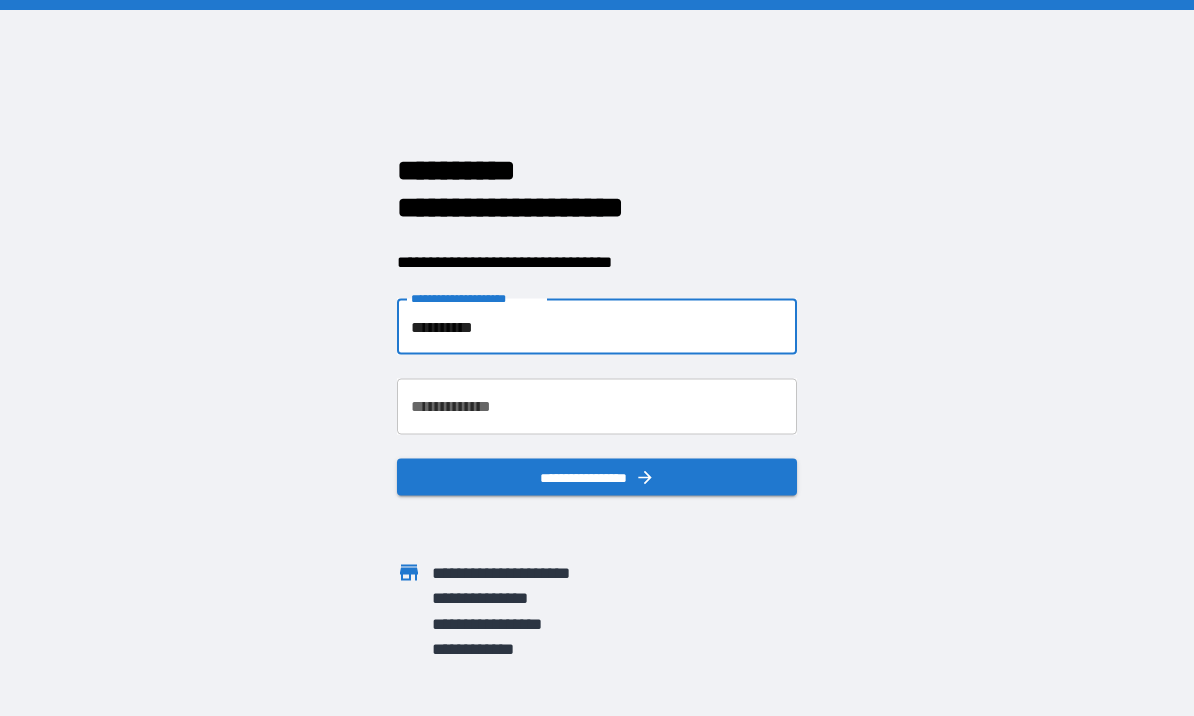 type on "**********" 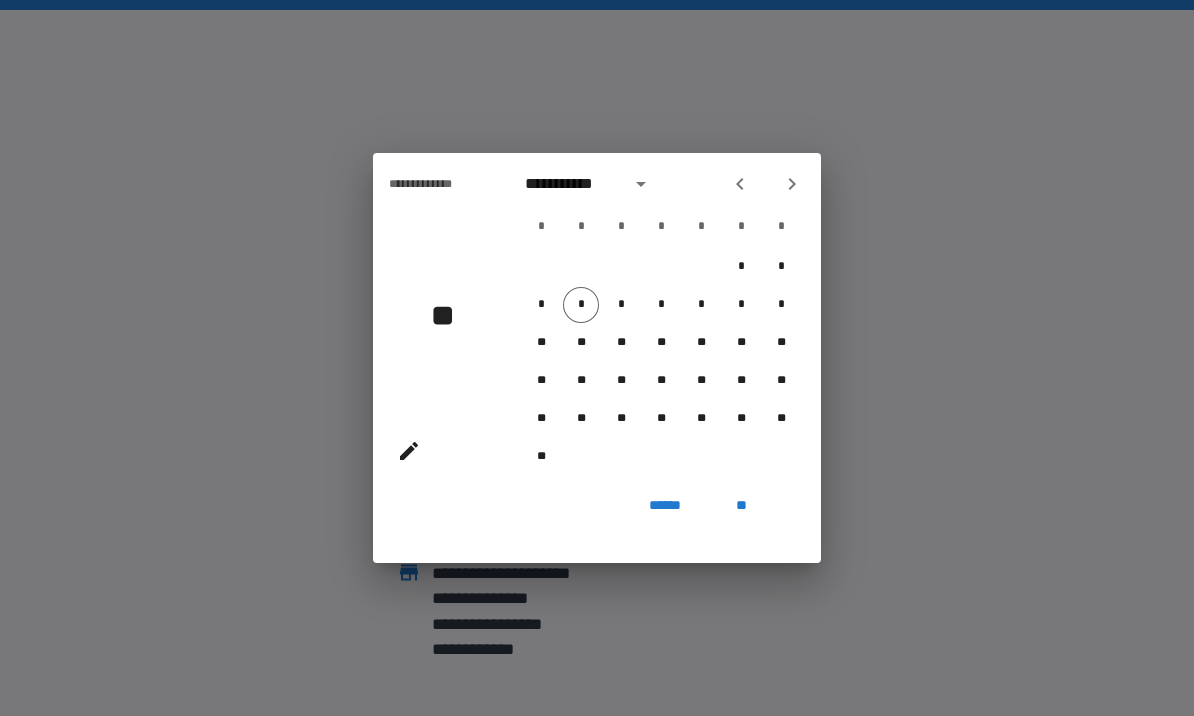 click 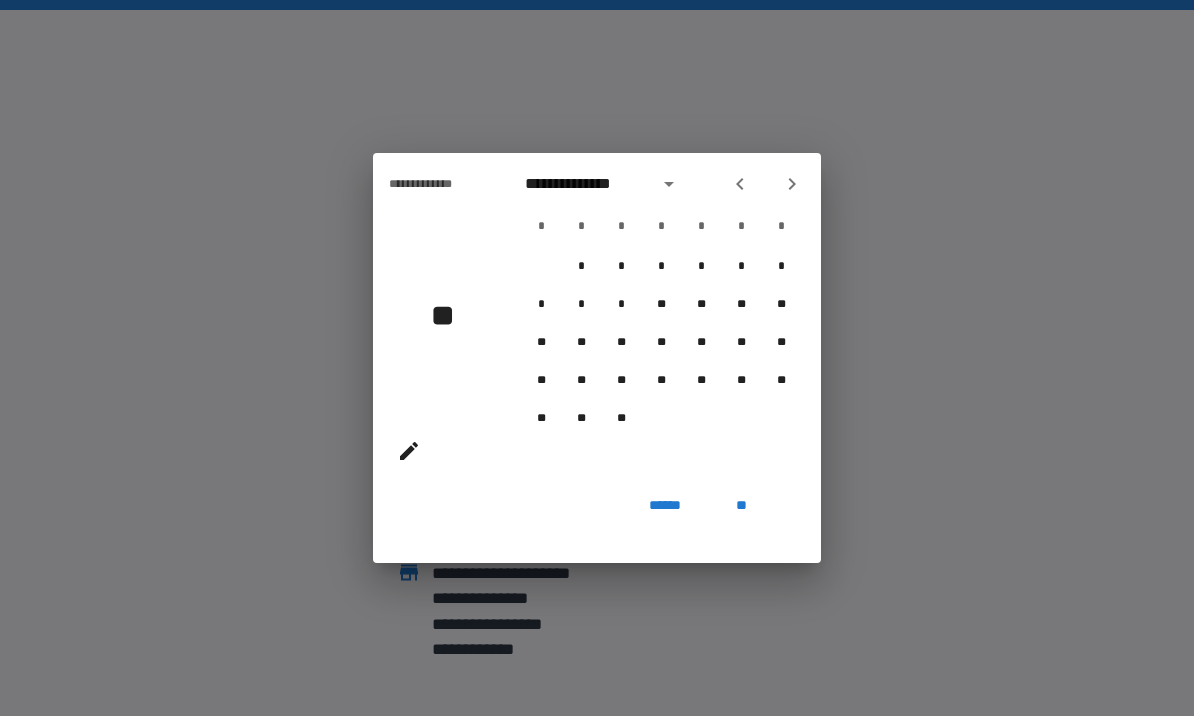 click 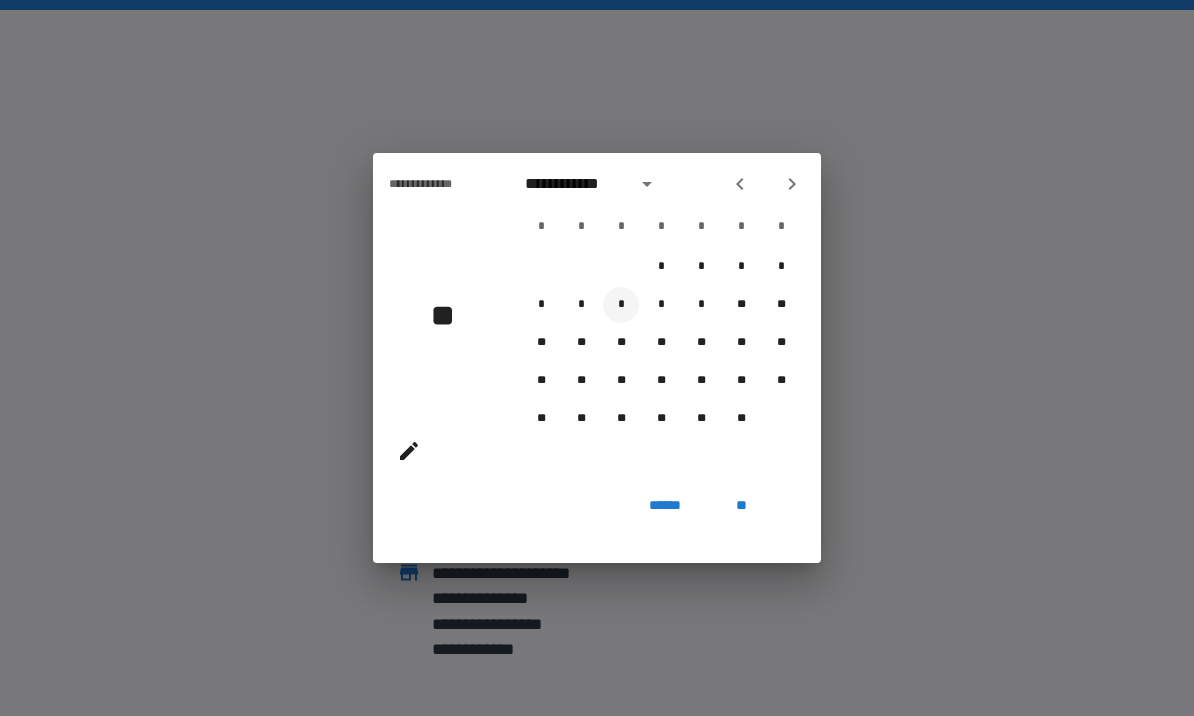 click on "*" at bounding box center (621, 305) 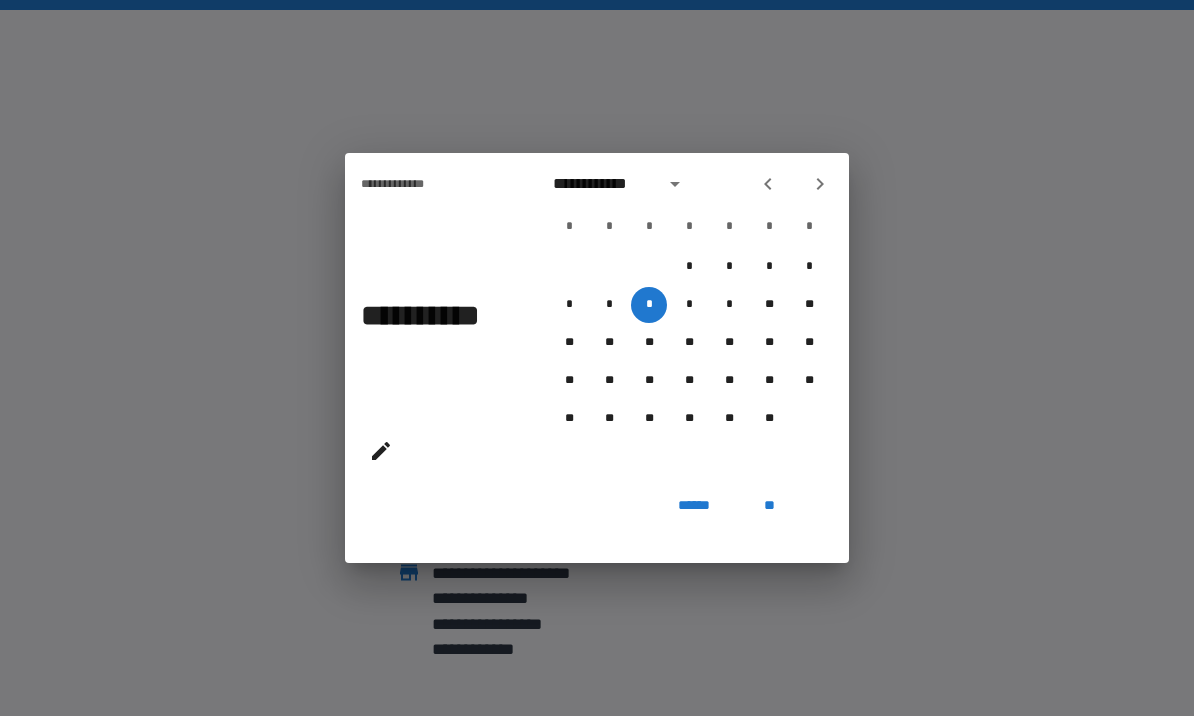 click 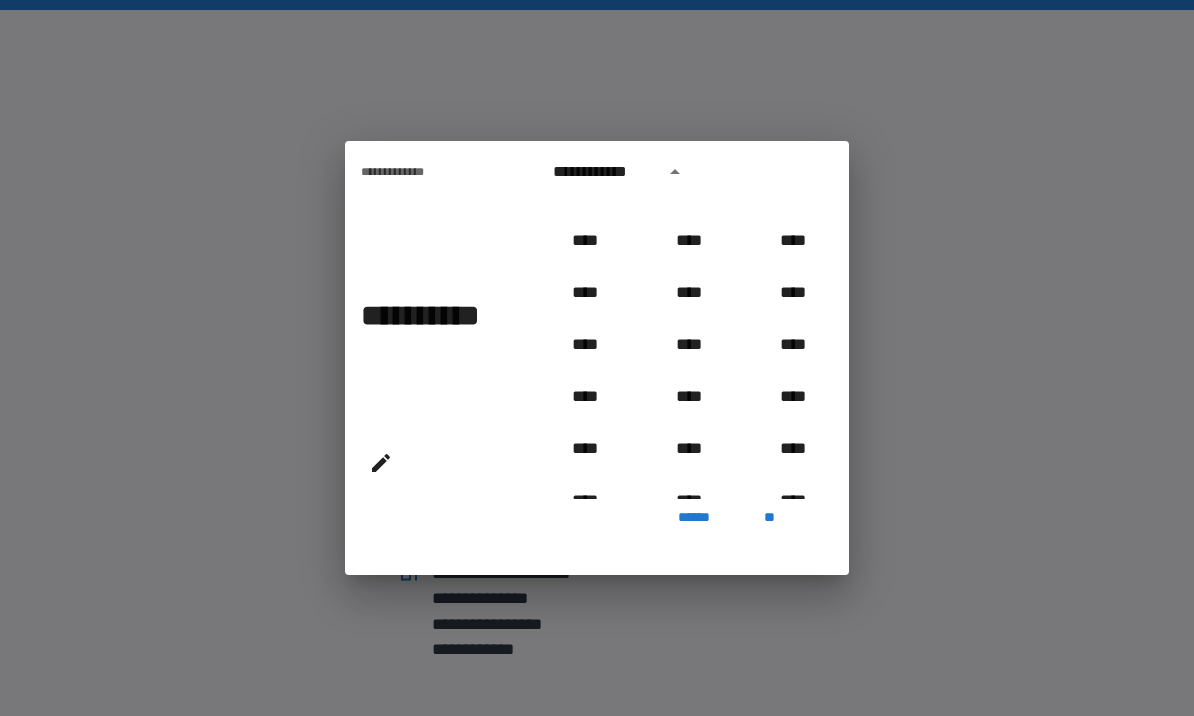 scroll, scrollTop: 1226, scrollLeft: 0, axis: vertical 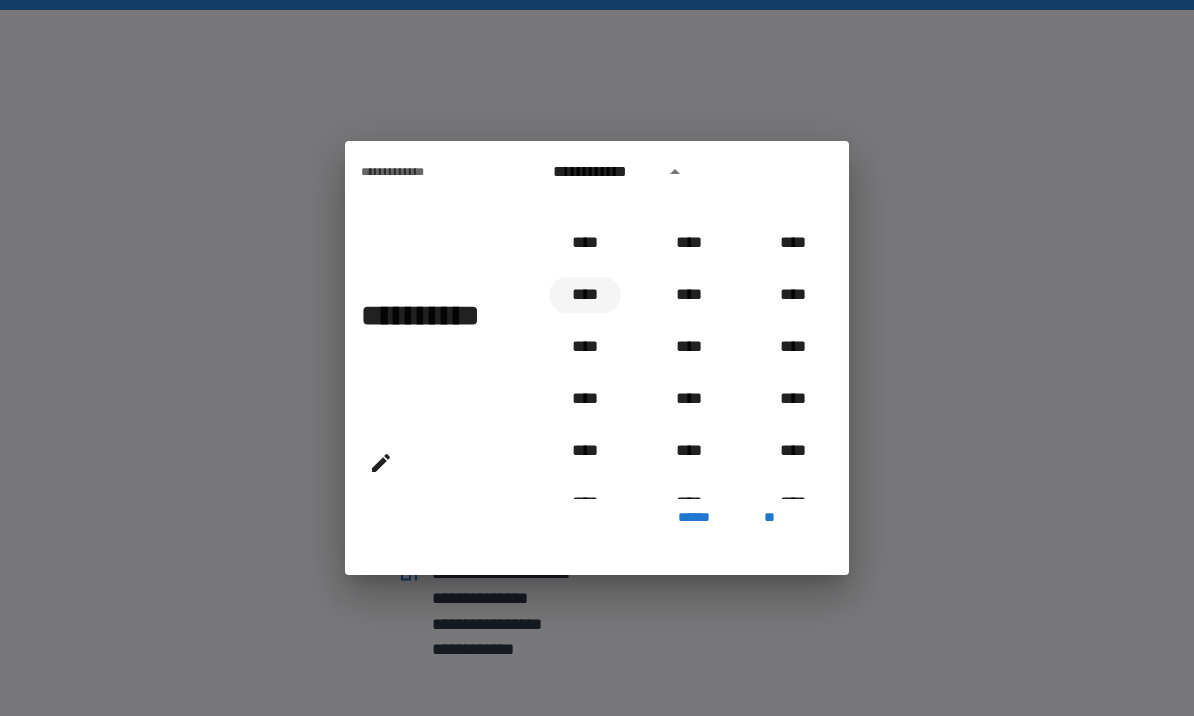 click on "****" at bounding box center [585, 295] 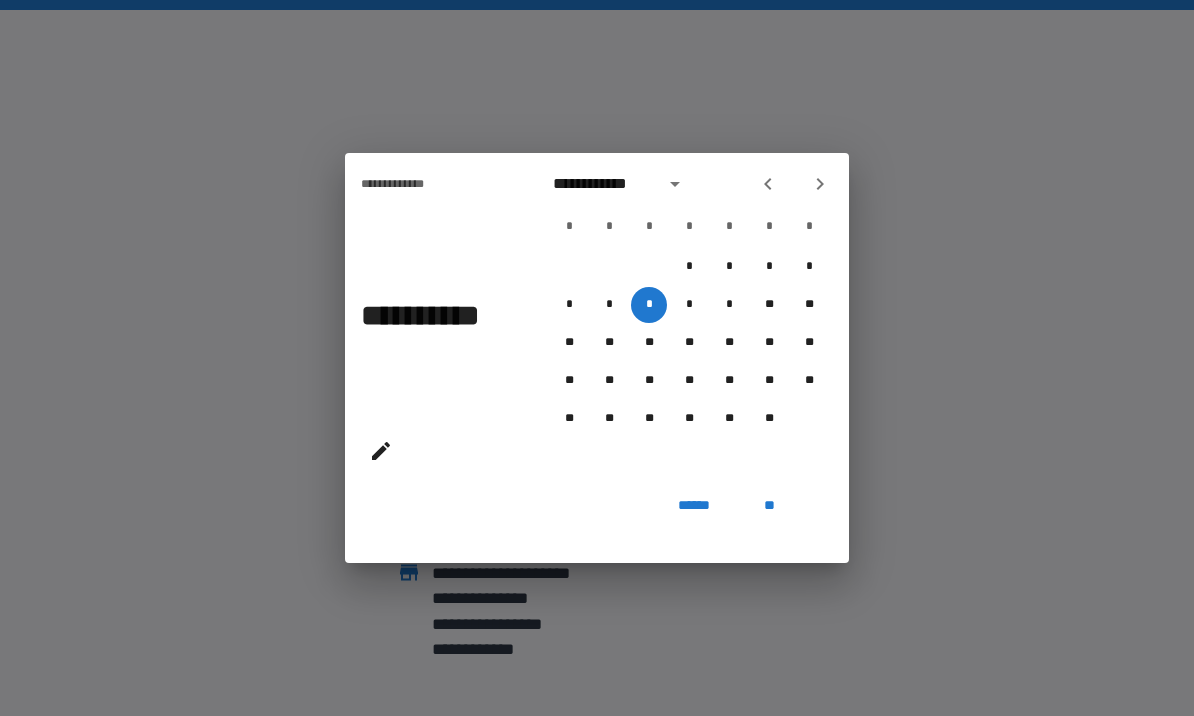 click on "**" at bounding box center [769, 505] 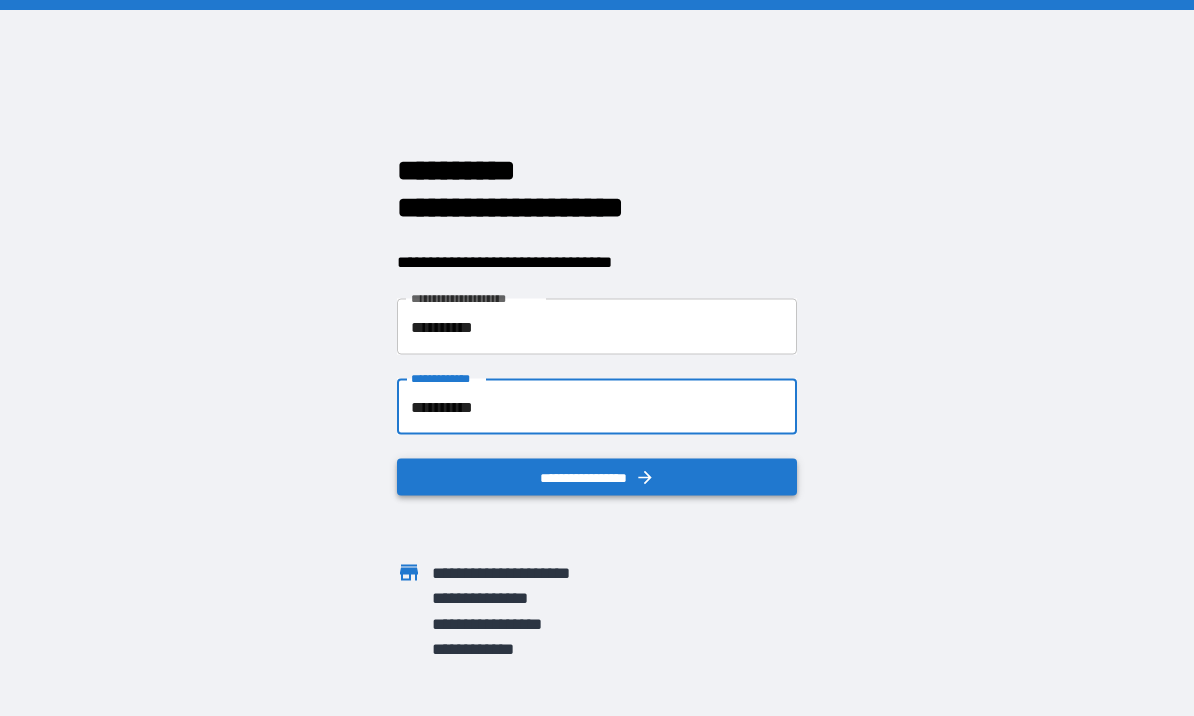 click on "**********" at bounding box center [597, 477] 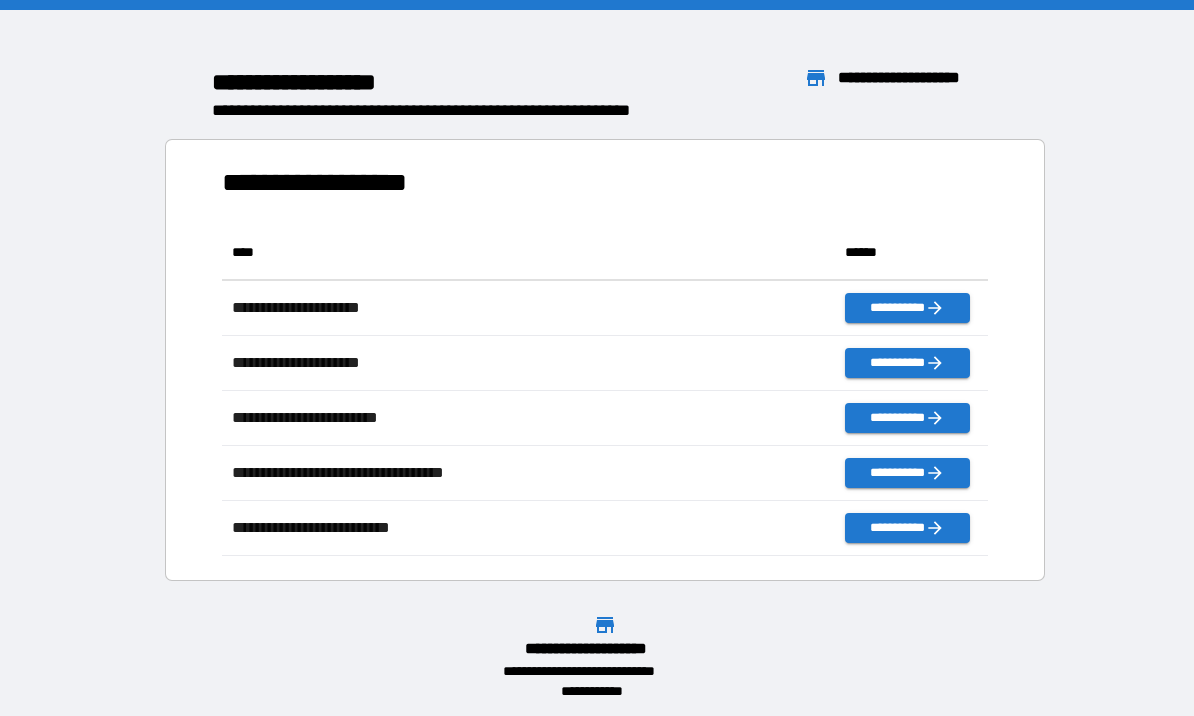 scroll, scrollTop: 1, scrollLeft: 1, axis: both 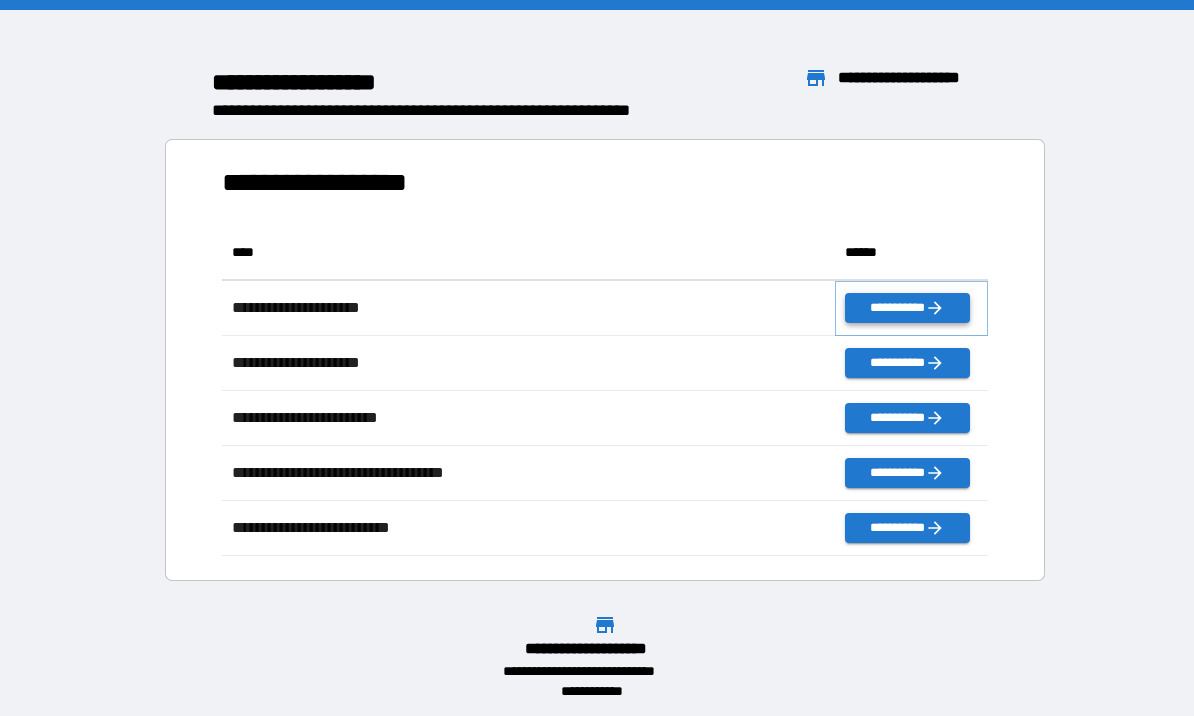 click on "**********" at bounding box center (907, 308) 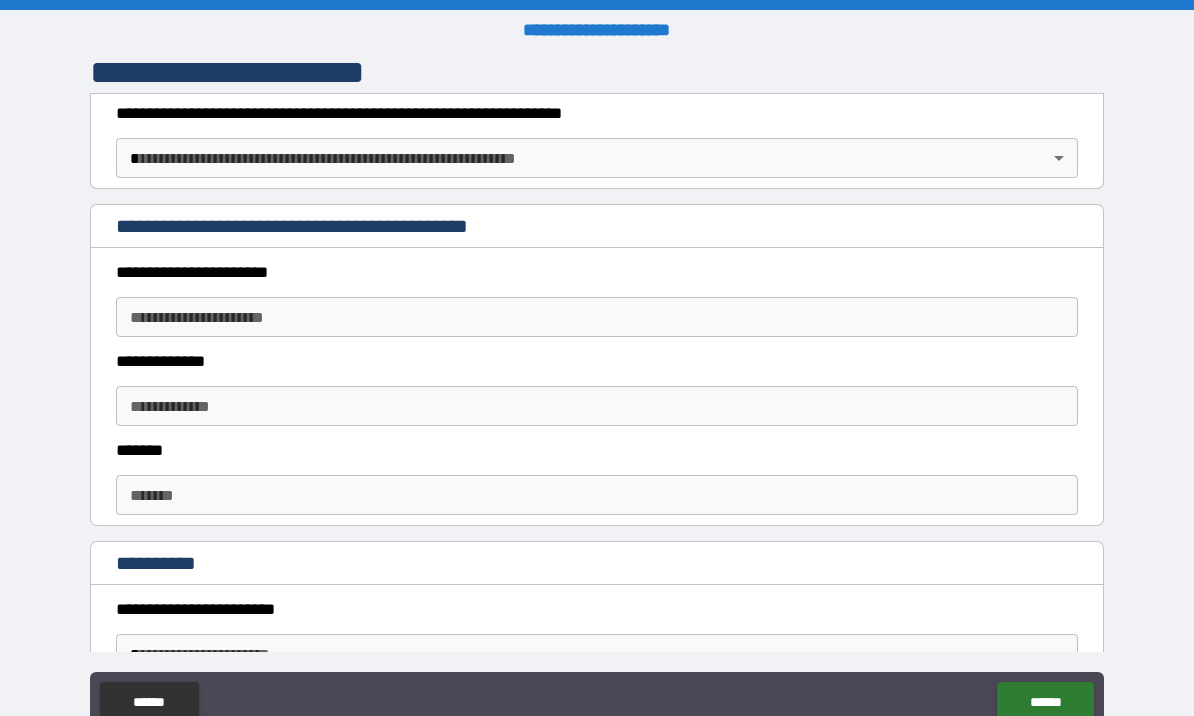 click on "**********" at bounding box center [597, 317] 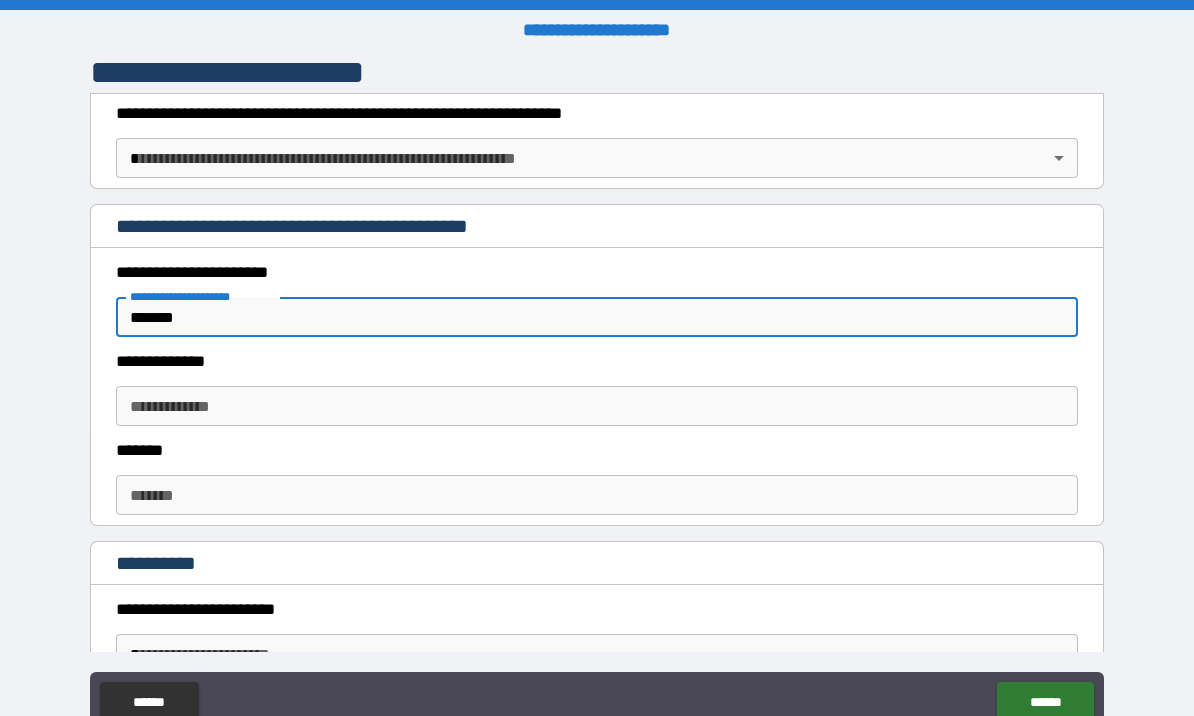 type on "*******" 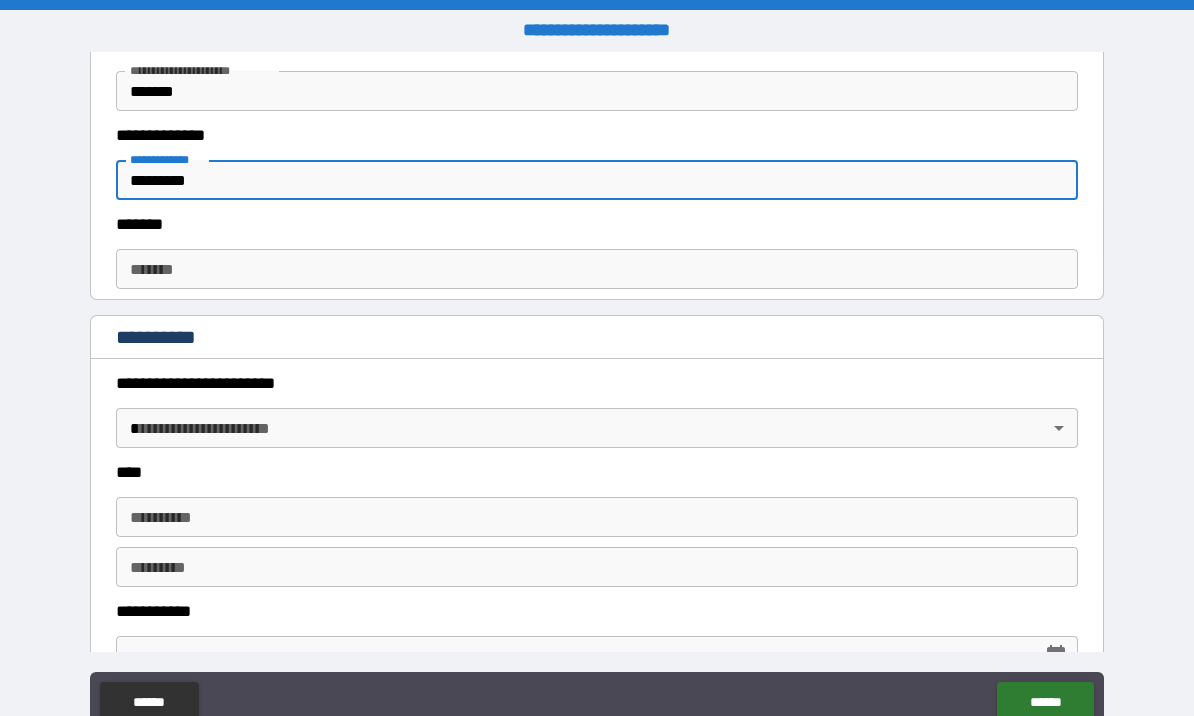 scroll, scrollTop: 228, scrollLeft: 0, axis: vertical 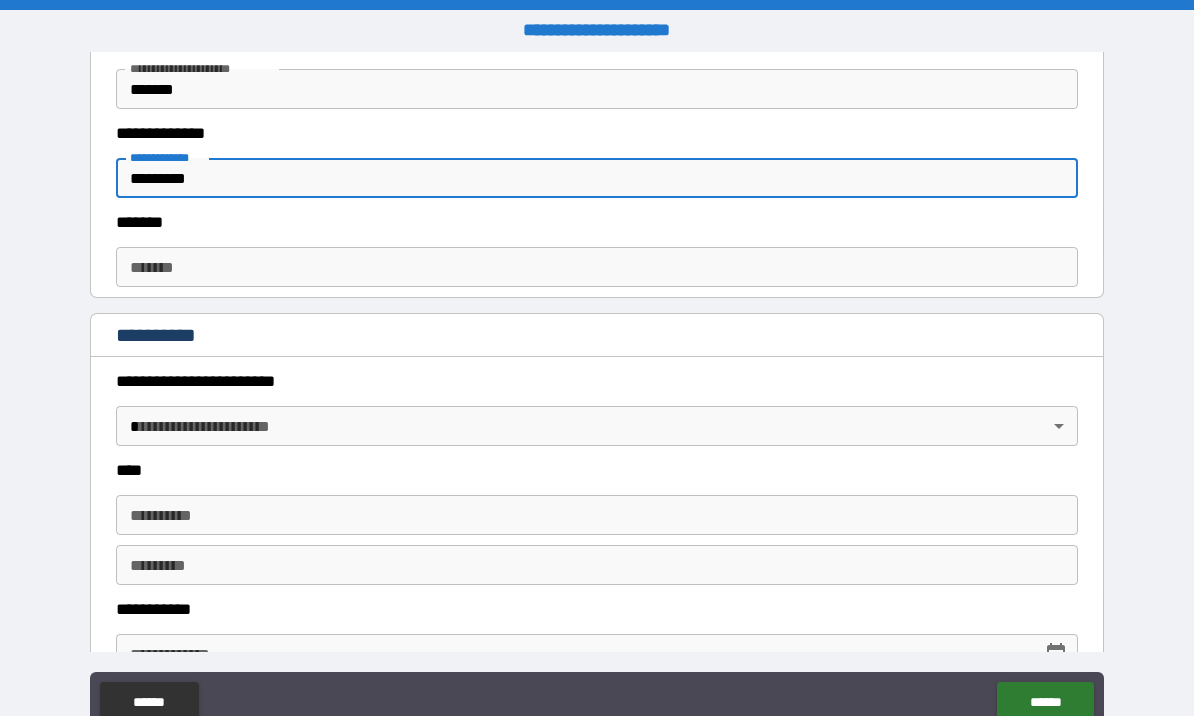 type on "*********" 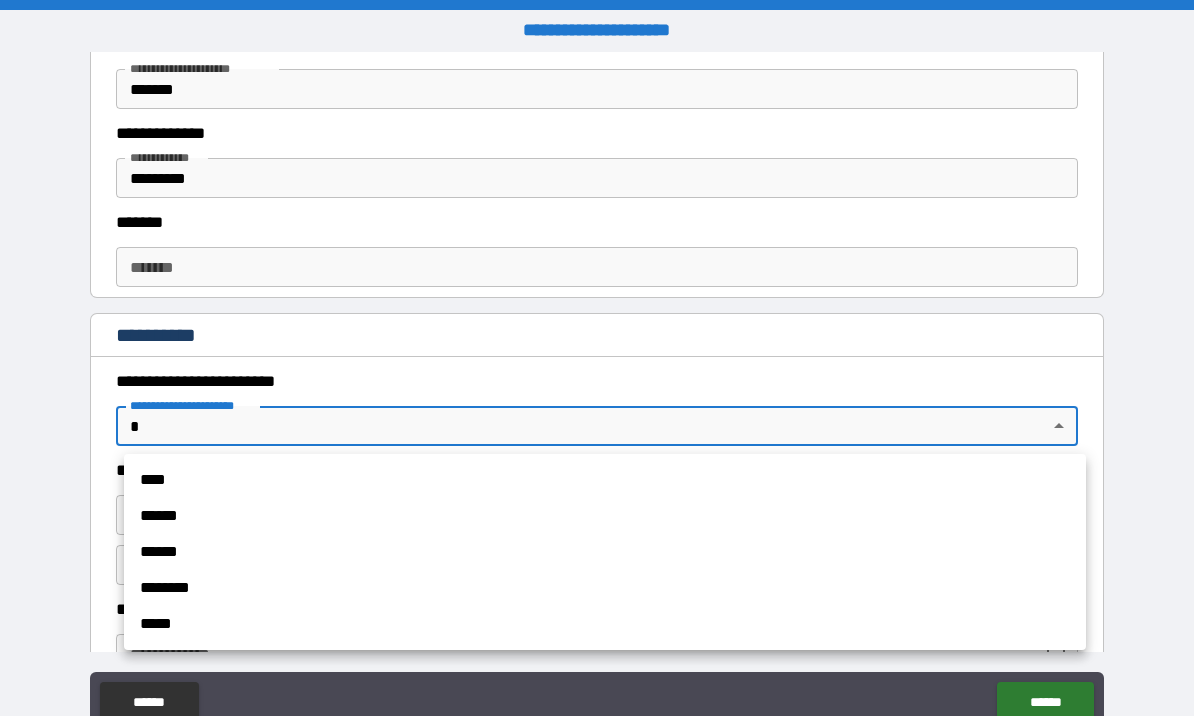 click on "****" at bounding box center [605, 480] 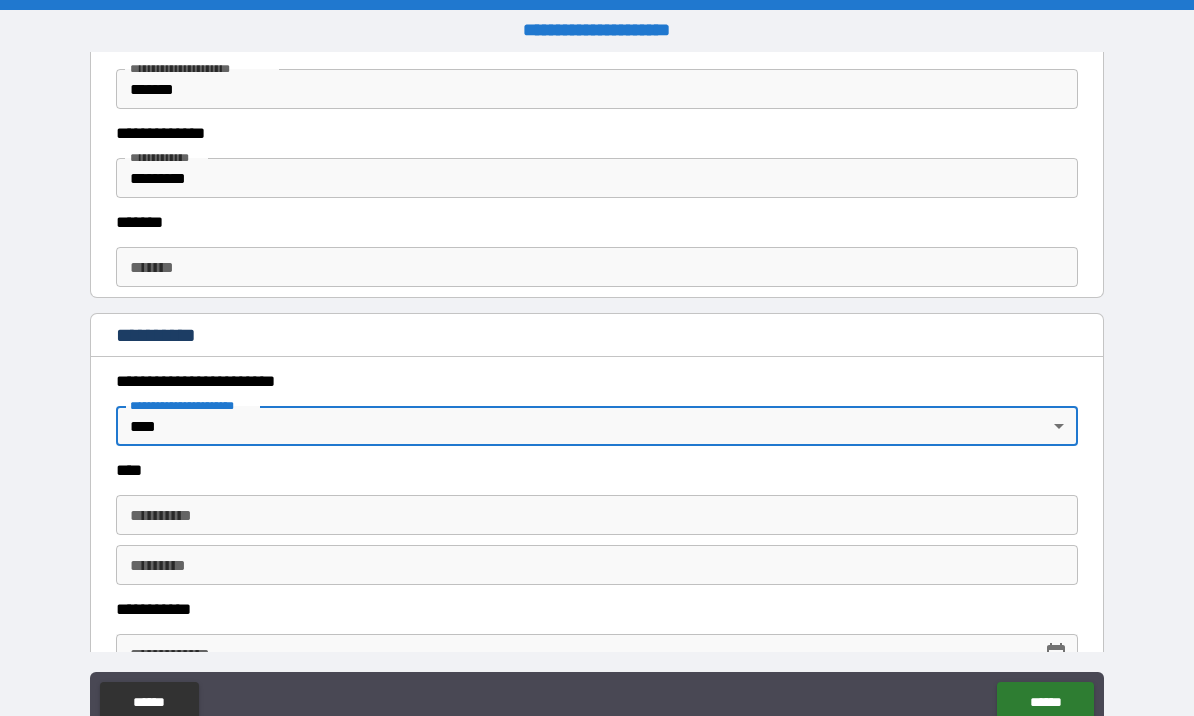 click on "**********" at bounding box center [597, 515] 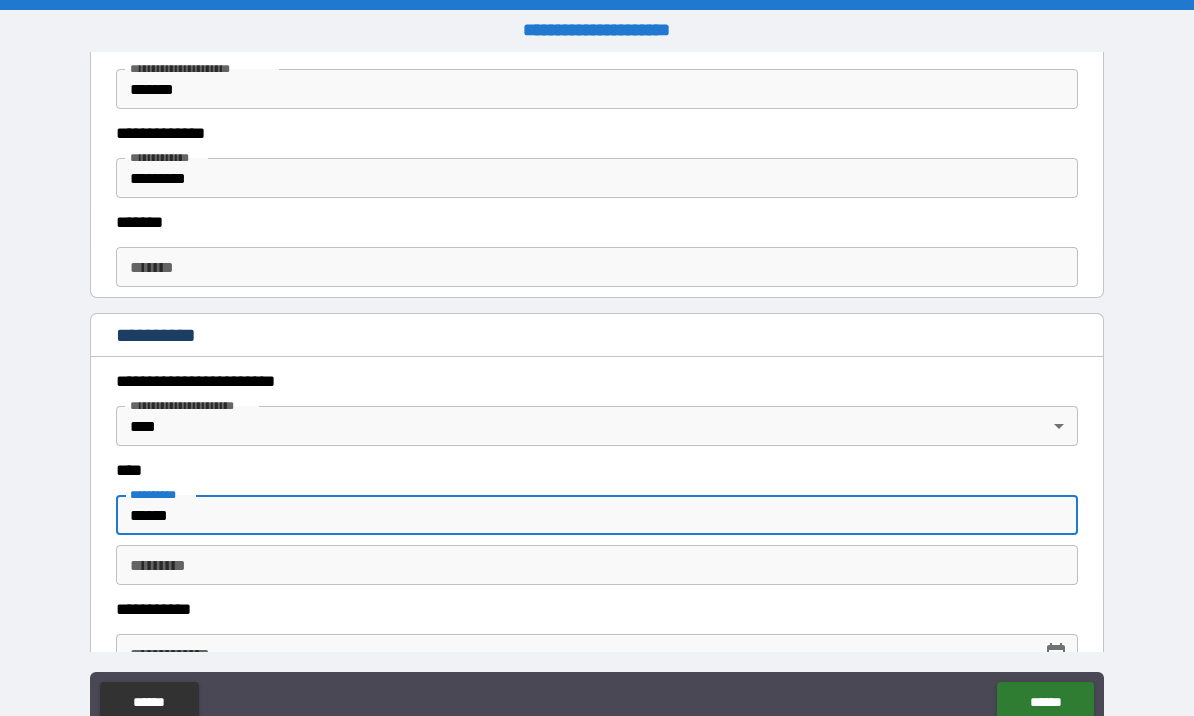 type on "******" 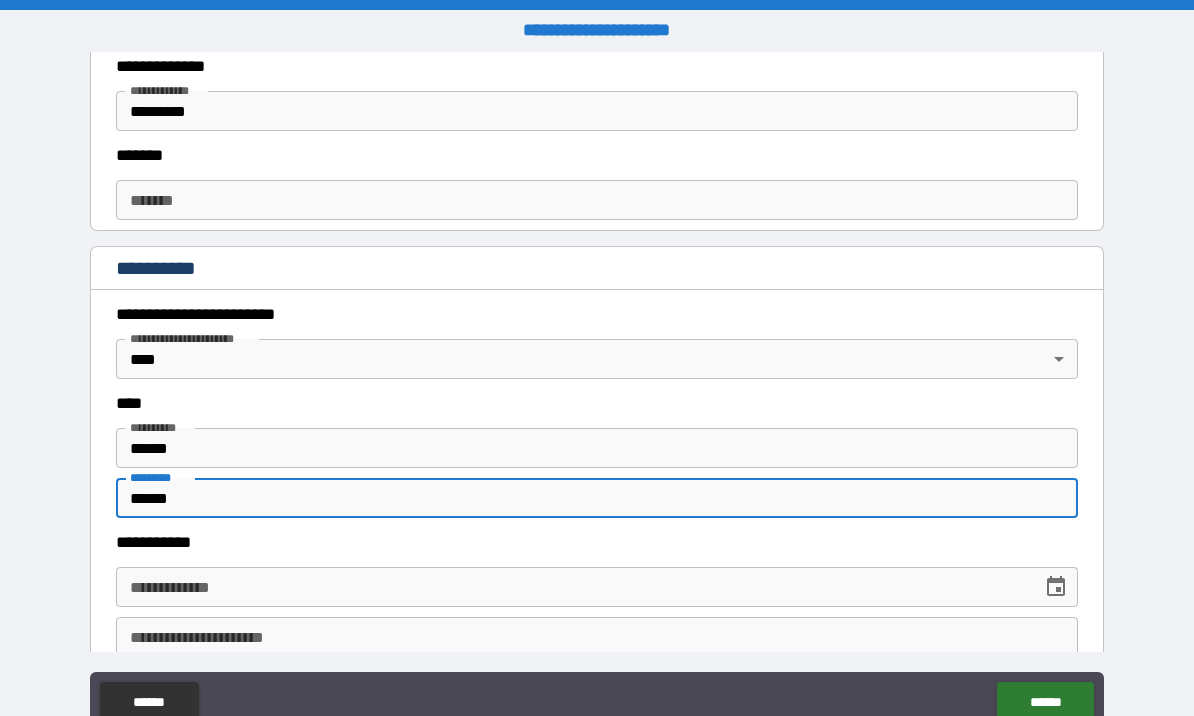 scroll, scrollTop: 386, scrollLeft: 0, axis: vertical 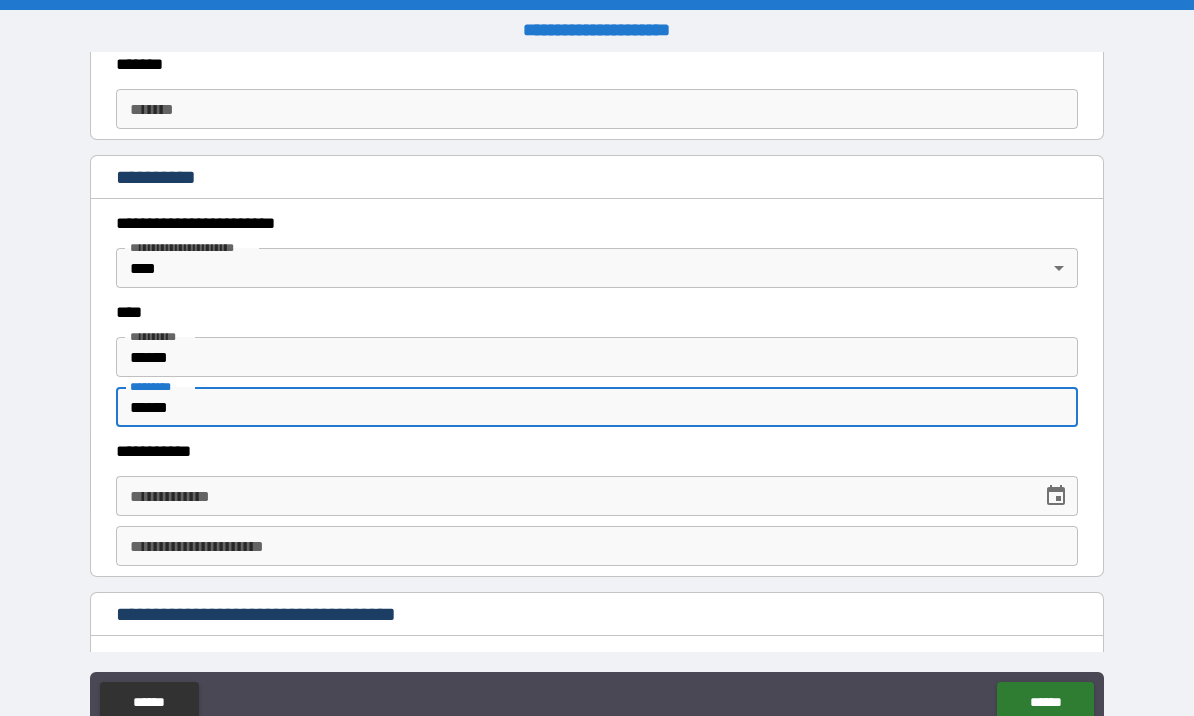 type on "******" 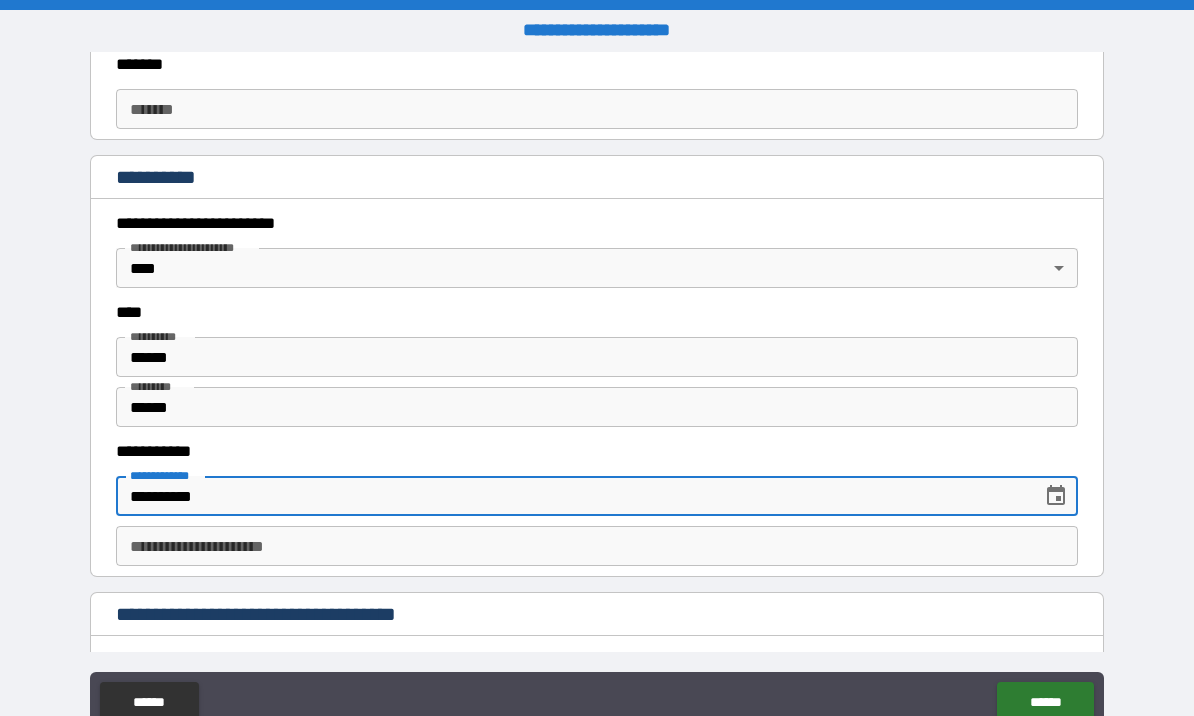 type on "**********" 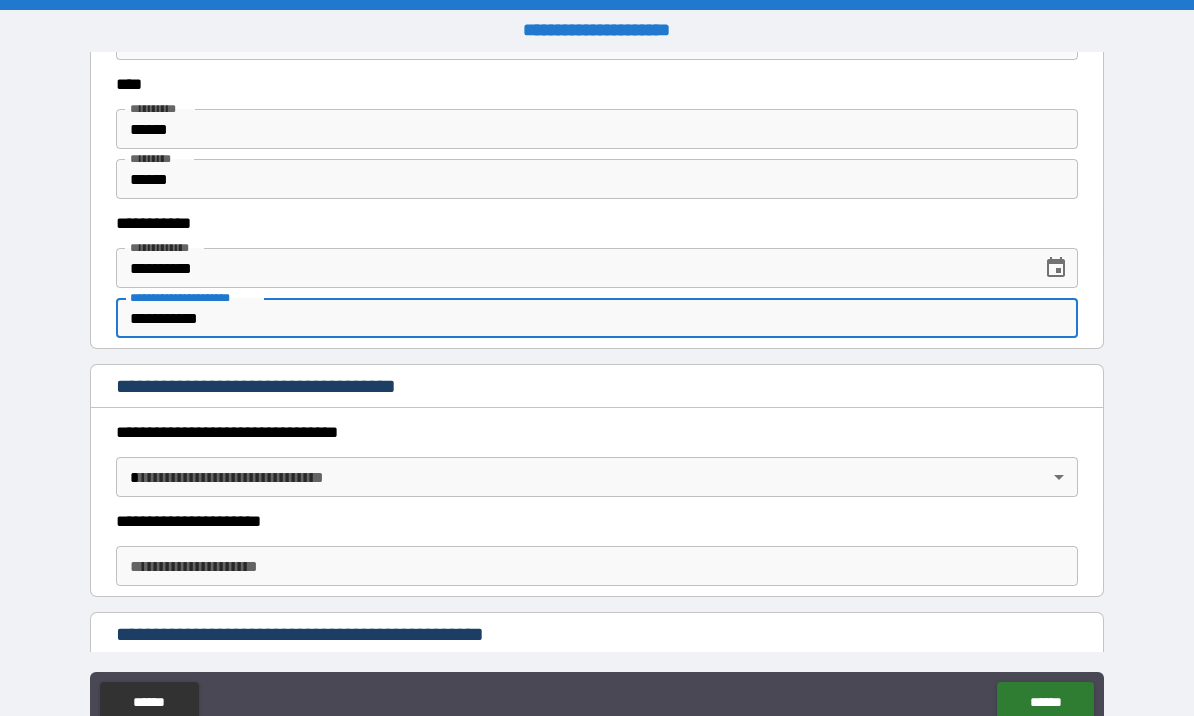 scroll, scrollTop: 635, scrollLeft: 0, axis: vertical 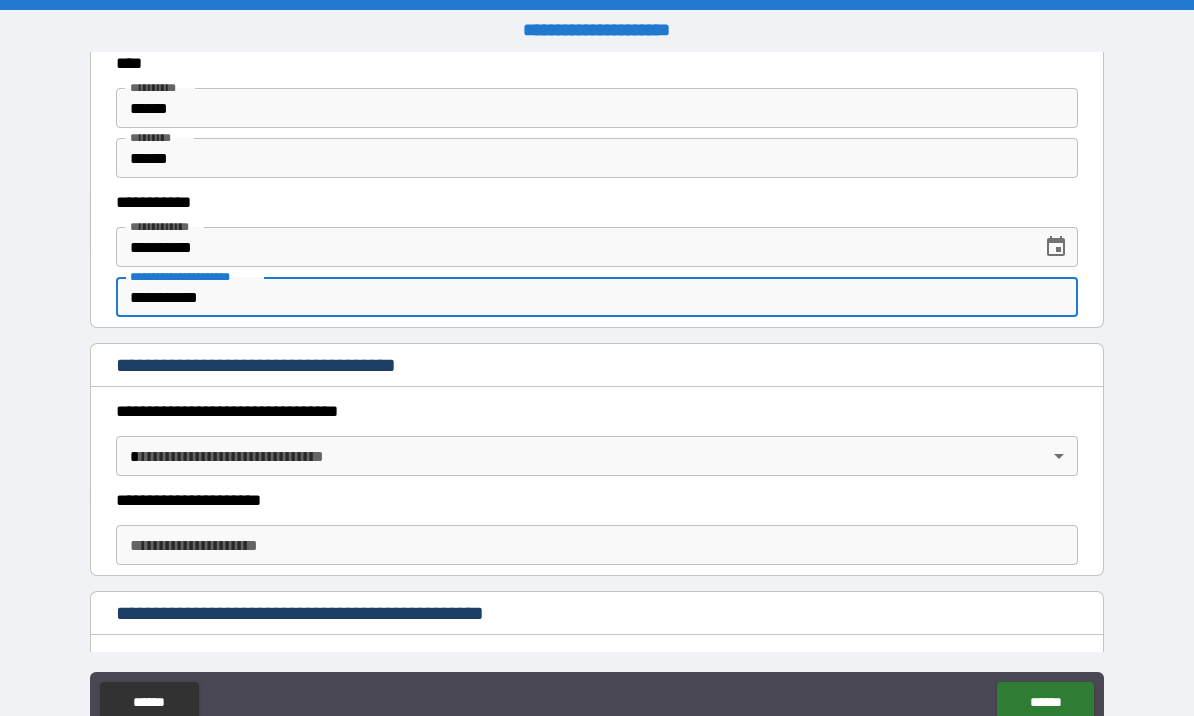 type on "**********" 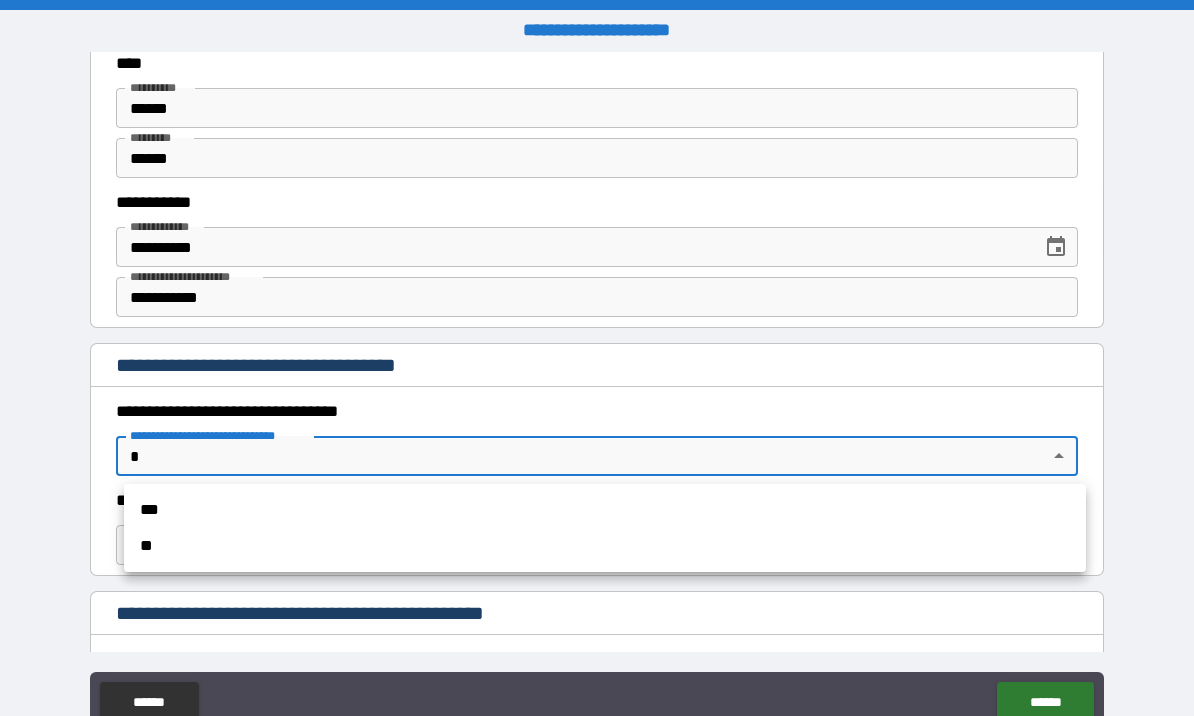 click on "***" at bounding box center (605, 510) 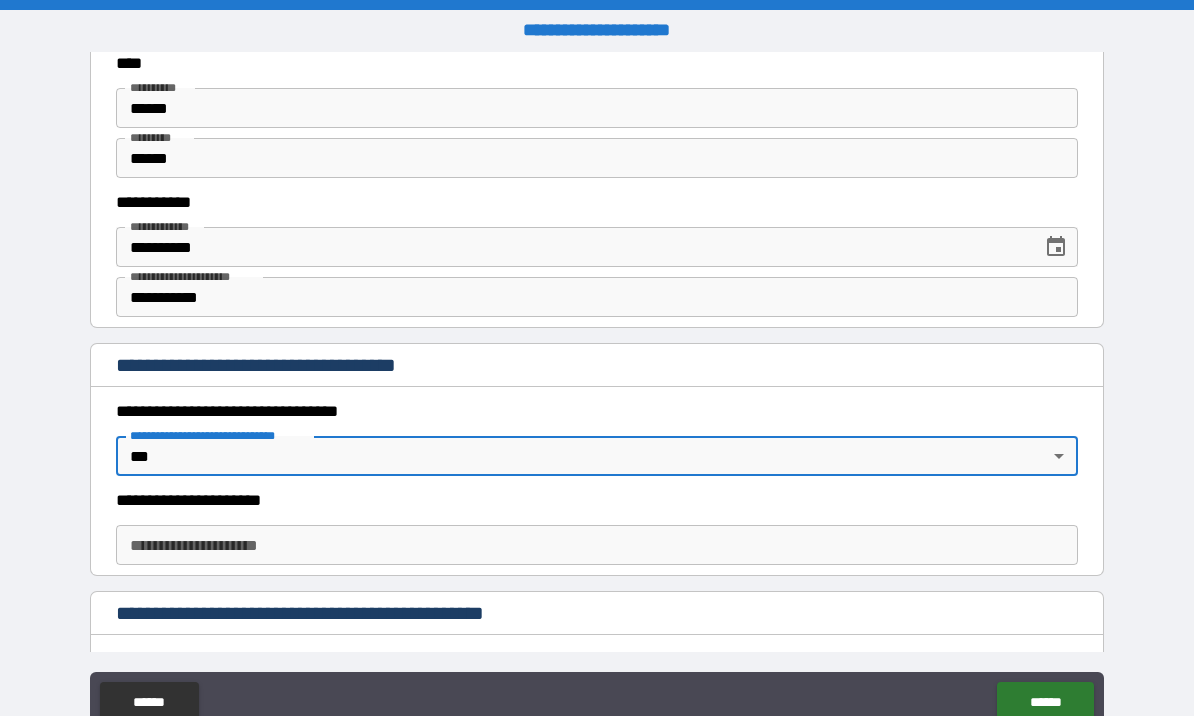 click on "**********" at bounding box center [597, 545] 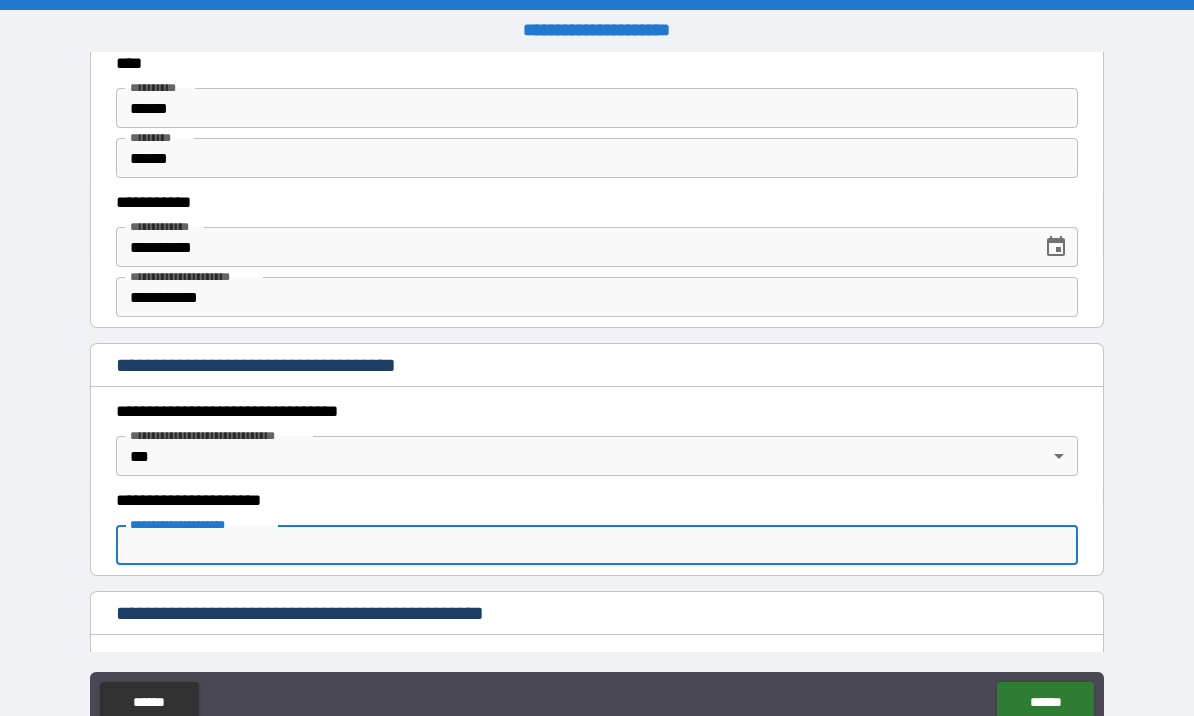 type on "*" 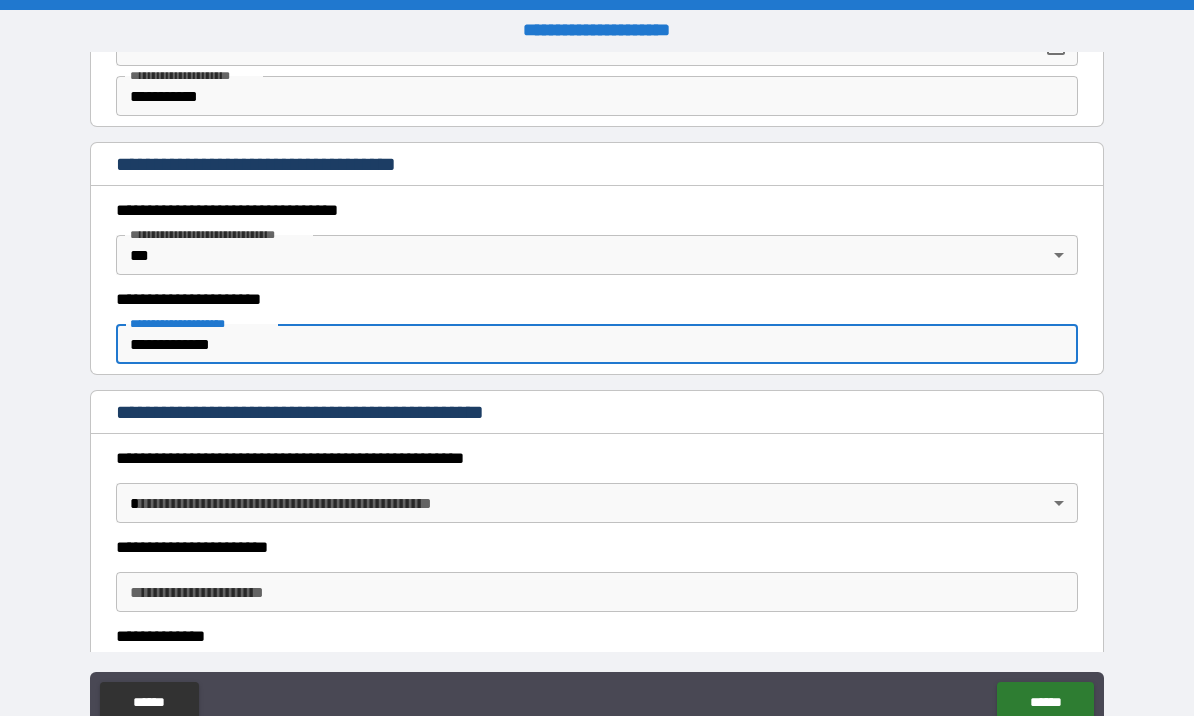 scroll, scrollTop: 839, scrollLeft: 0, axis: vertical 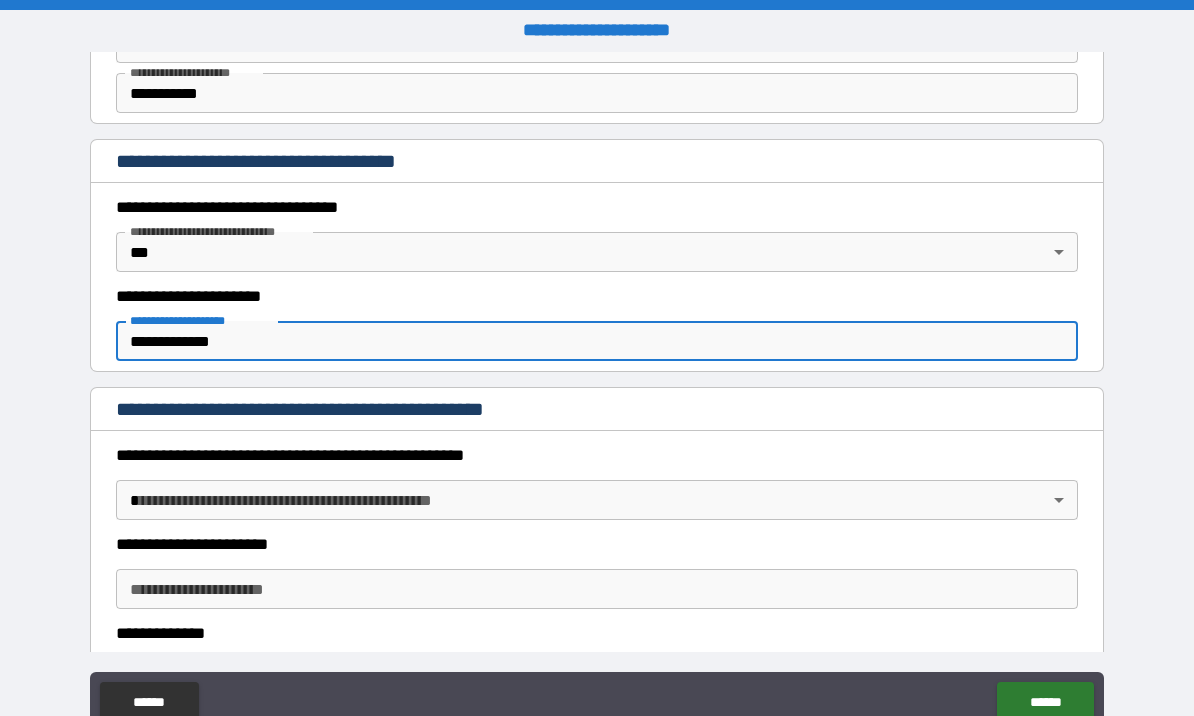 type on "**********" 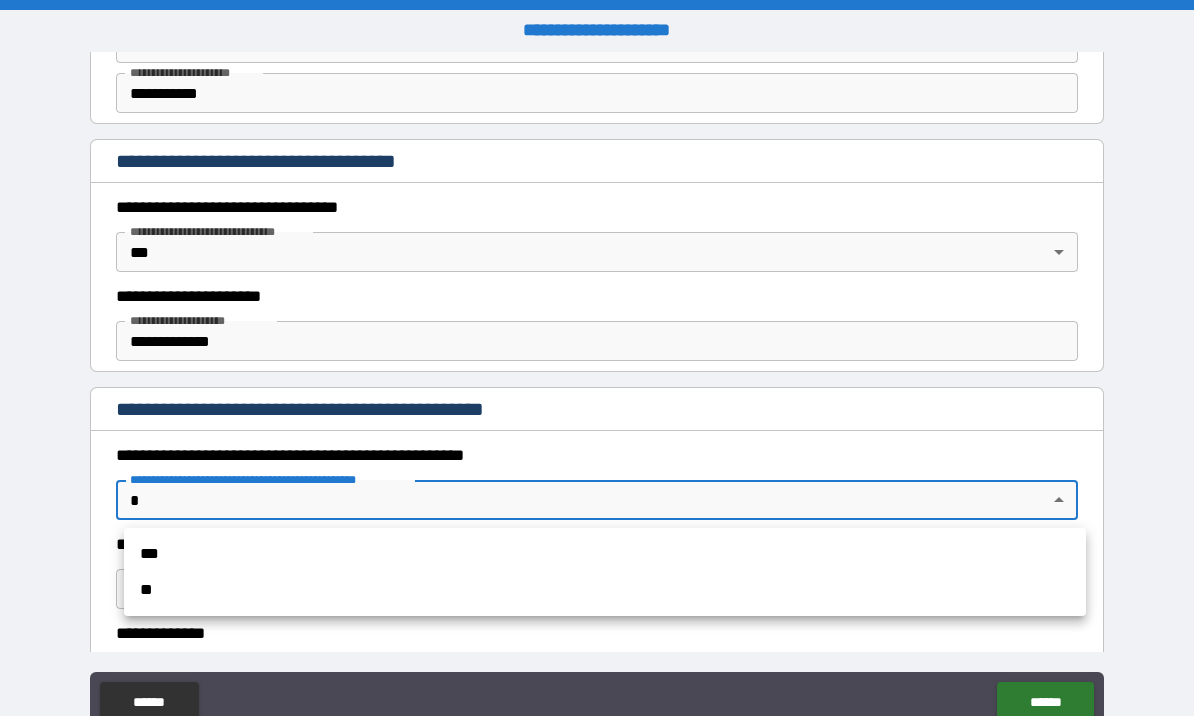 click on "**" at bounding box center [605, 590] 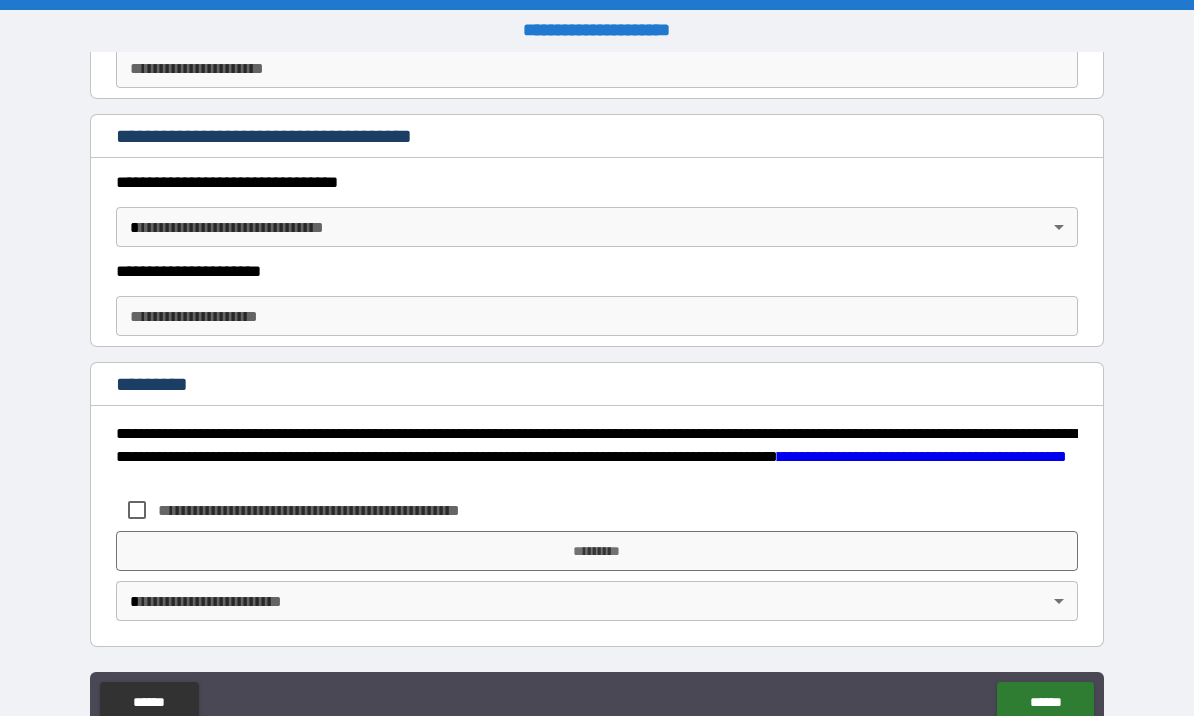 scroll, scrollTop: 1975, scrollLeft: 0, axis: vertical 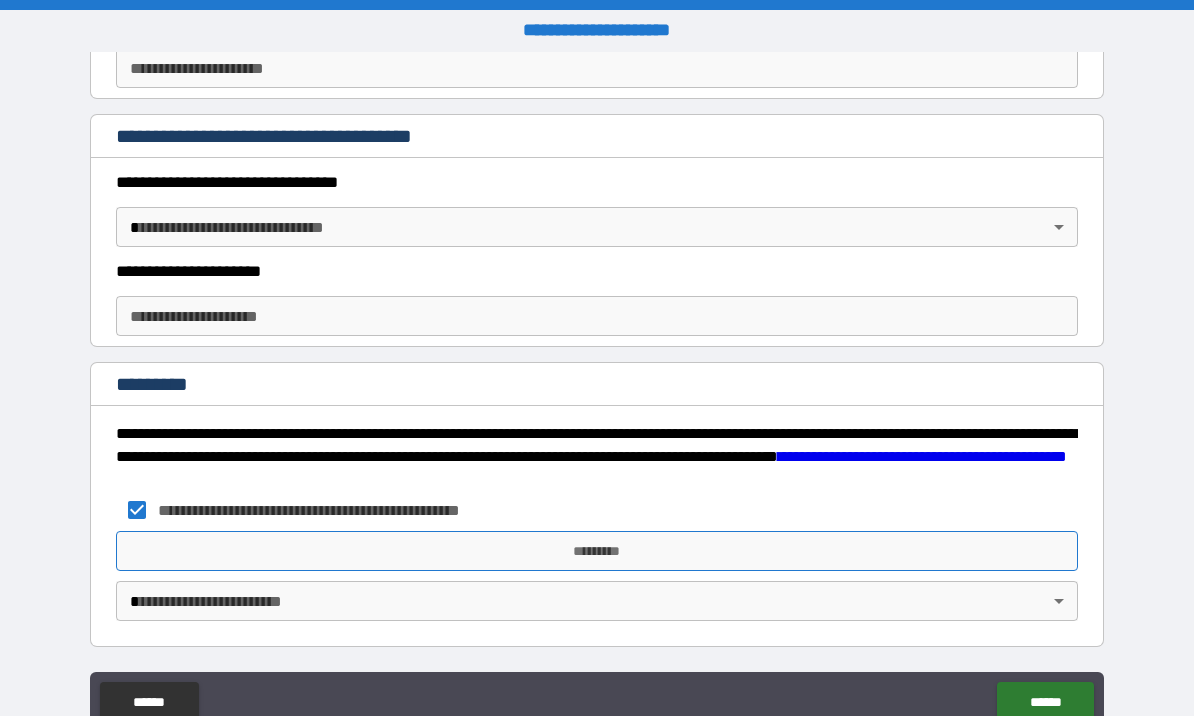click on "*********" at bounding box center (597, 551) 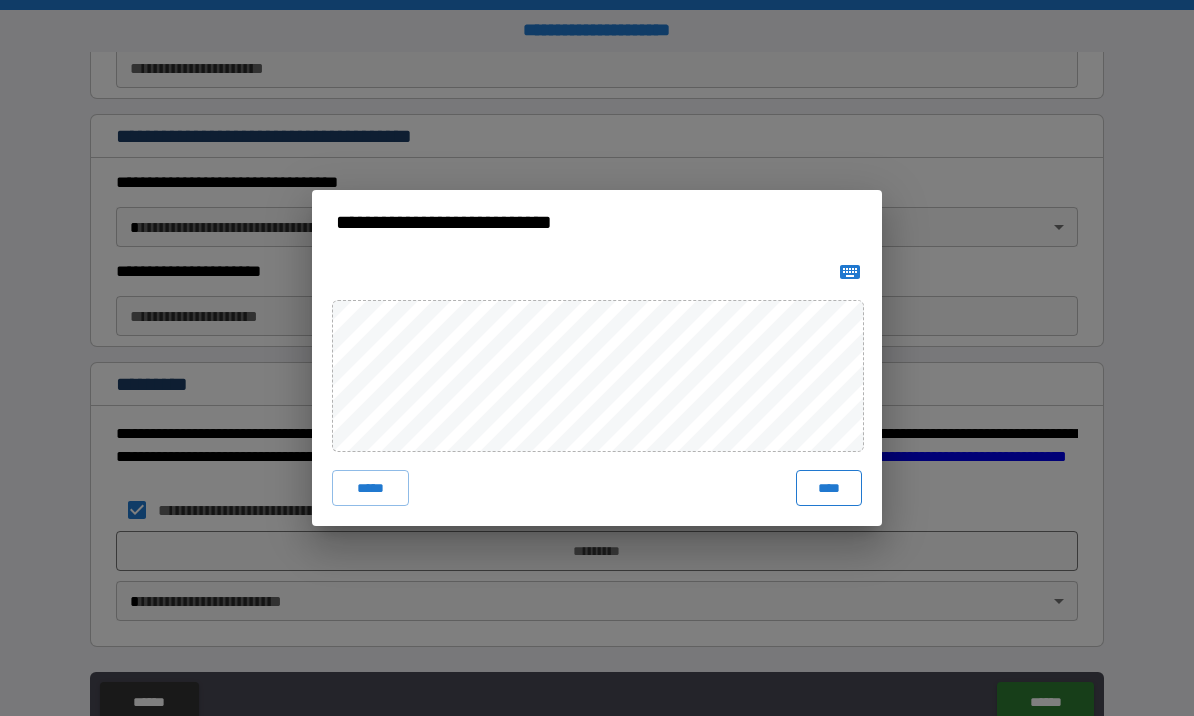 click on "****" at bounding box center (829, 488) 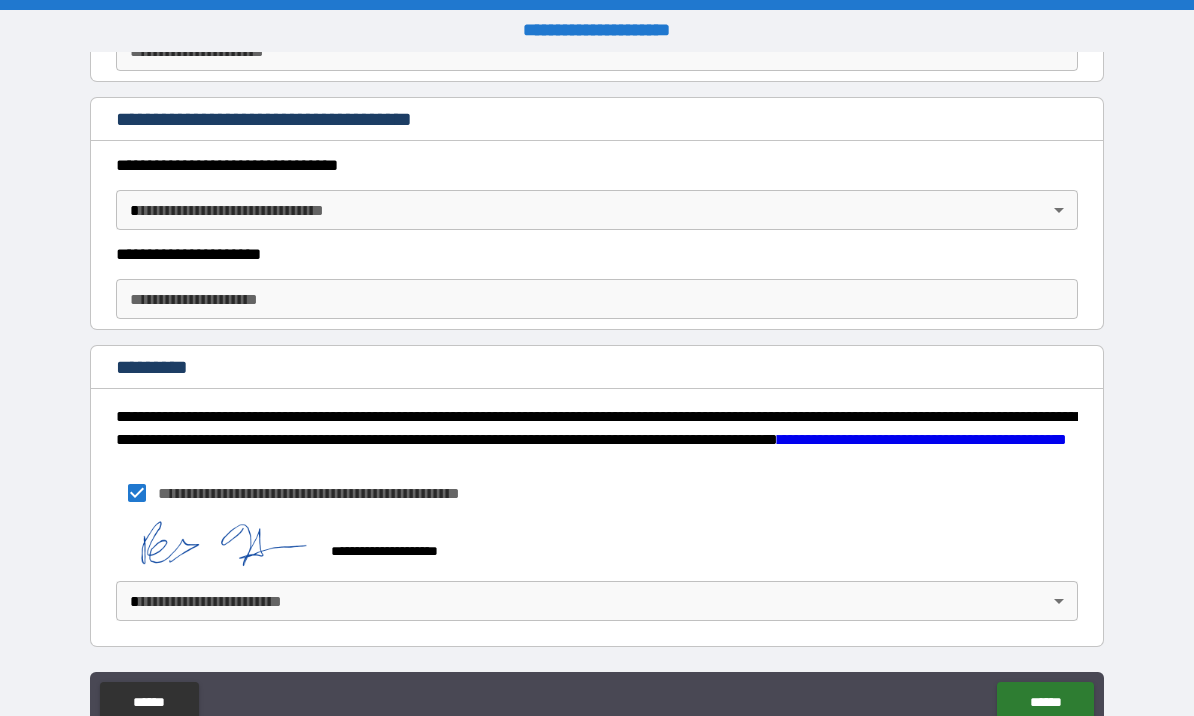 scroll, scrollTop: 1992, scrollLeft: 0, axis: vertical 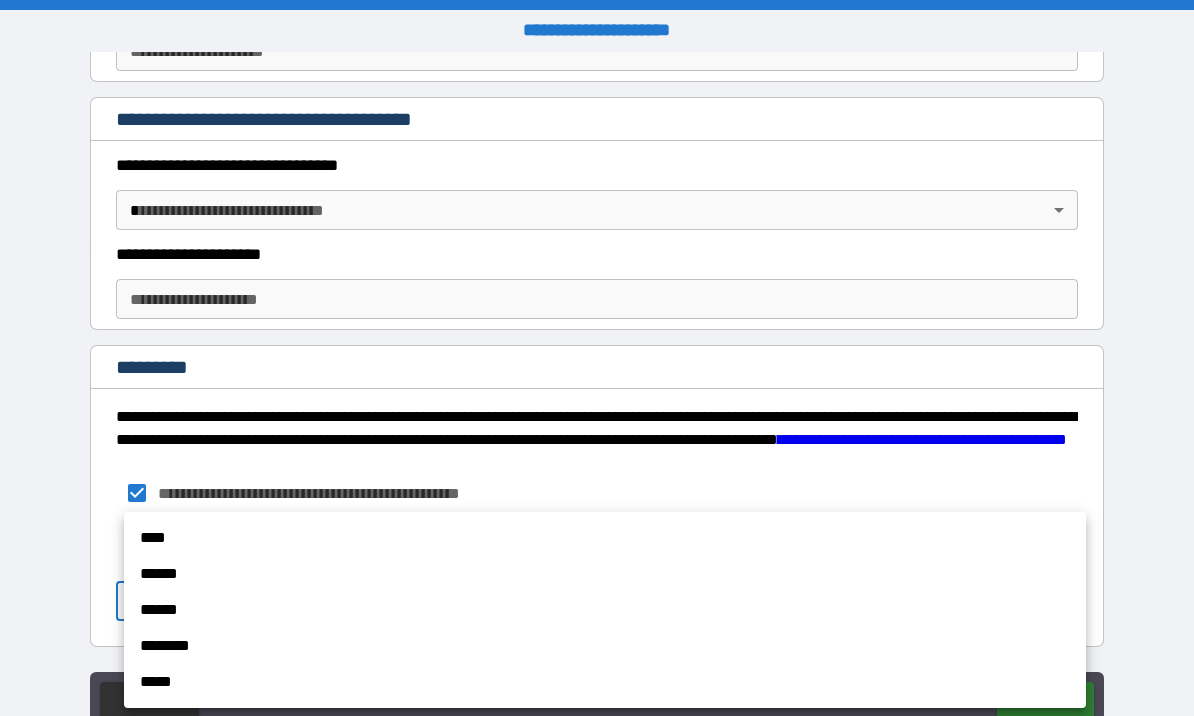 click on "****" at bounding box center [605, 538] 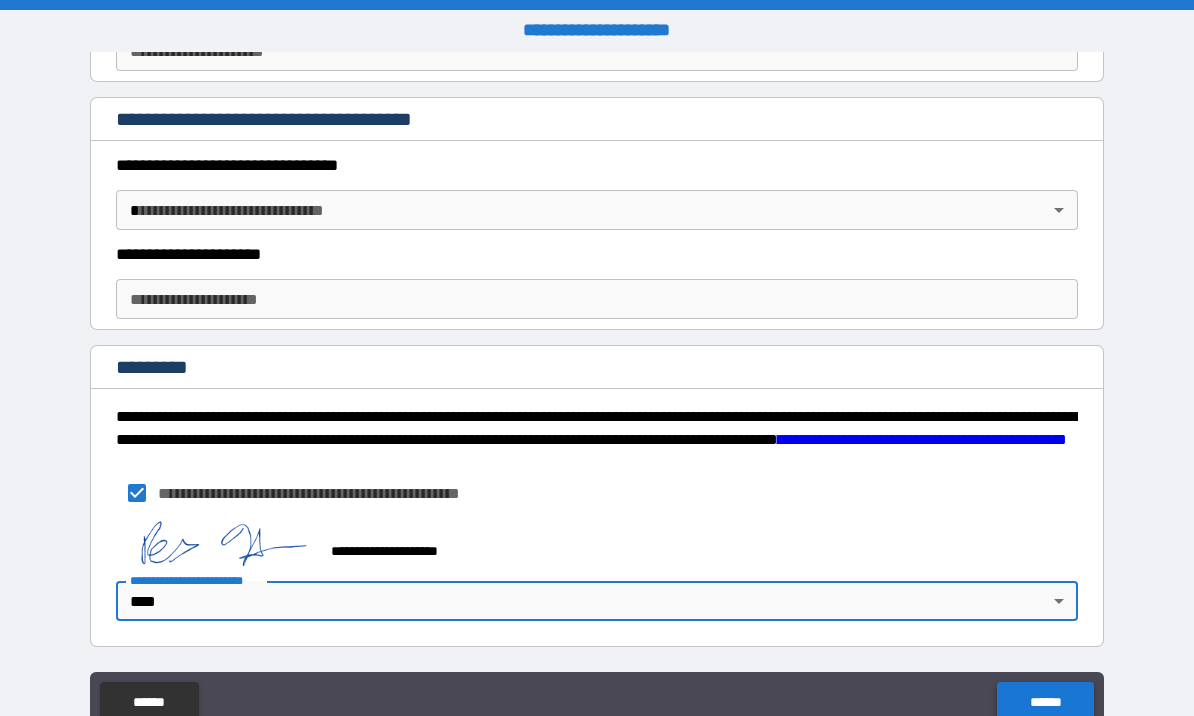 click on "******" at bounding box center (1045, 702) 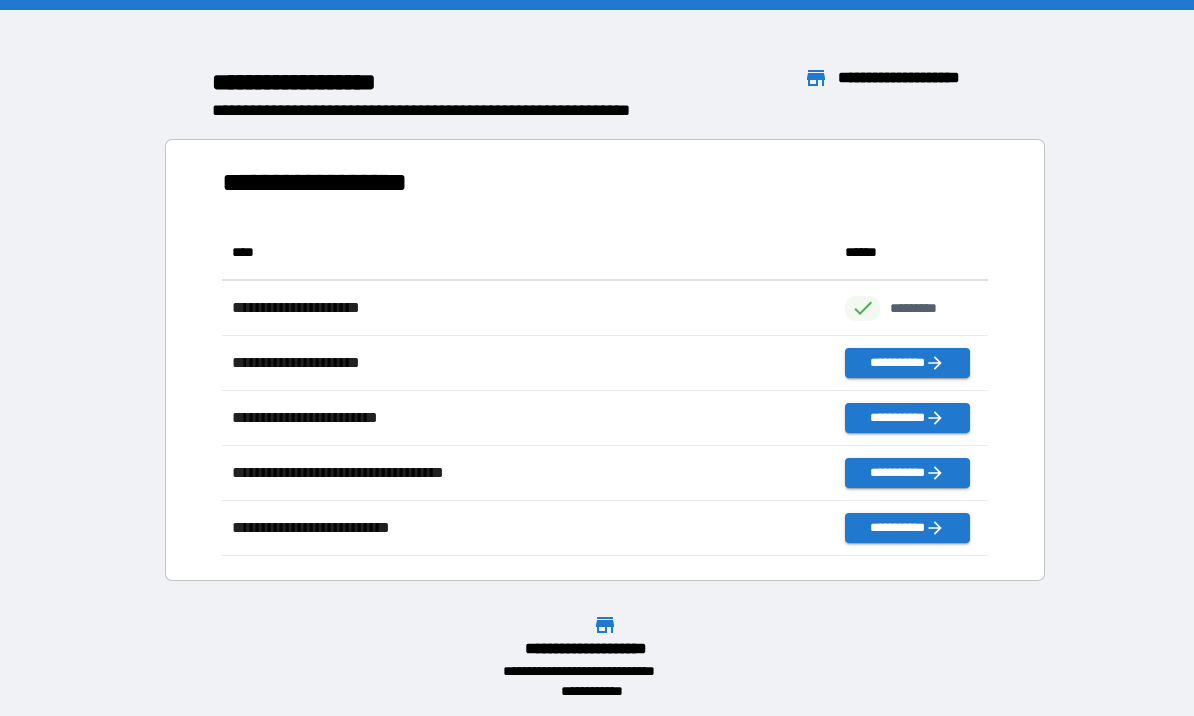 scroll, scrollTop: 331, scrollLeft: 765, axis: both 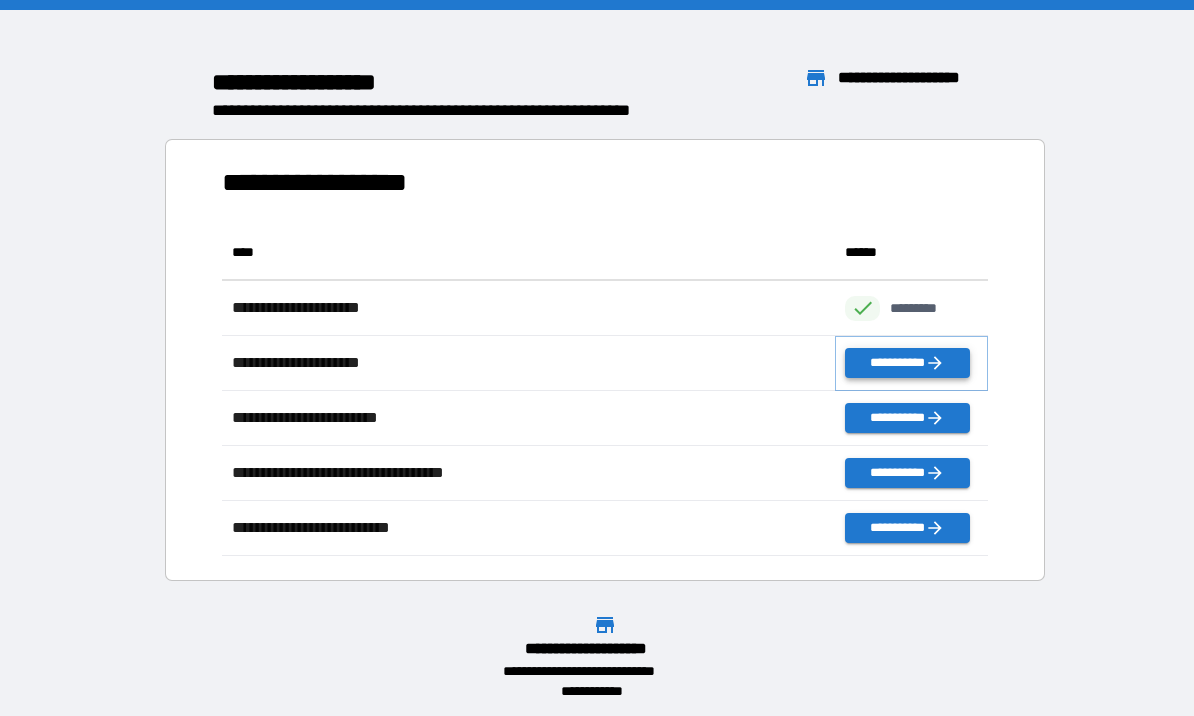 click on "**********" at bounding box center [907, 363] 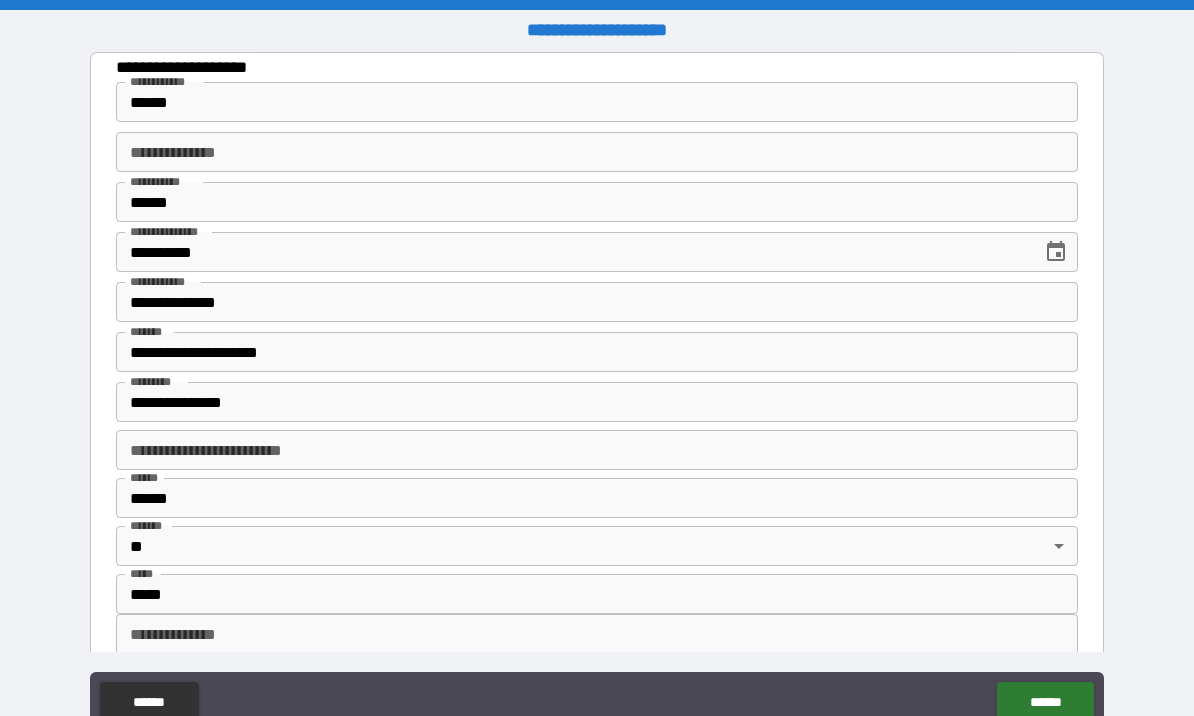 type on "*" 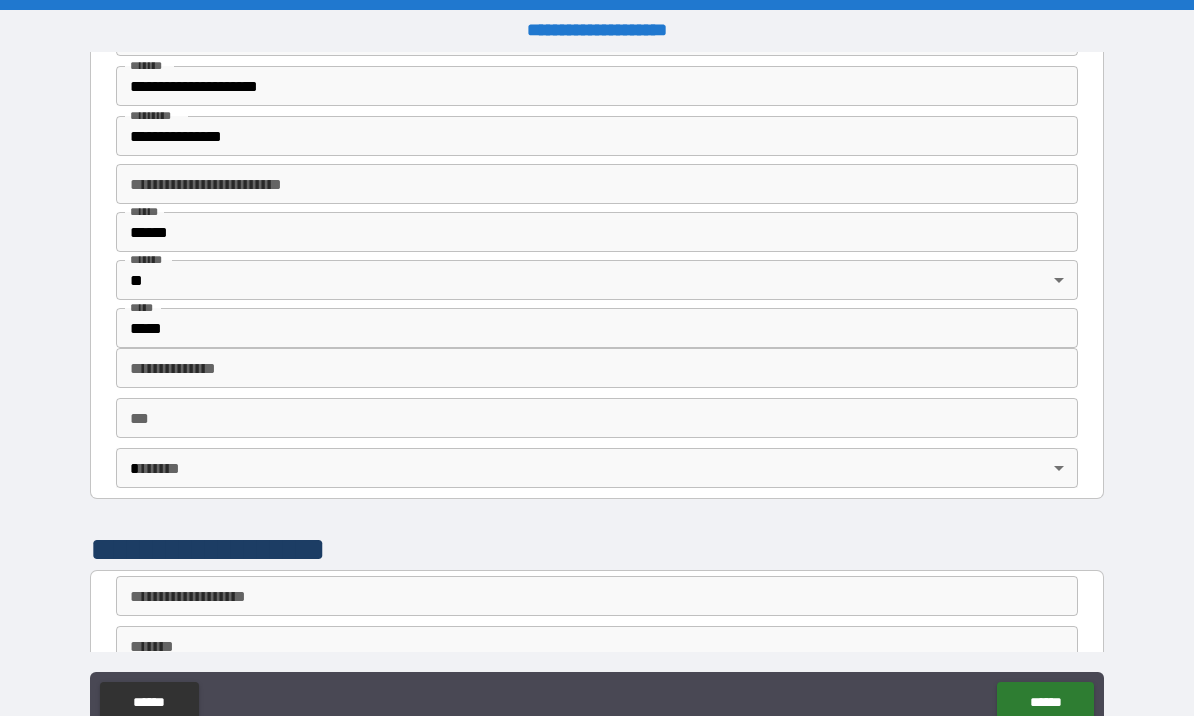 scroll, scrollTop: 299, scrollLeft: 0, axis: vertical 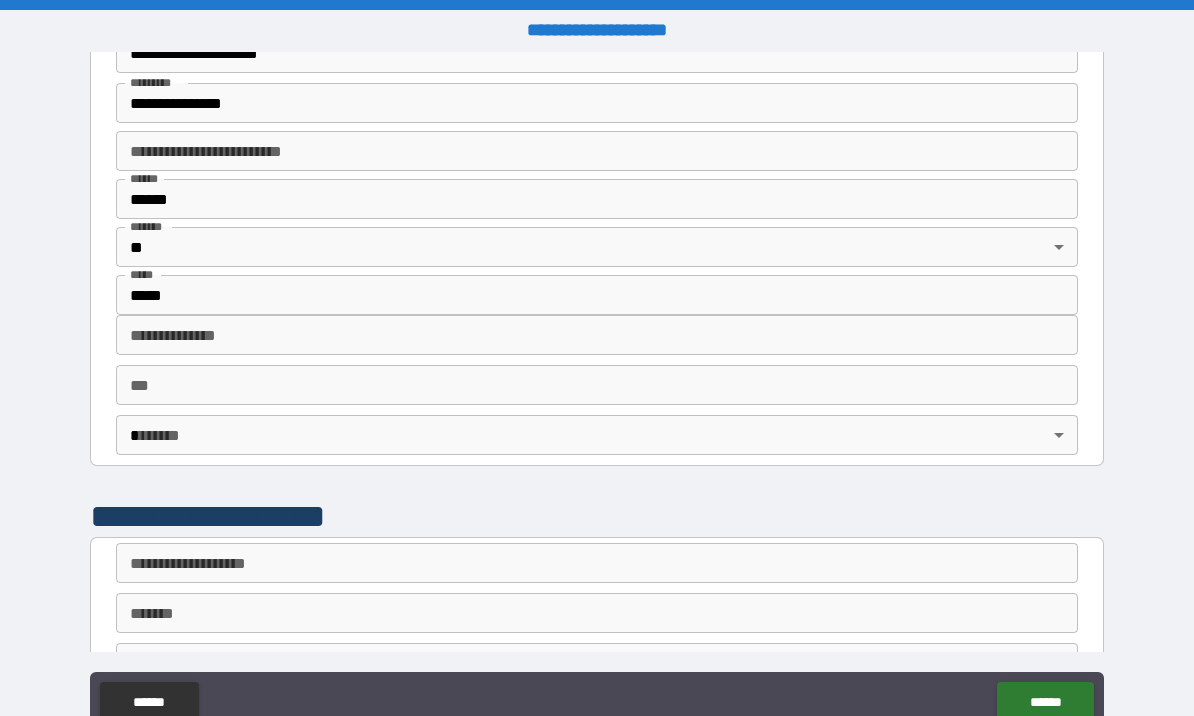click on "[FIRST] [LAST] [STREET] [CITY], [STATE] [ZIP] [COUNTRY] [PHONE] [EMAIL] [DOB] [SSN] [DLN] [CCNUM] [PASSPORT] [ADDRESS] [POSTAL_CODE] [COORDINATES] [AGE] [GENDER] [NATIONALITY] [OCCUPATION] [EMPLOYER] [JOB_TITLE] [COMPANY_NAME] [BRAND_NAME] [PRODUCT_NAME] [PRICE] [CURRENCY] [DATE] [TIME] [YEAR] [MONTH] [DAY] [HOLIDAY] [EVENT] [RELIGION] [POLITICAL_PARTY] [ETHNICITY] [LANGUAGE] [HOBBY] [INTEREST] [PET_NAME] [VEHICLE_MAKE] [VEHICLE_MODEL] [VEHICLE_YEAR] [LICENSE_PLATE]" at bounding box center (597, 392) 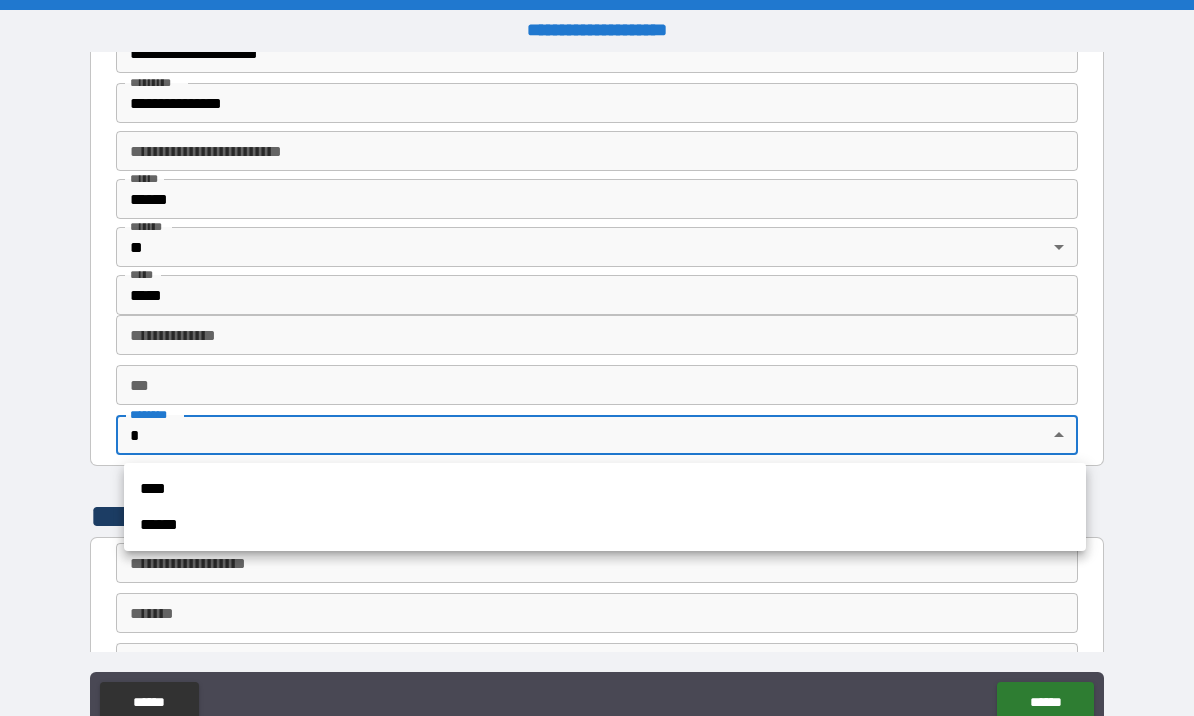 click on "******" at bounding box center [605, 525] 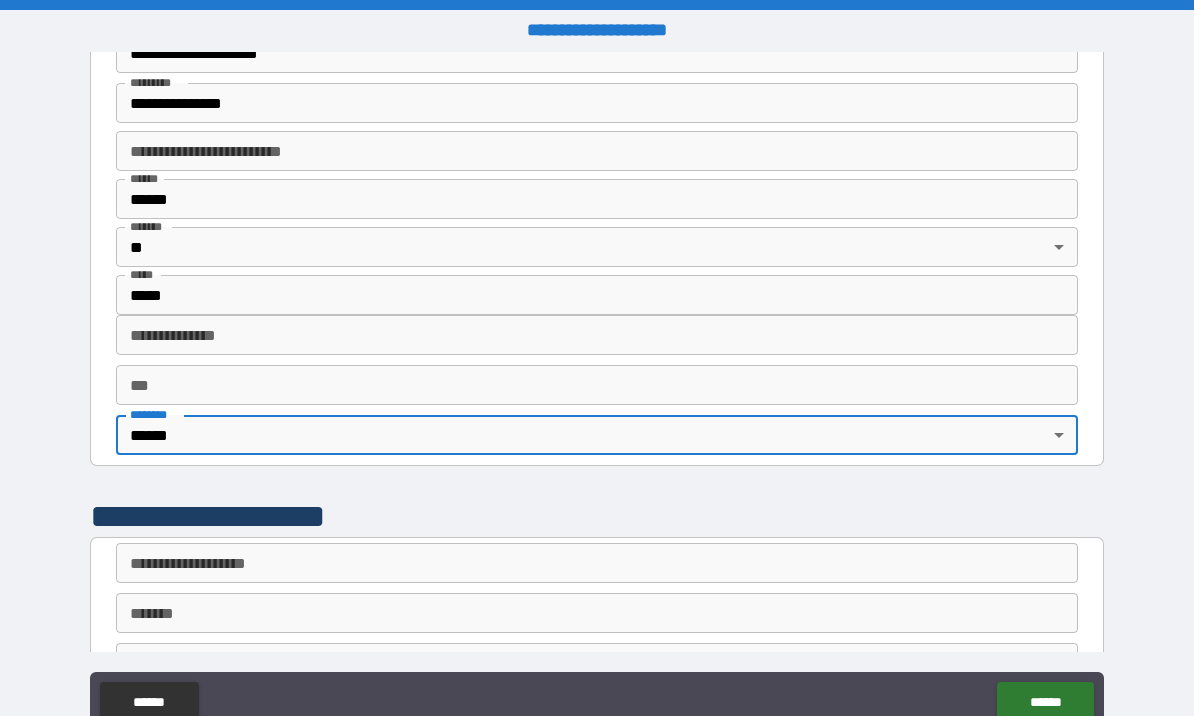 type on "*" 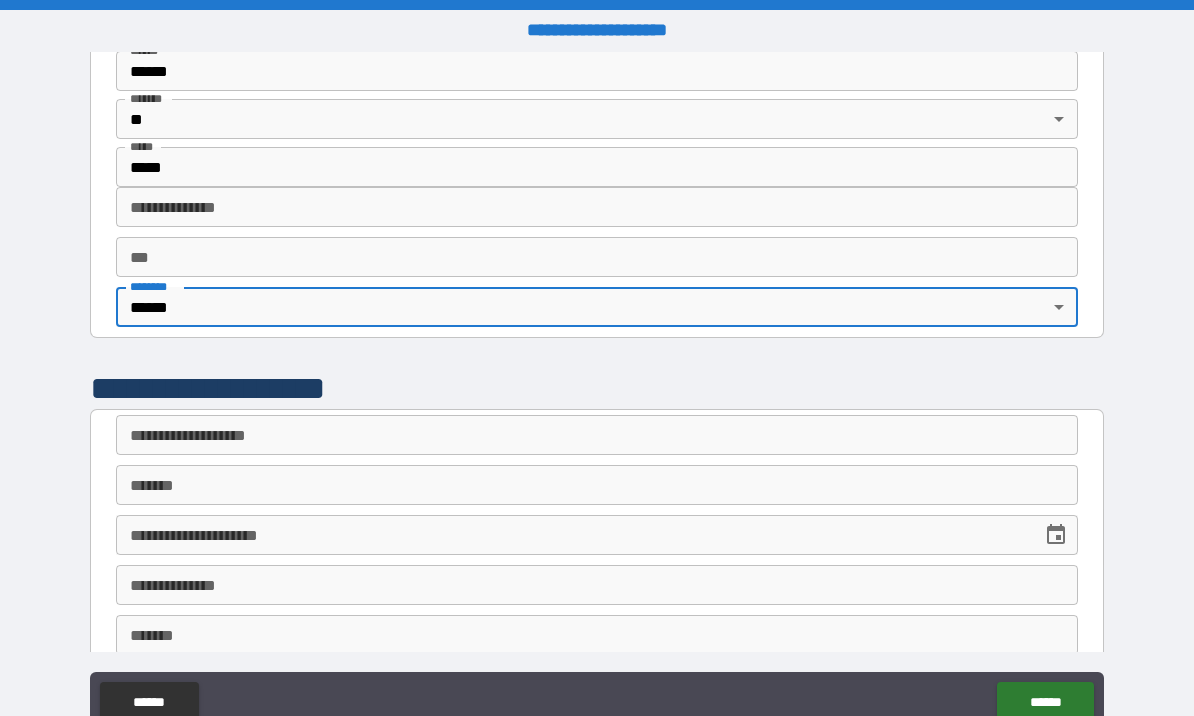 scroll, scrollTop: 487, scrollLeft: 0, axis: vertical 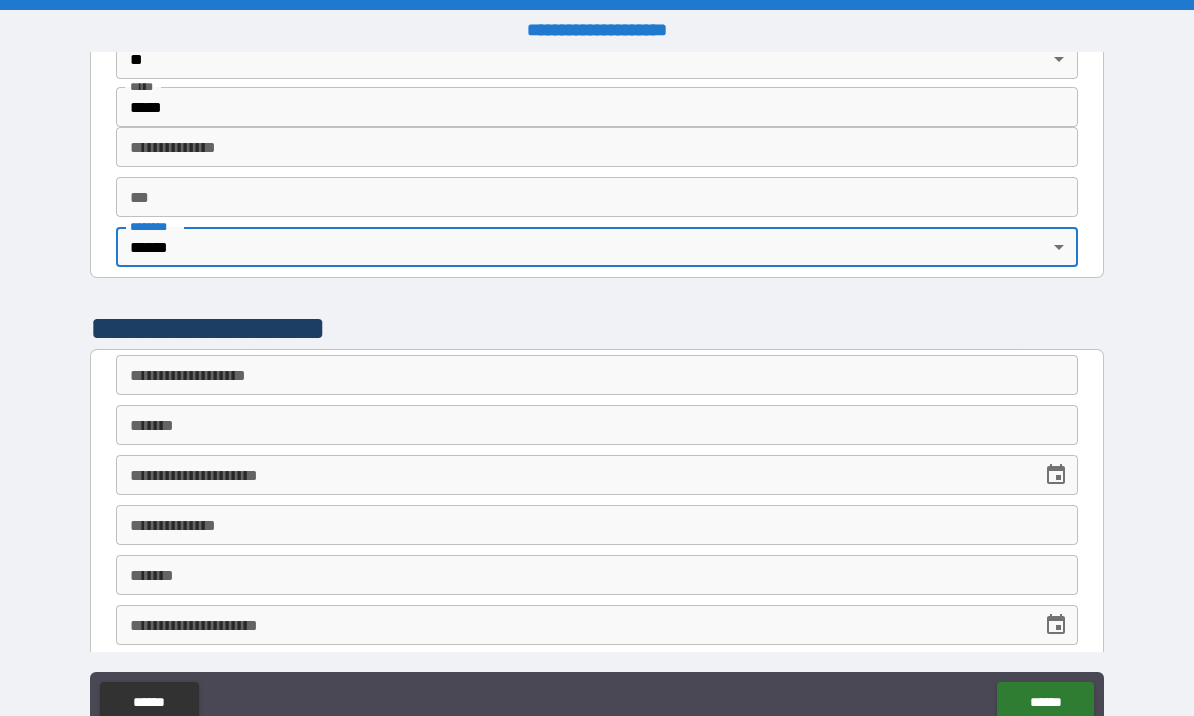 click on "**********" at bounding box center [597, 375] 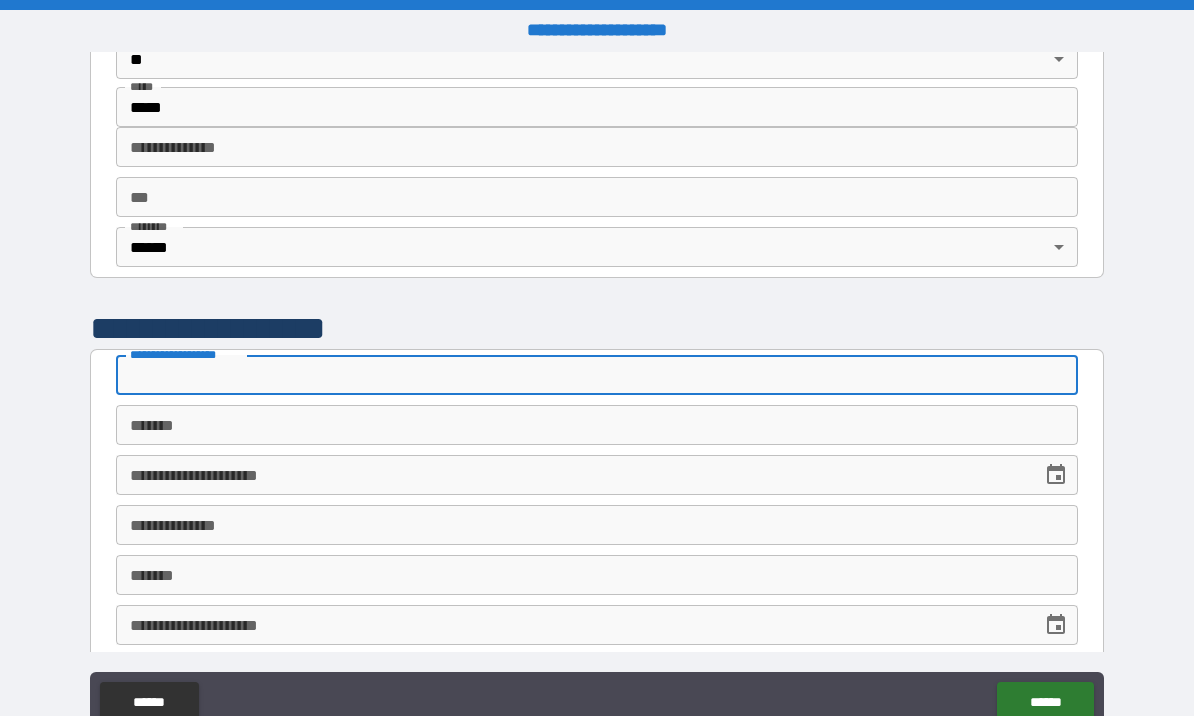 type on "*" 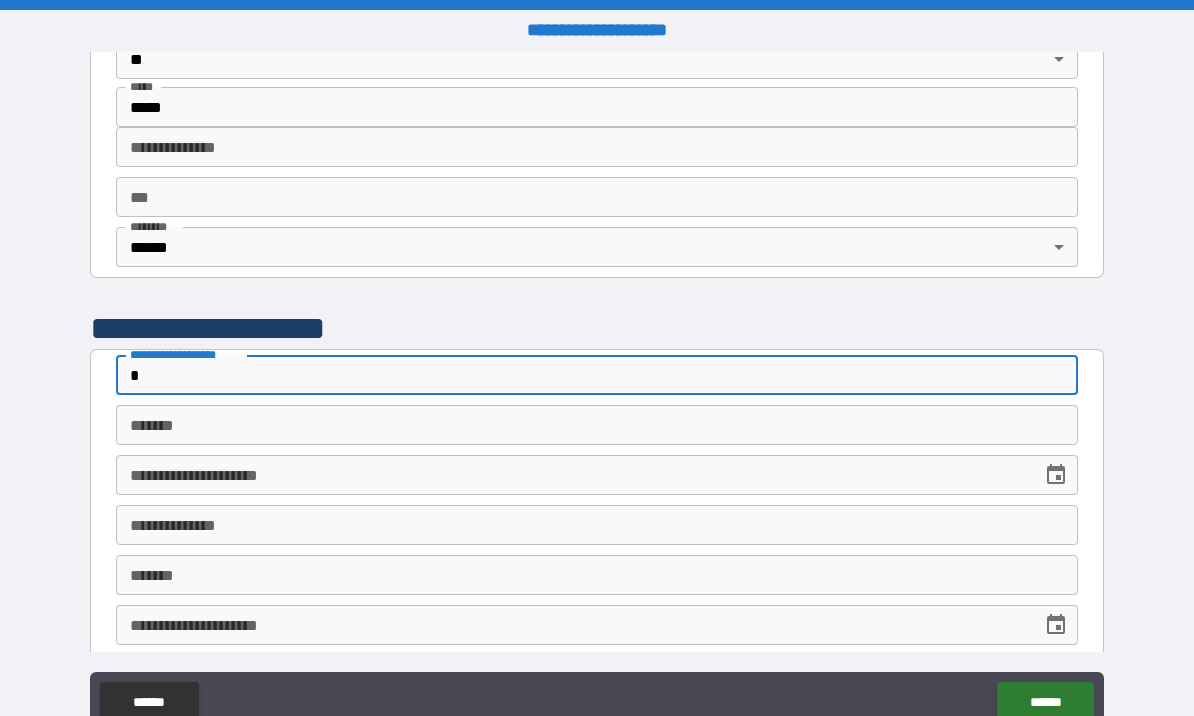 type on "*" 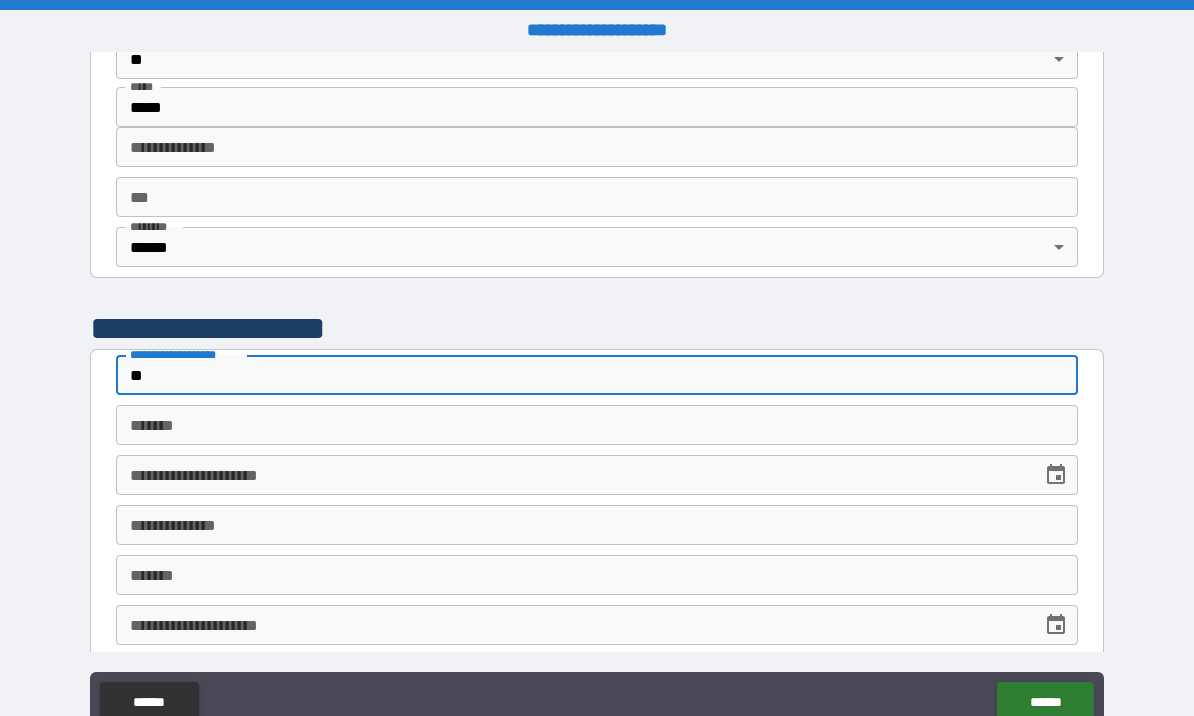 type on "*" 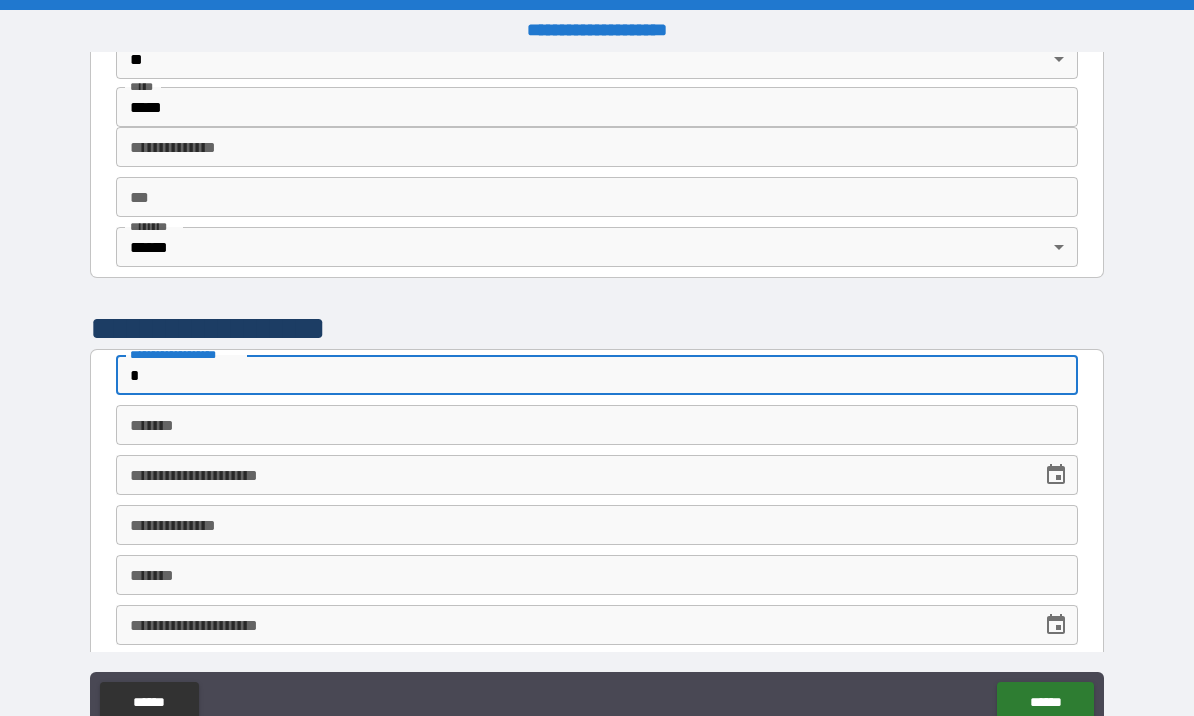 type on "*" 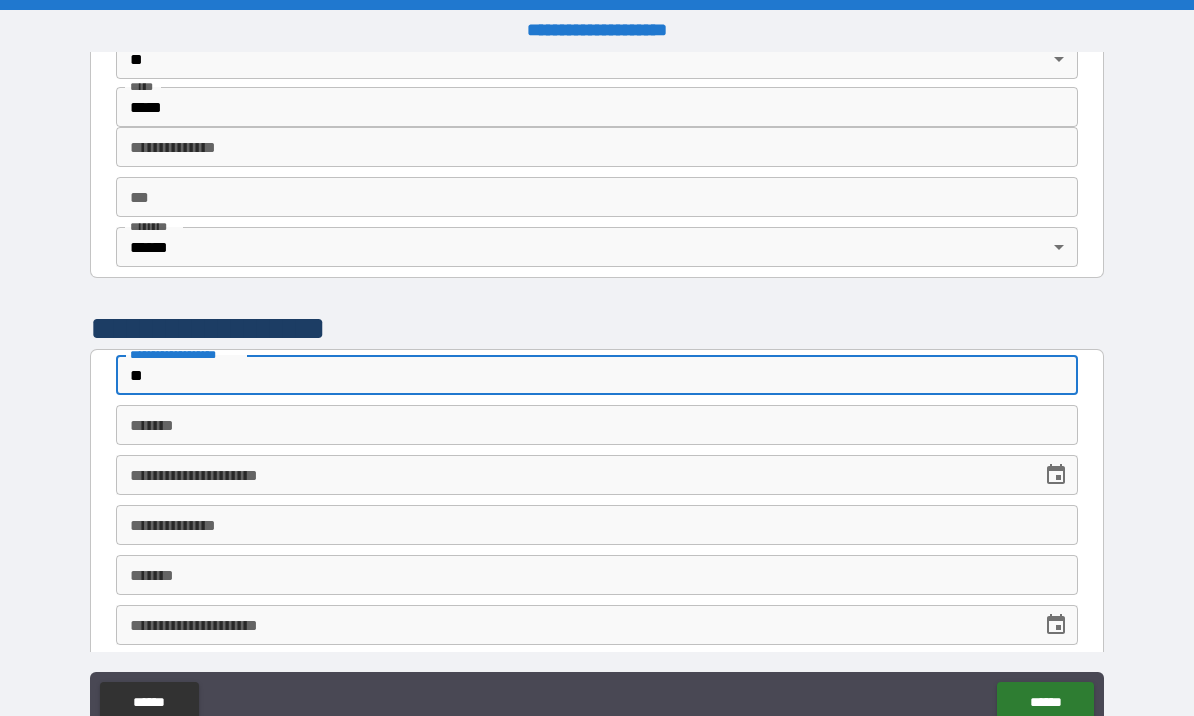 type on "*" 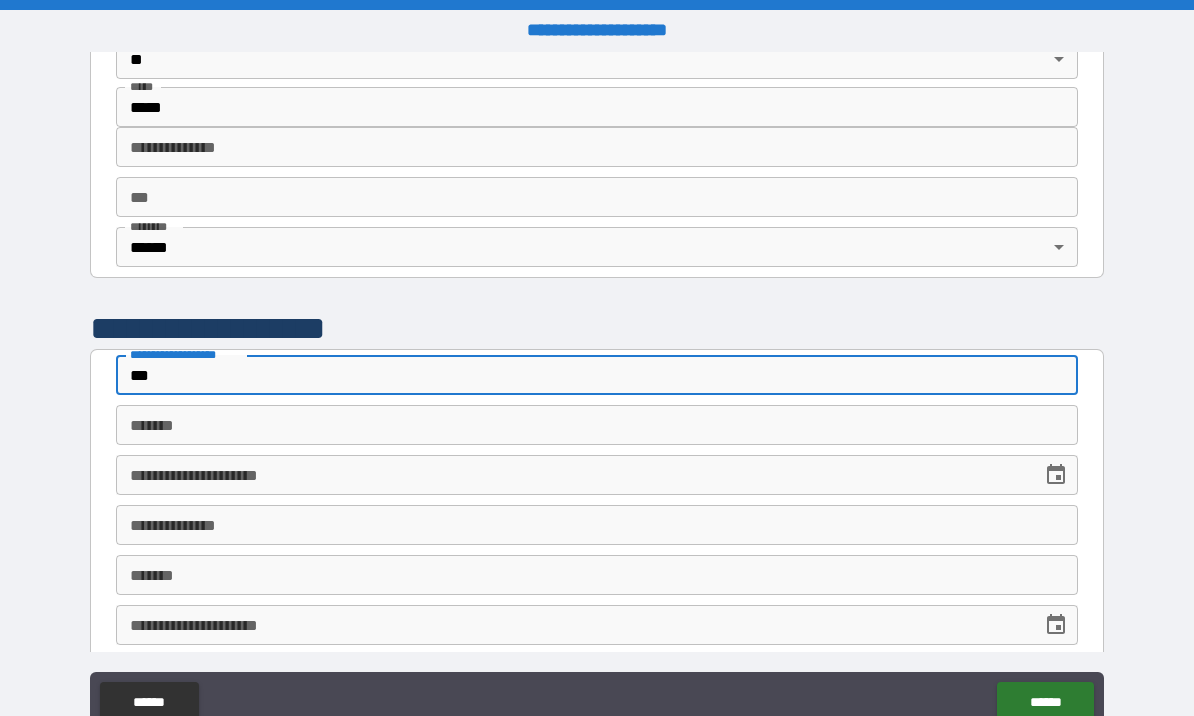 type on "*" 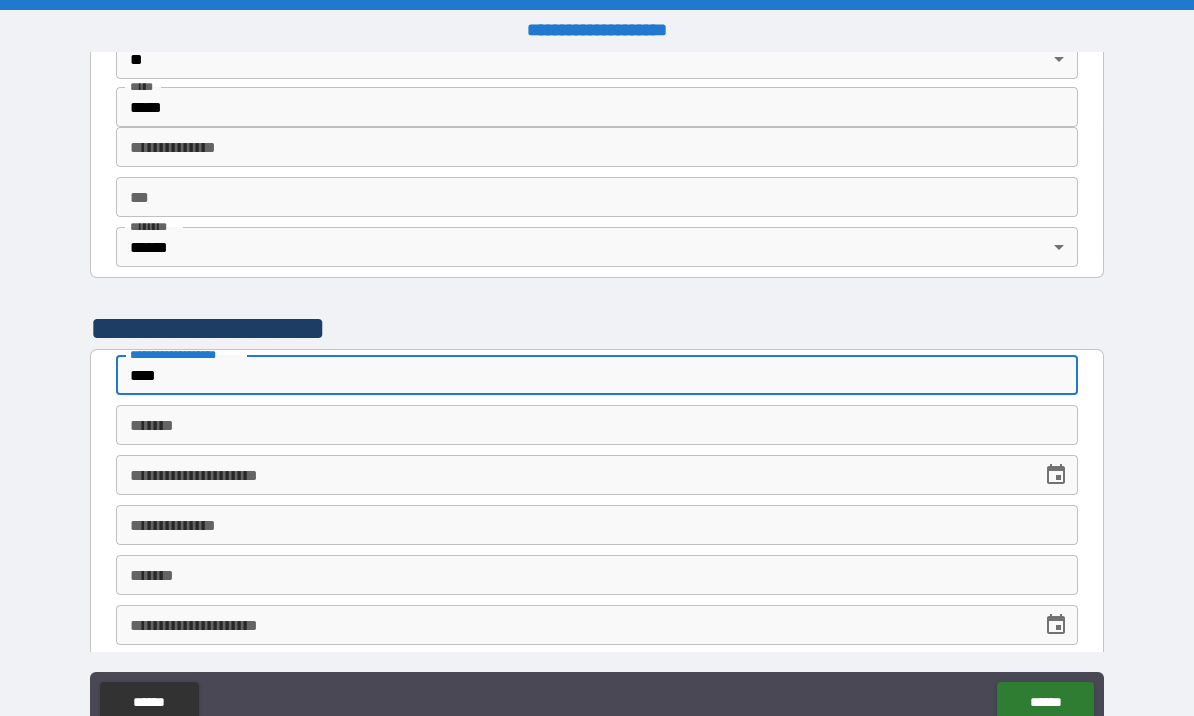 type on "*" 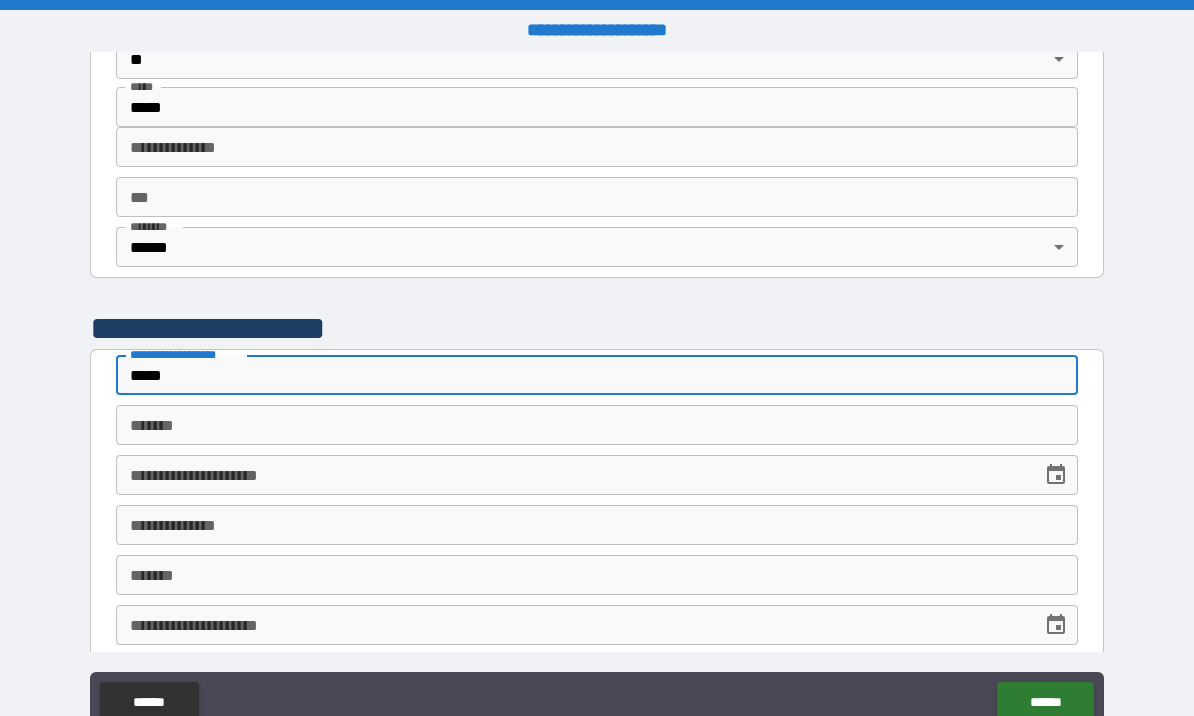 type on "*" 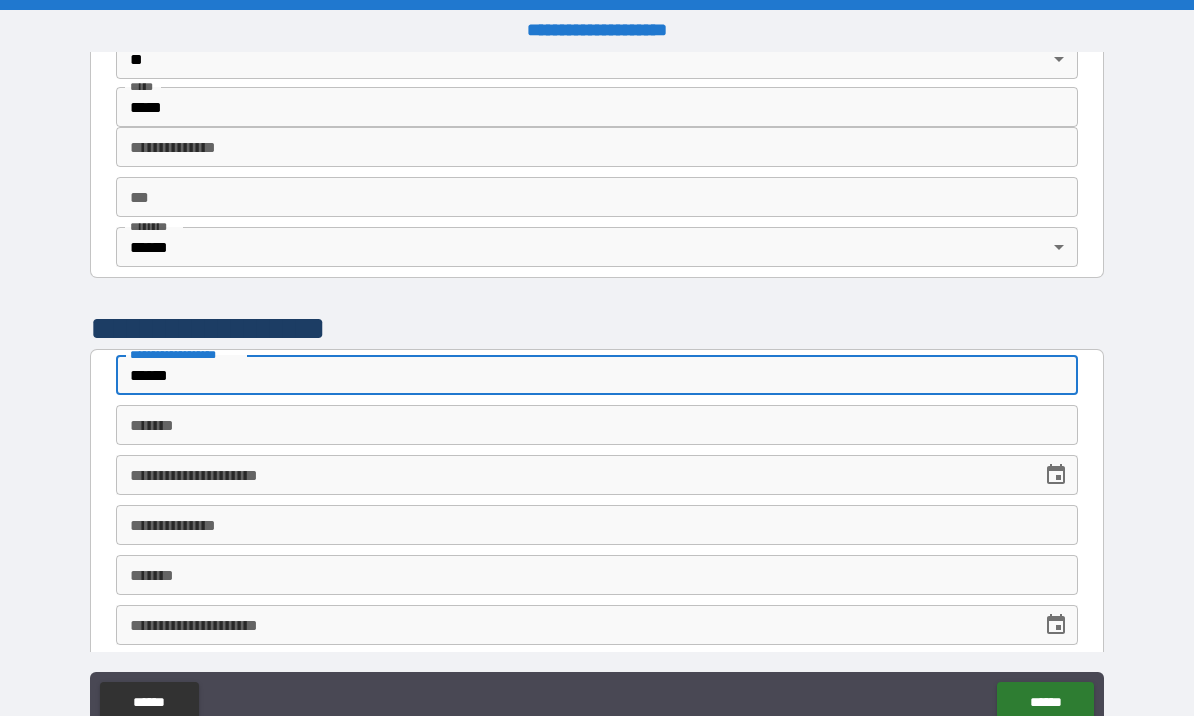 type on "*" 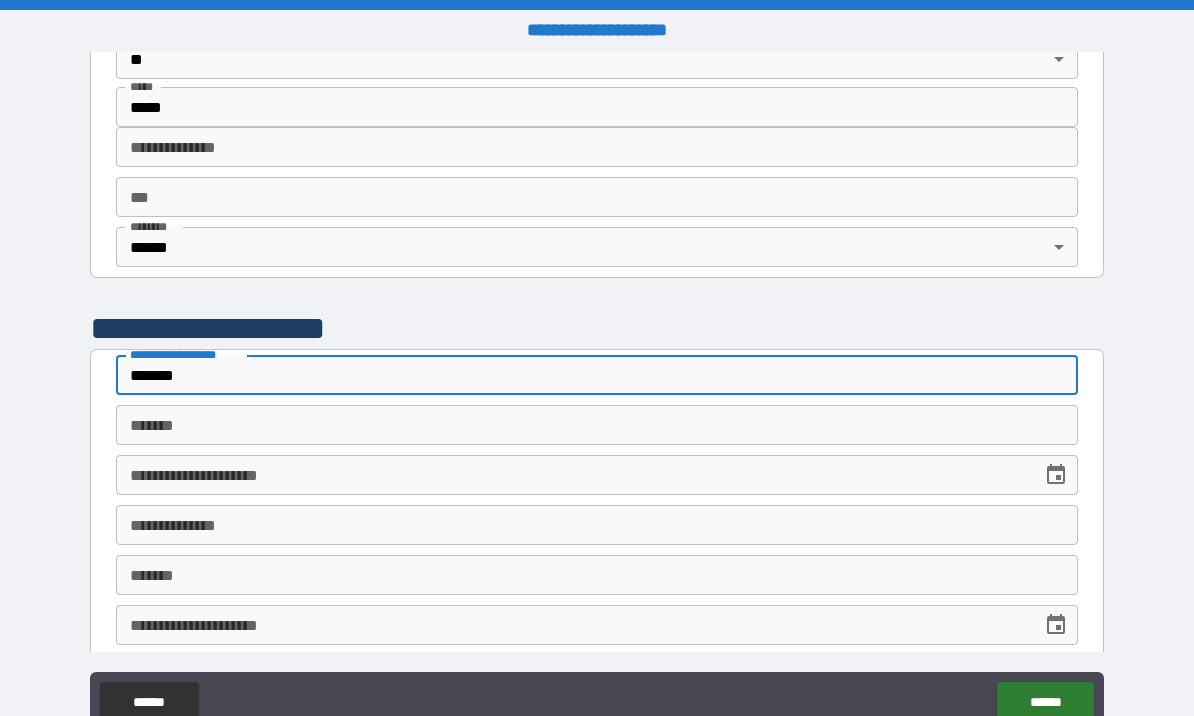 type on "*" 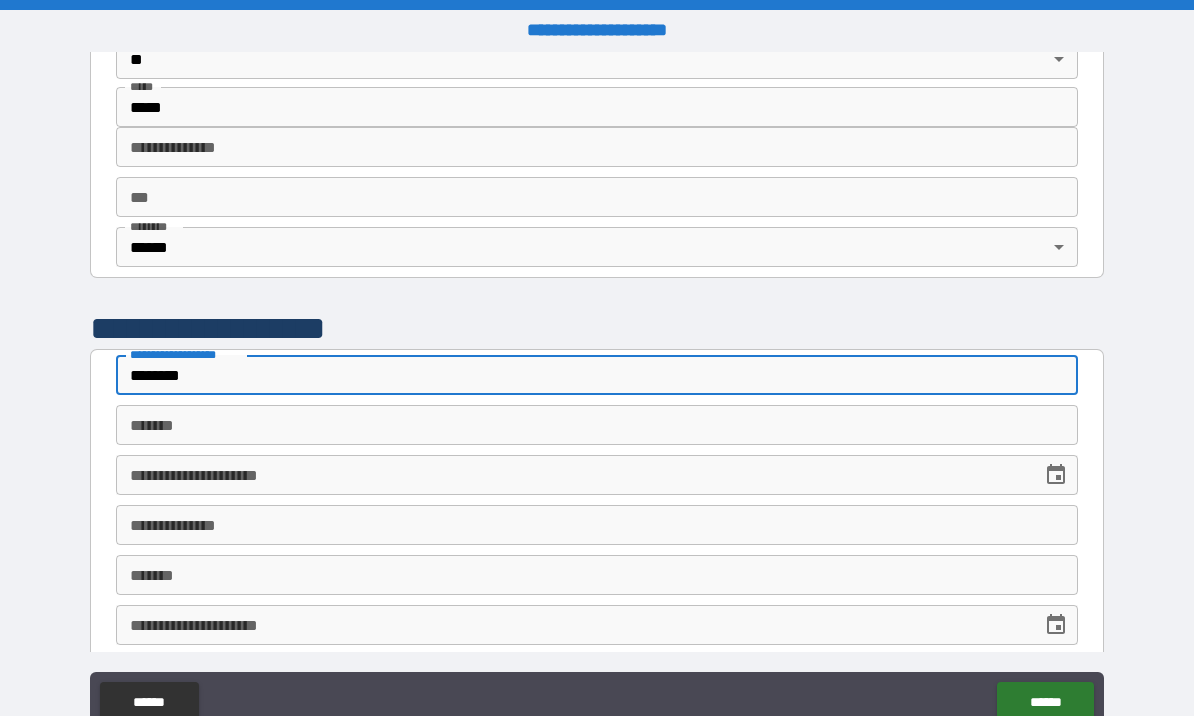 type on "*" 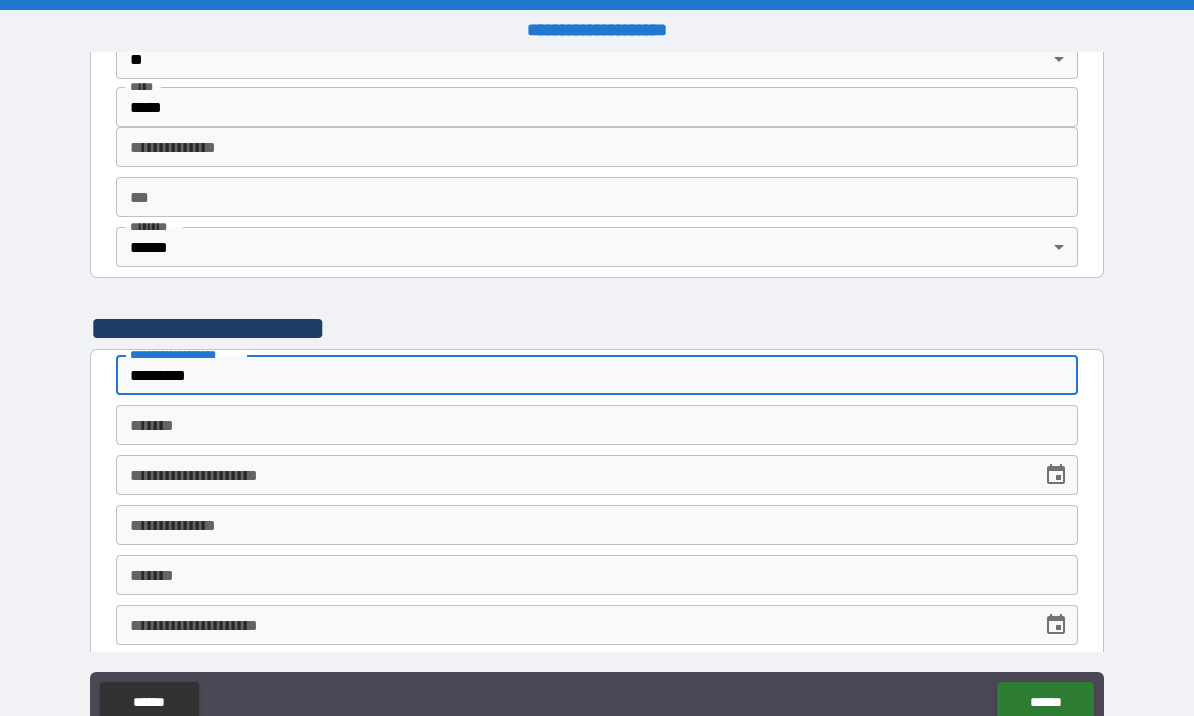 type on "*" 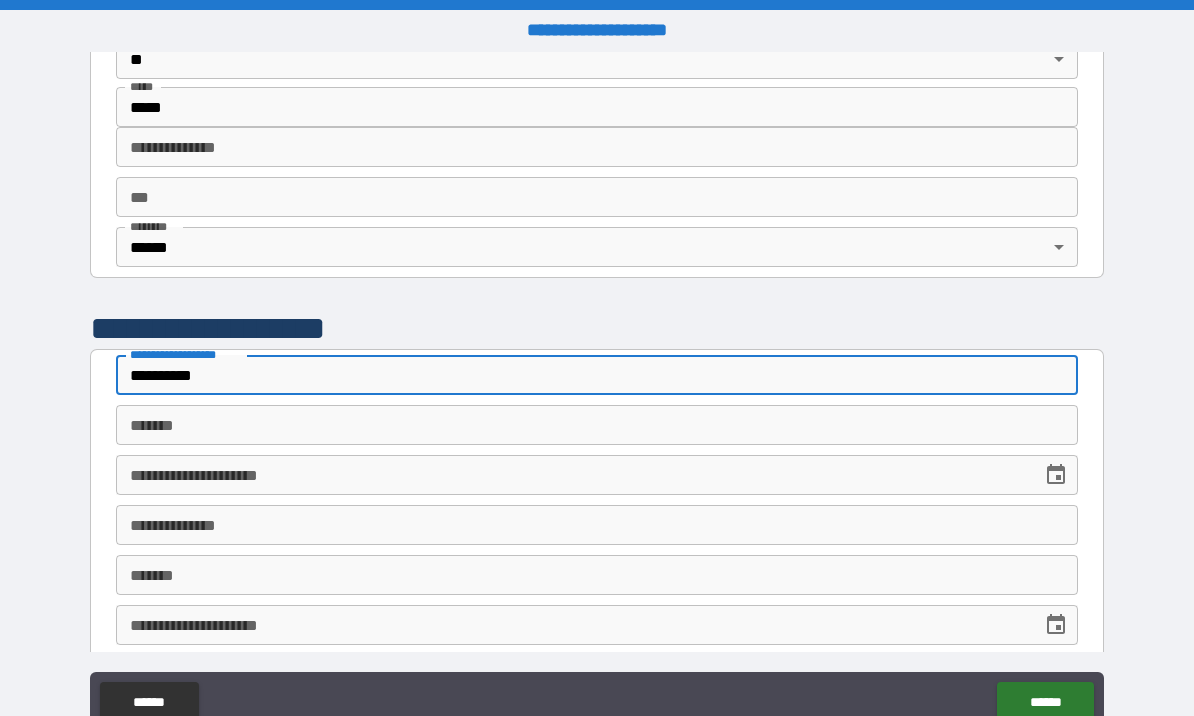 type on "*" 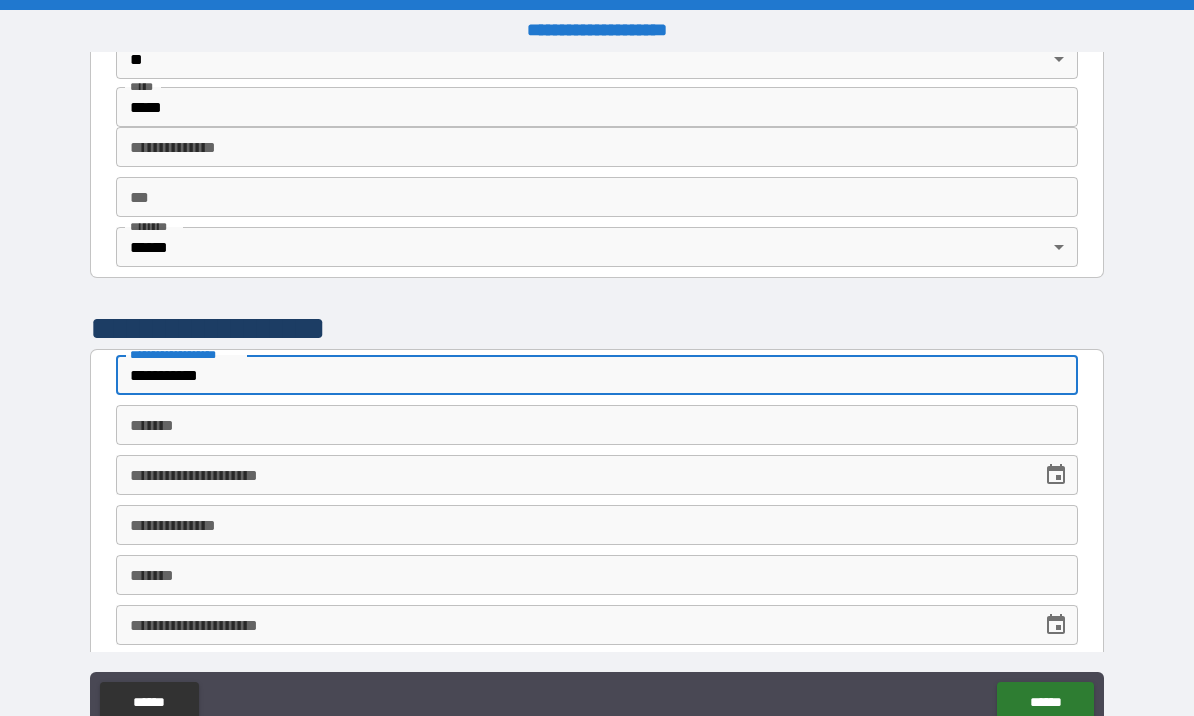 type on "*" 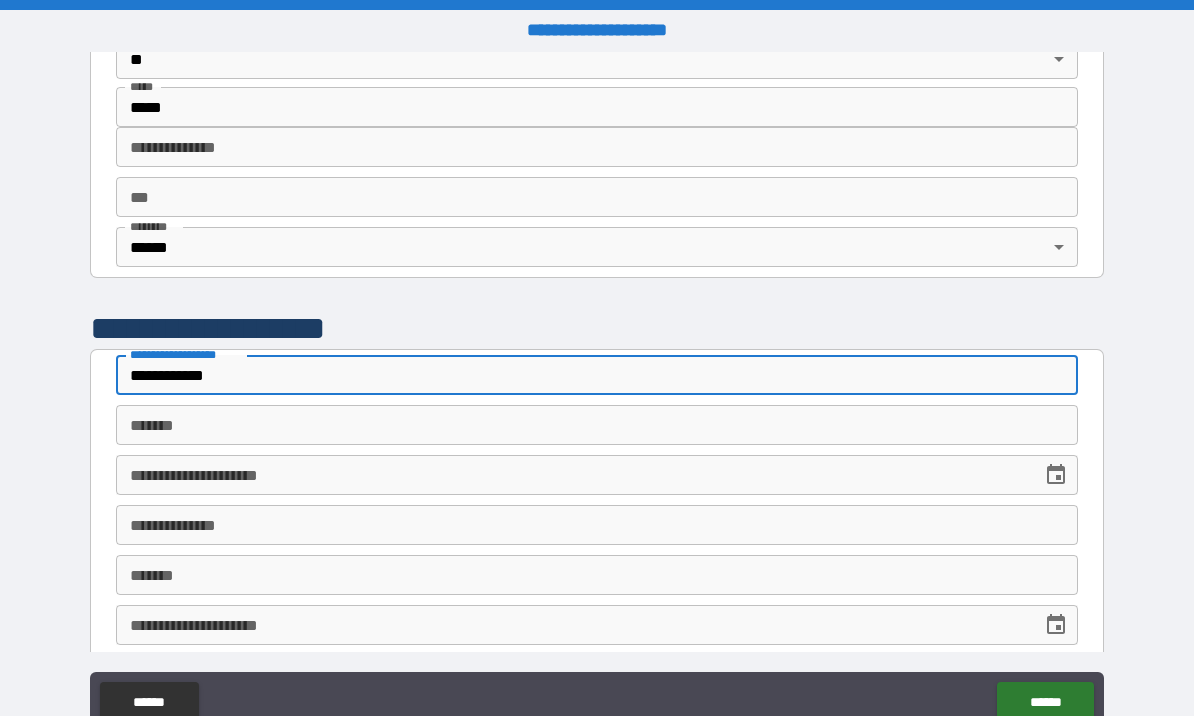 type on "*" 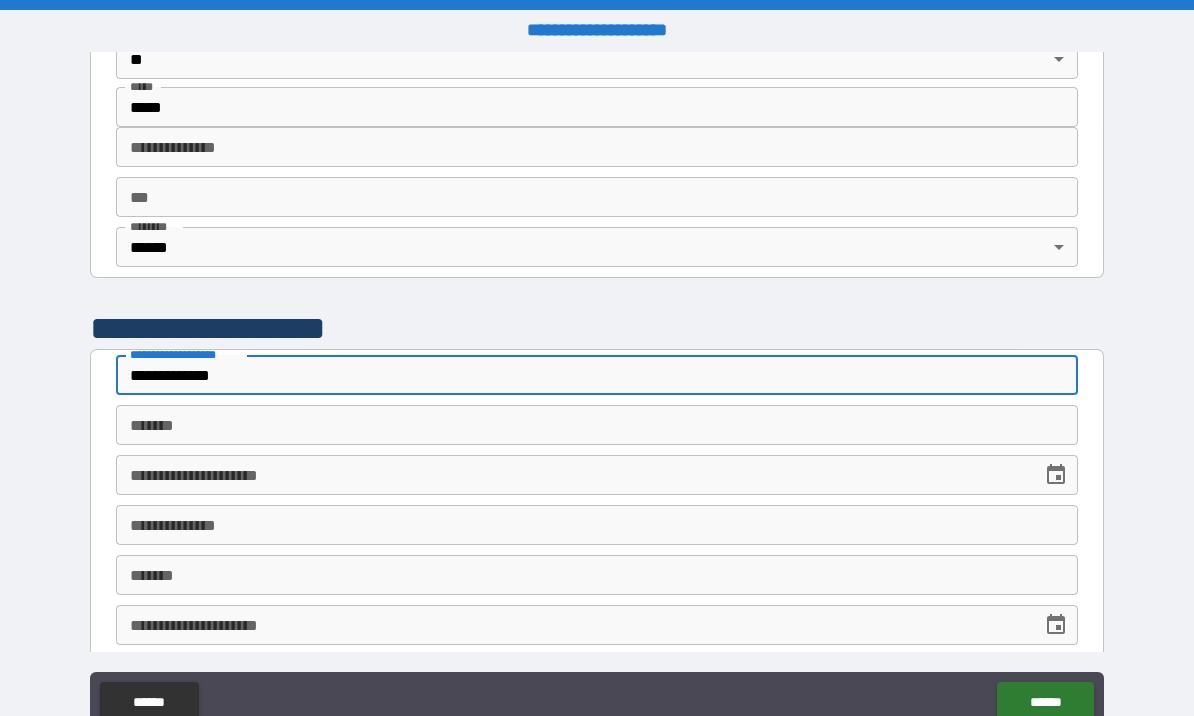 type on "**********" 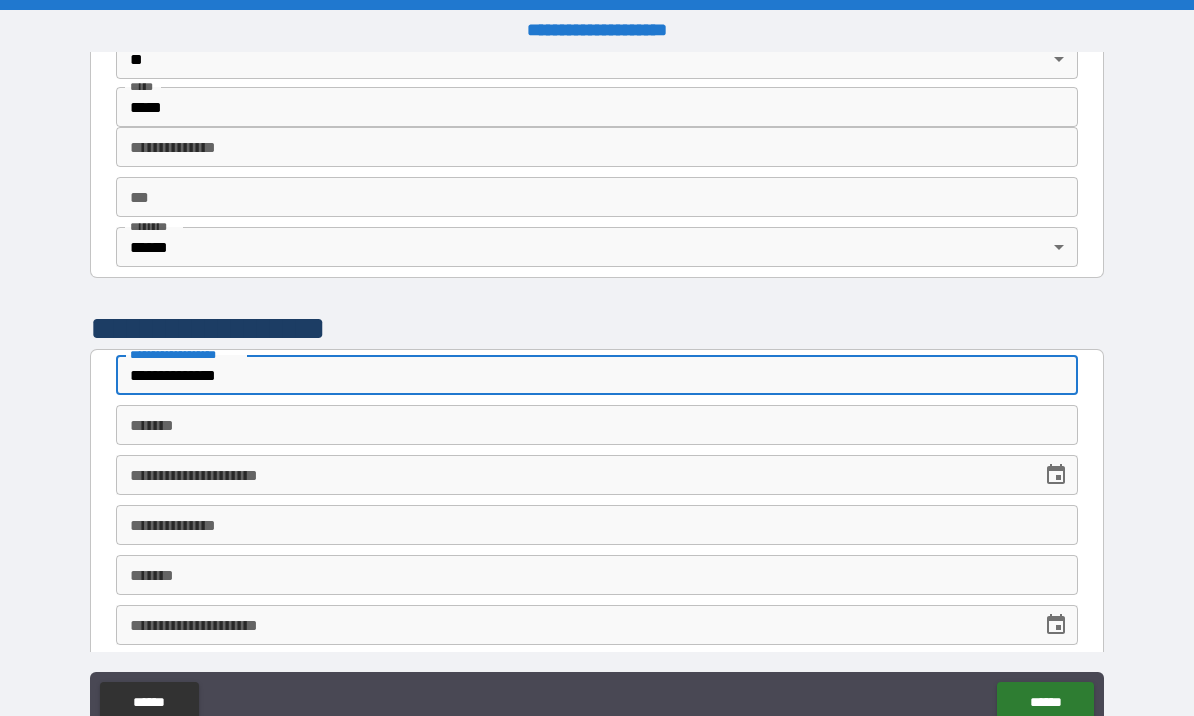 type on "**********" 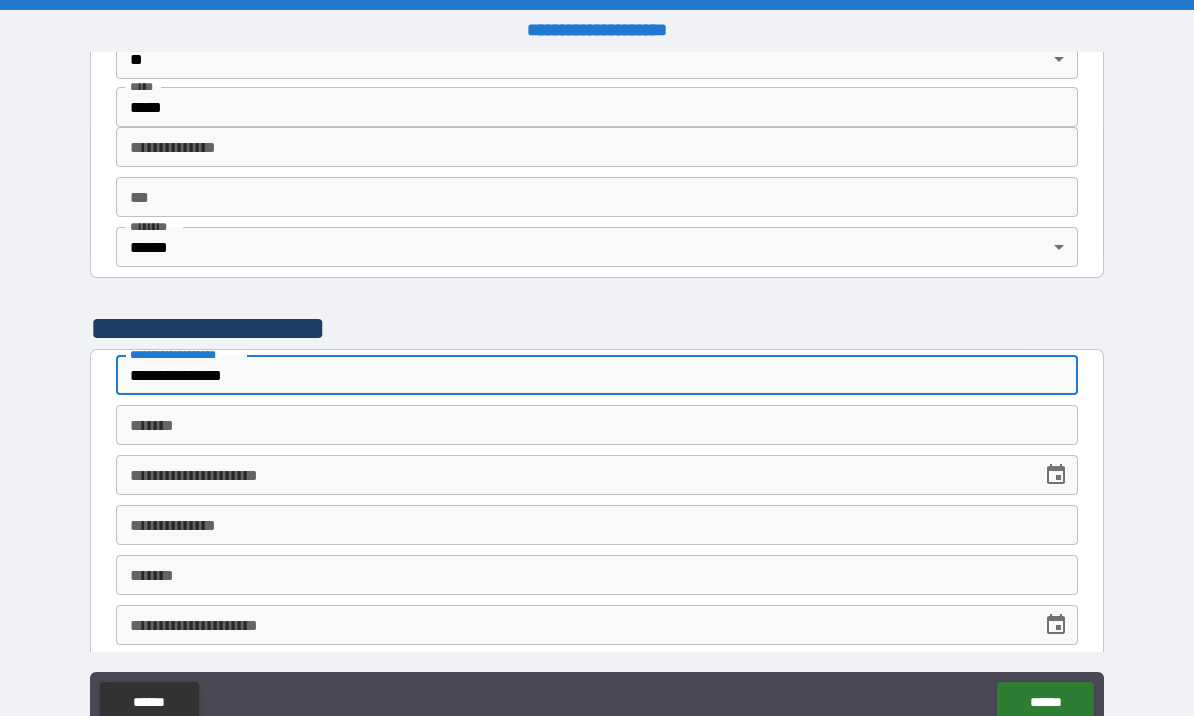 type on "*" 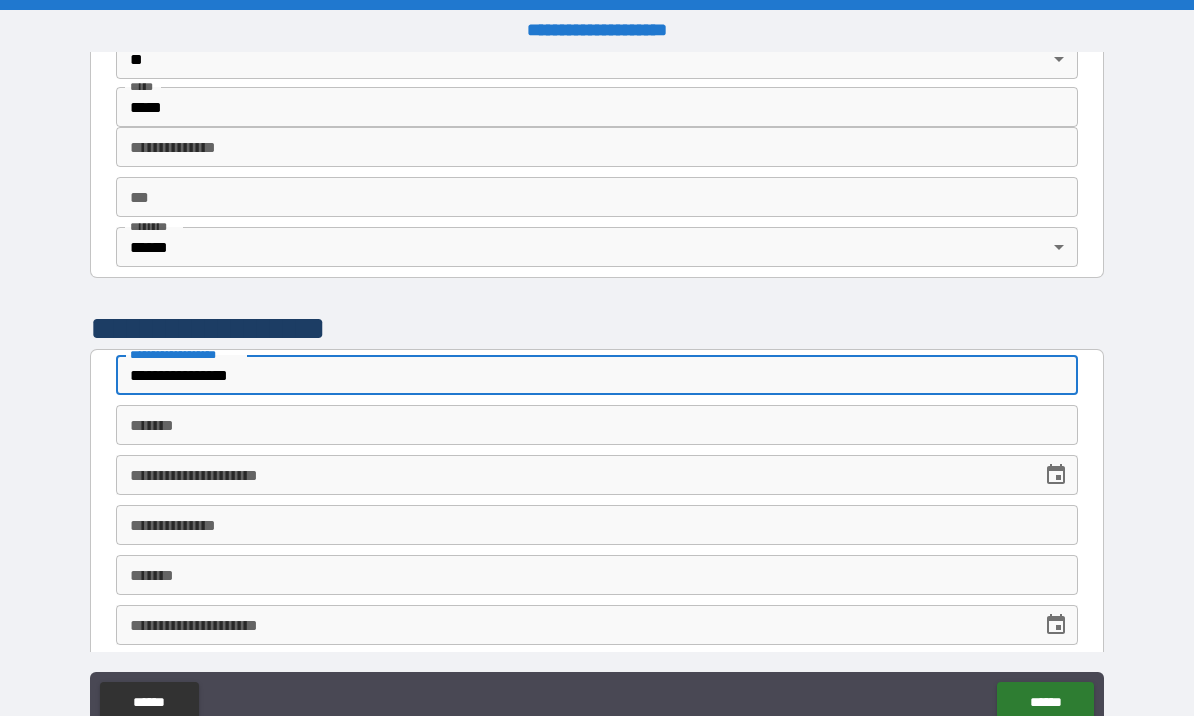type on "*" 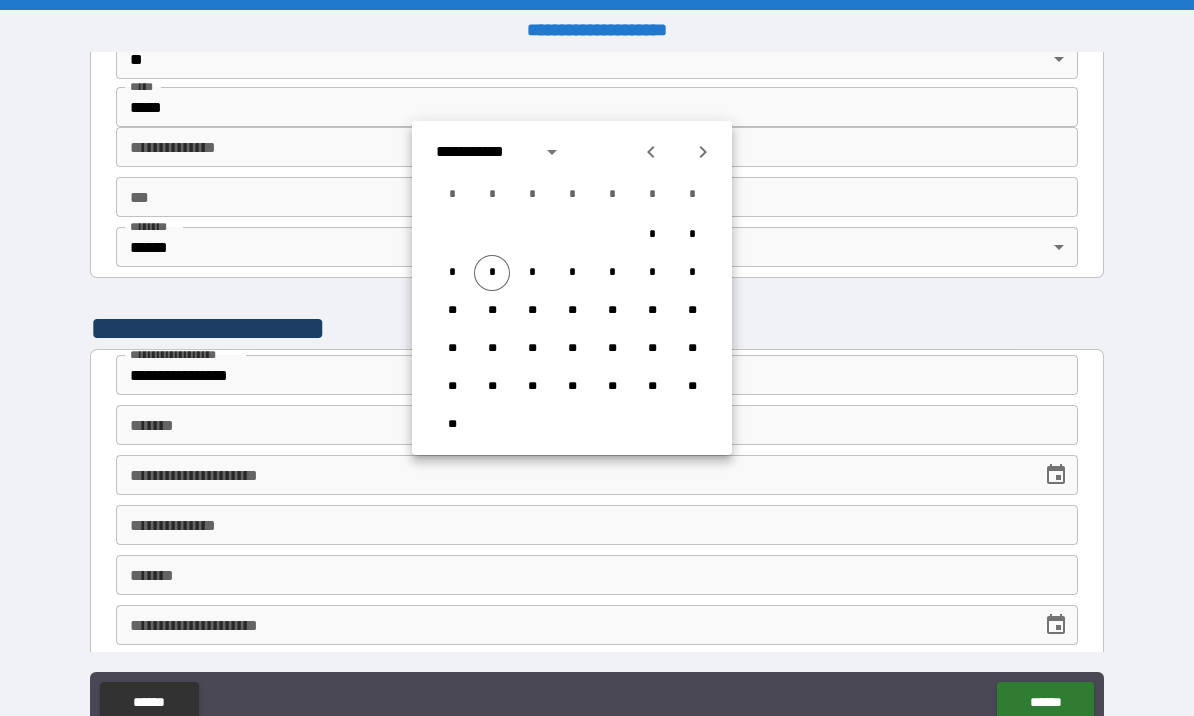 click 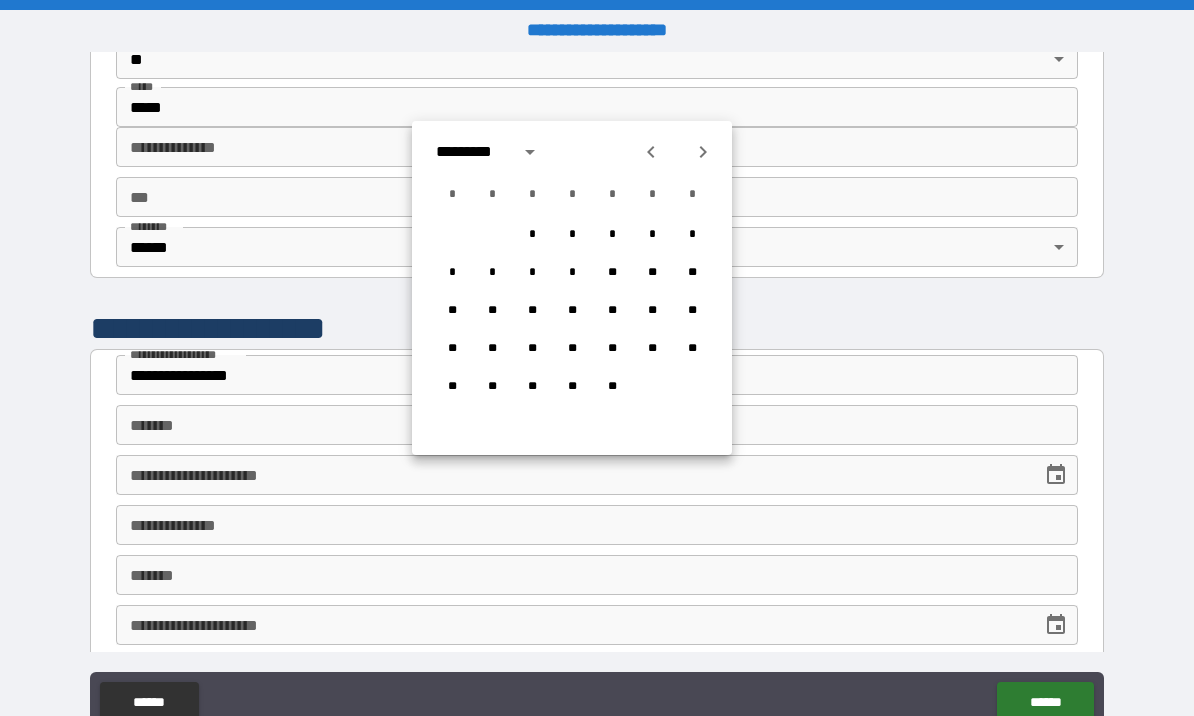 click on "* * * * ** ** **" at bounding box center [572, 273] 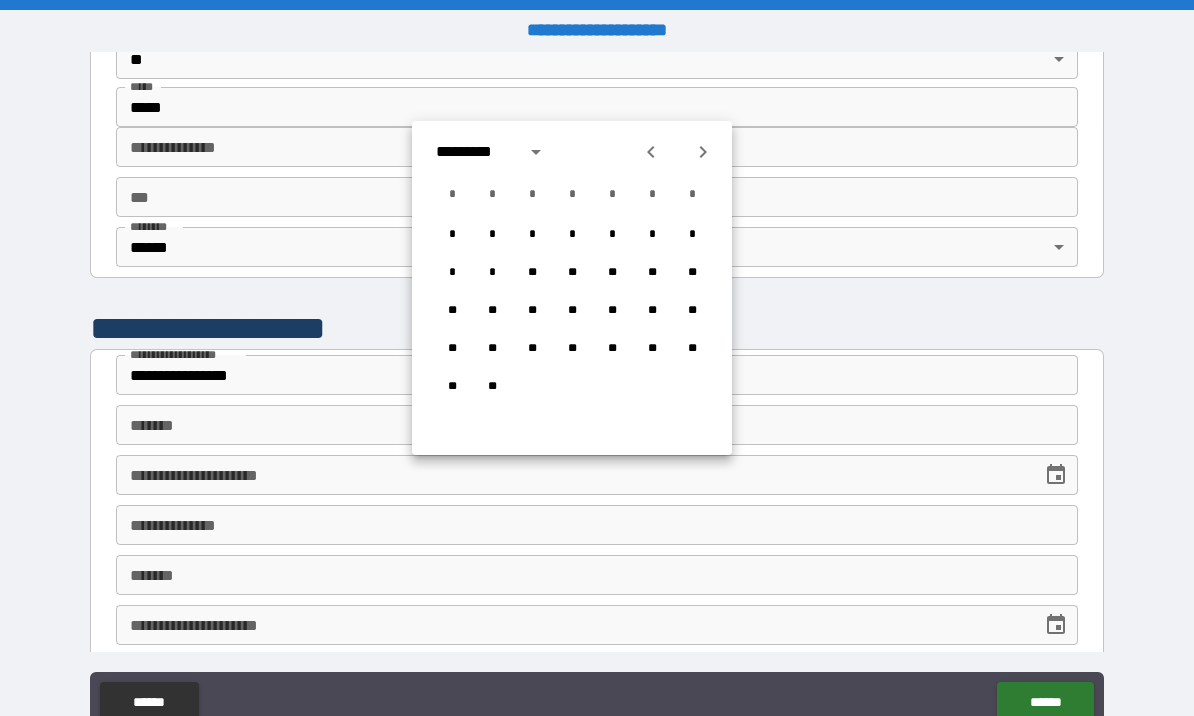 click at bounding box center [651, 152] 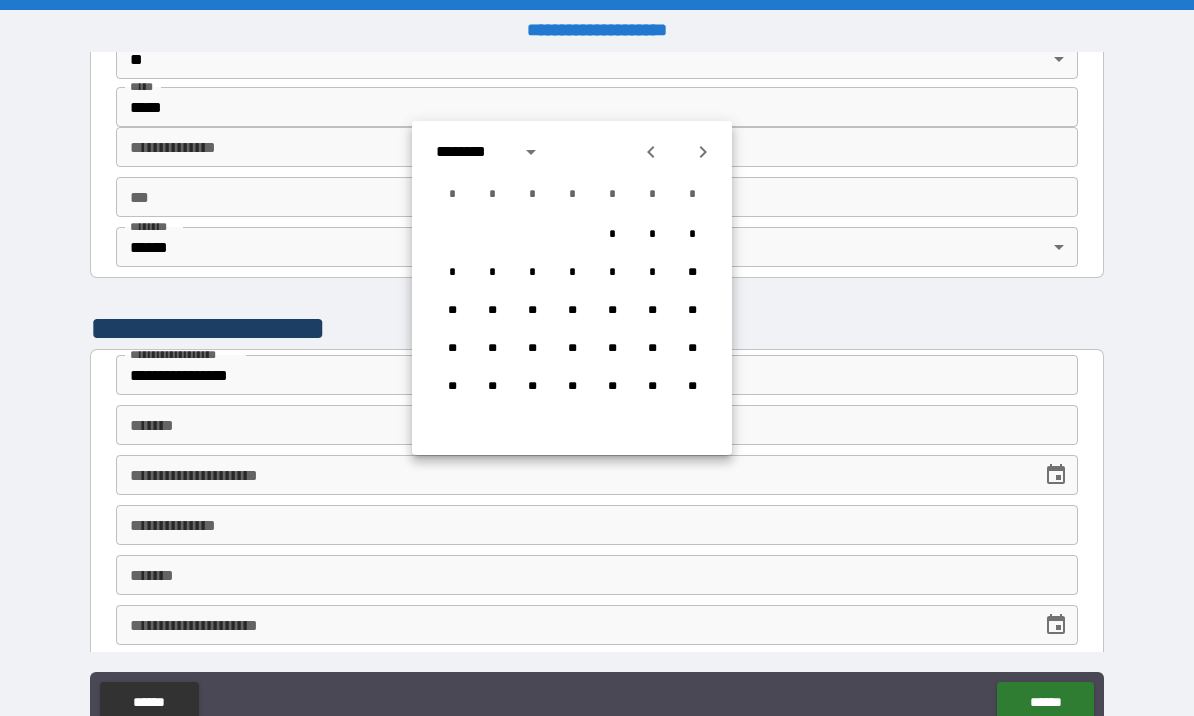 click 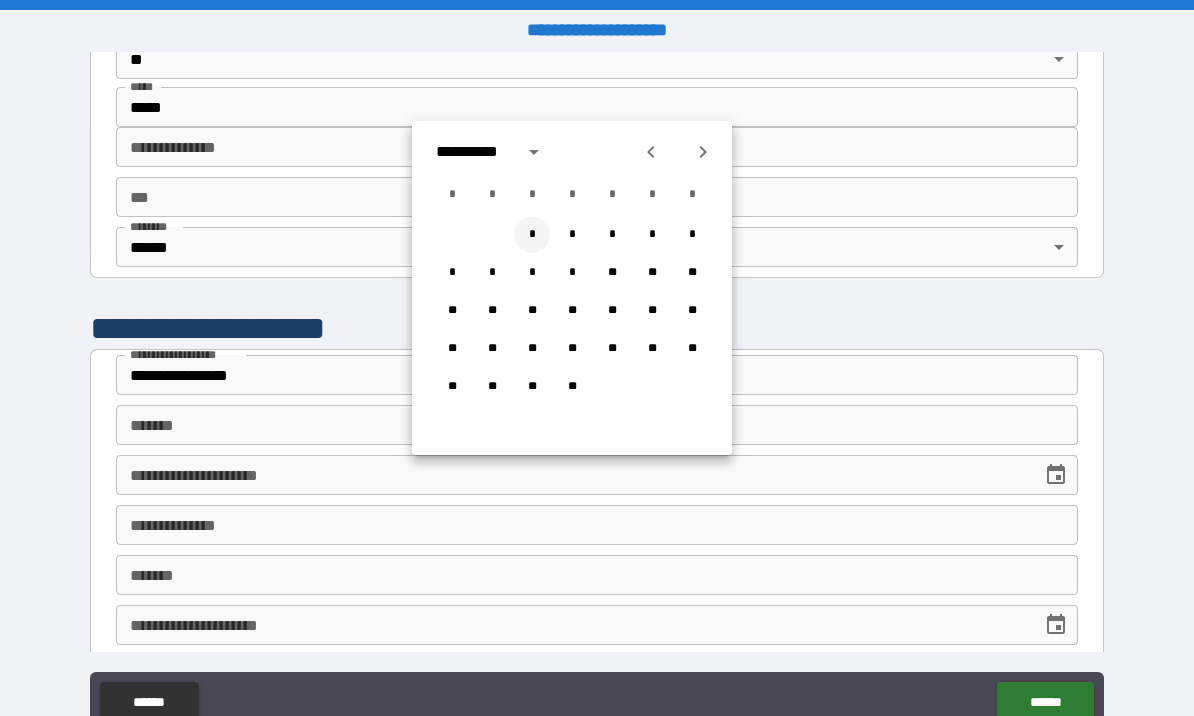 click on "*" at bounding box center (532, 235) 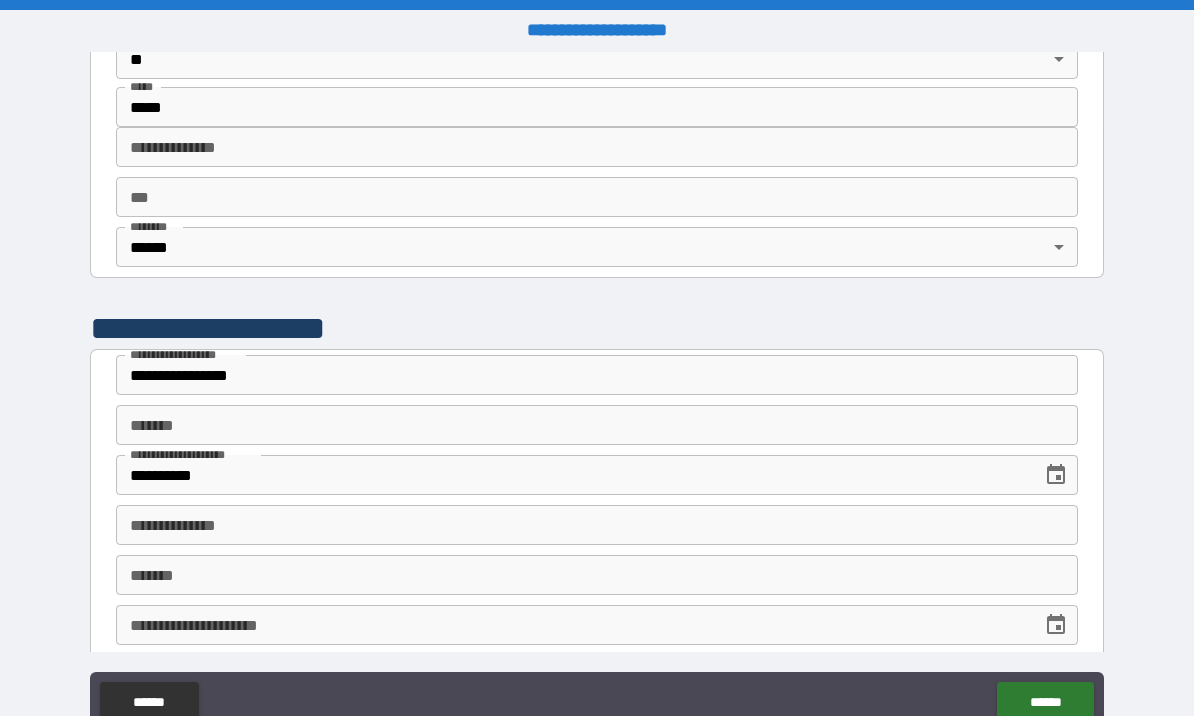type on "**********" 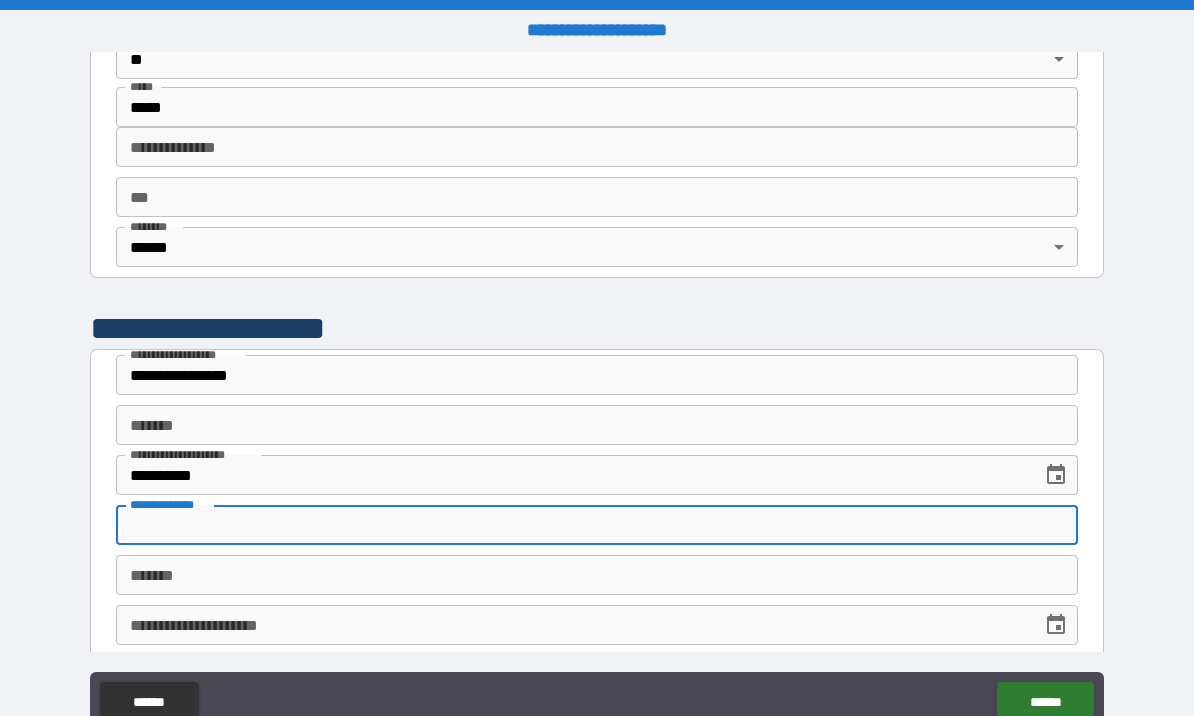 type on "*" 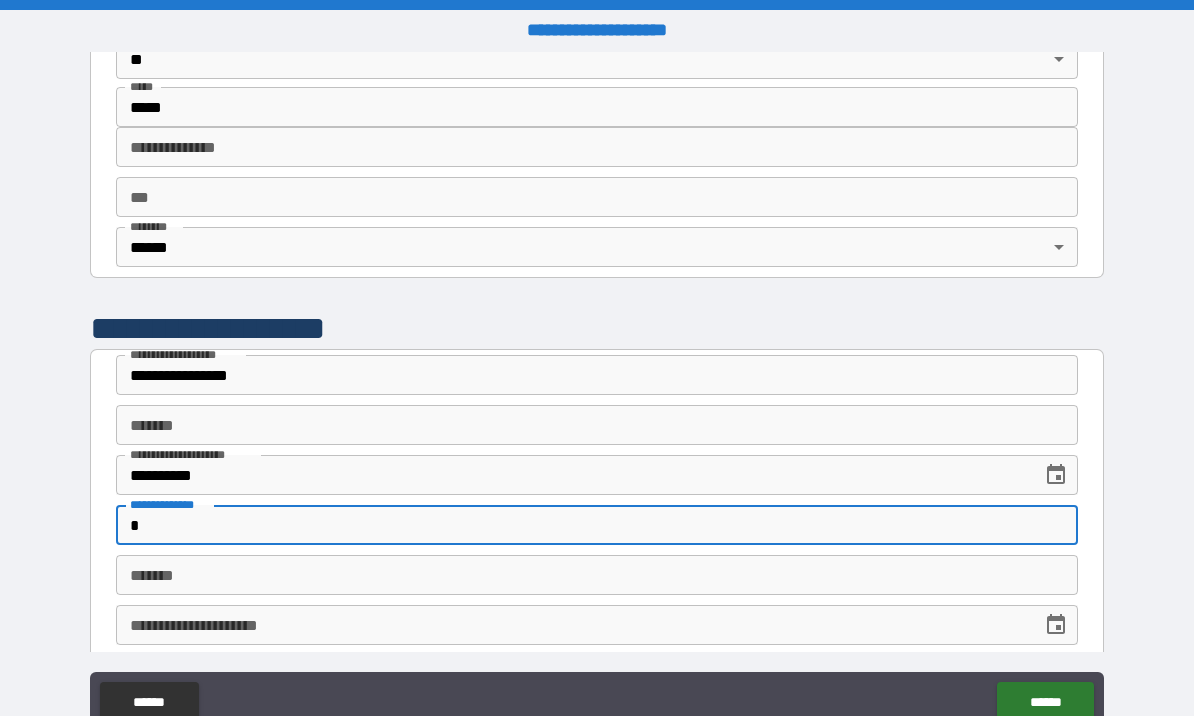 type on "*" 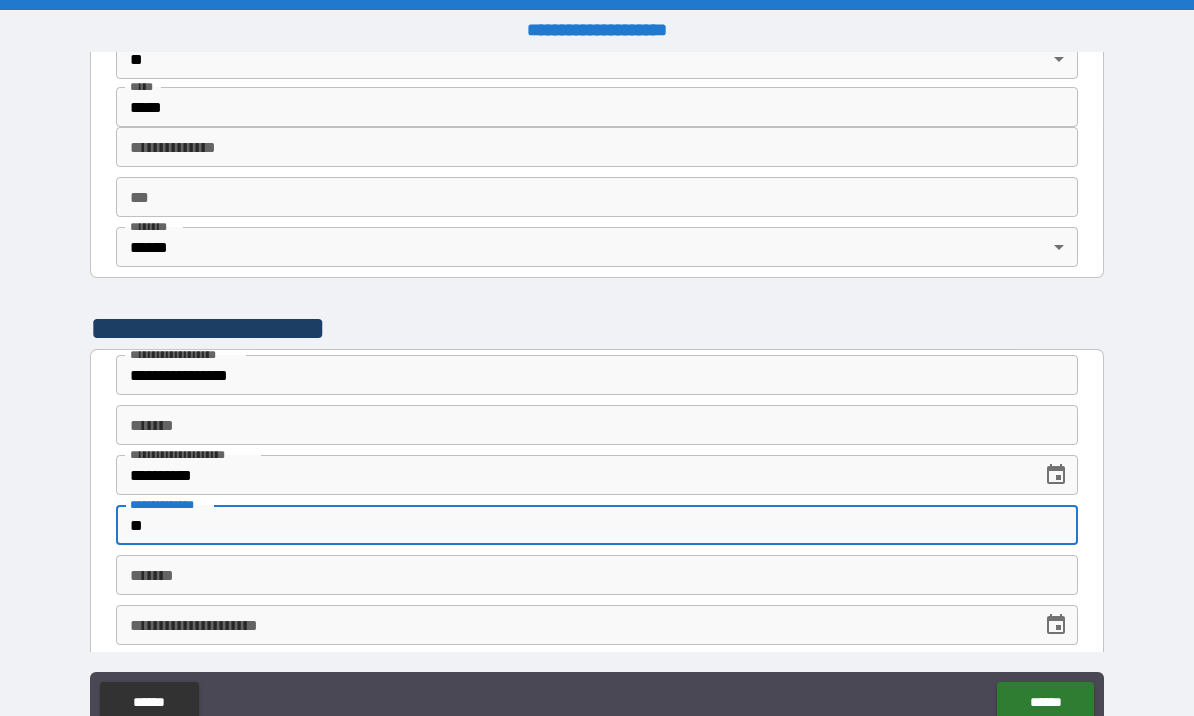type on "*" 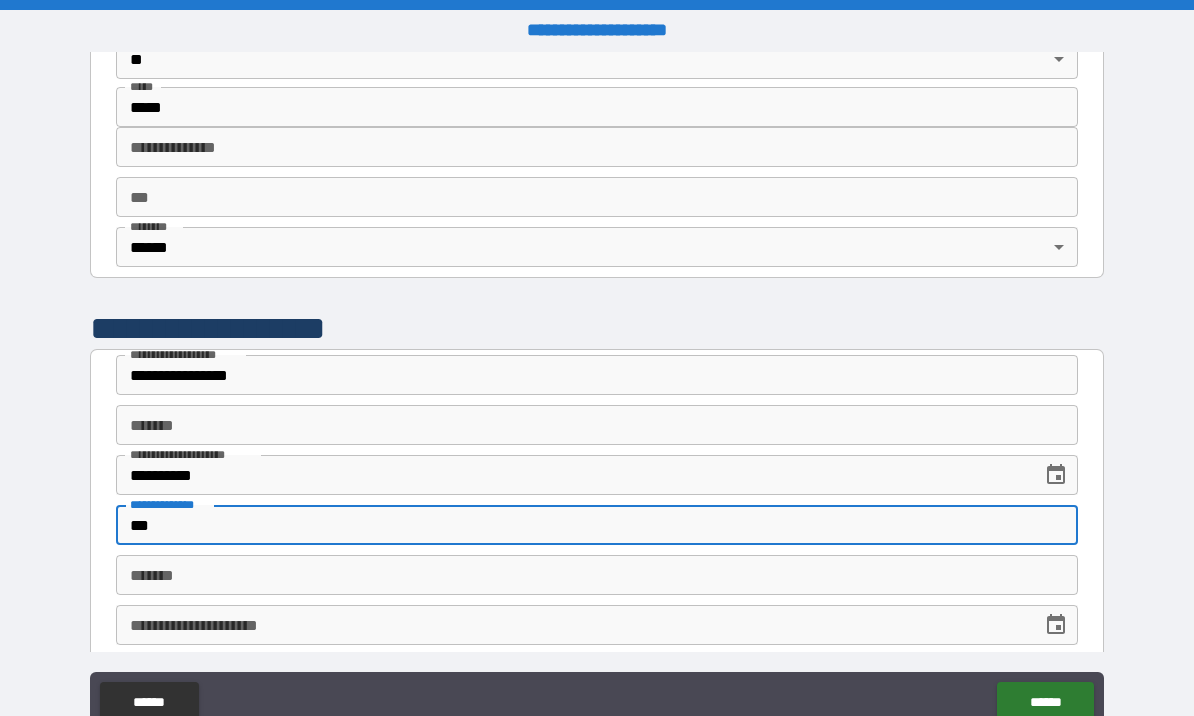 type on "*" 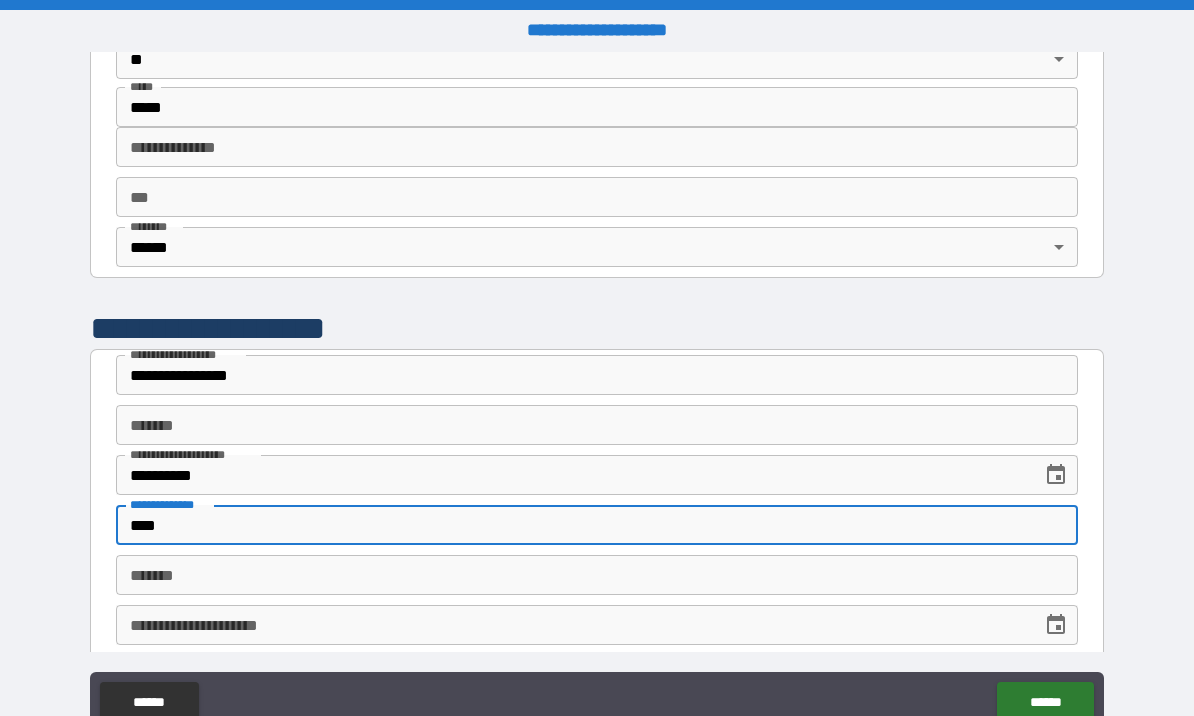 type on "*" 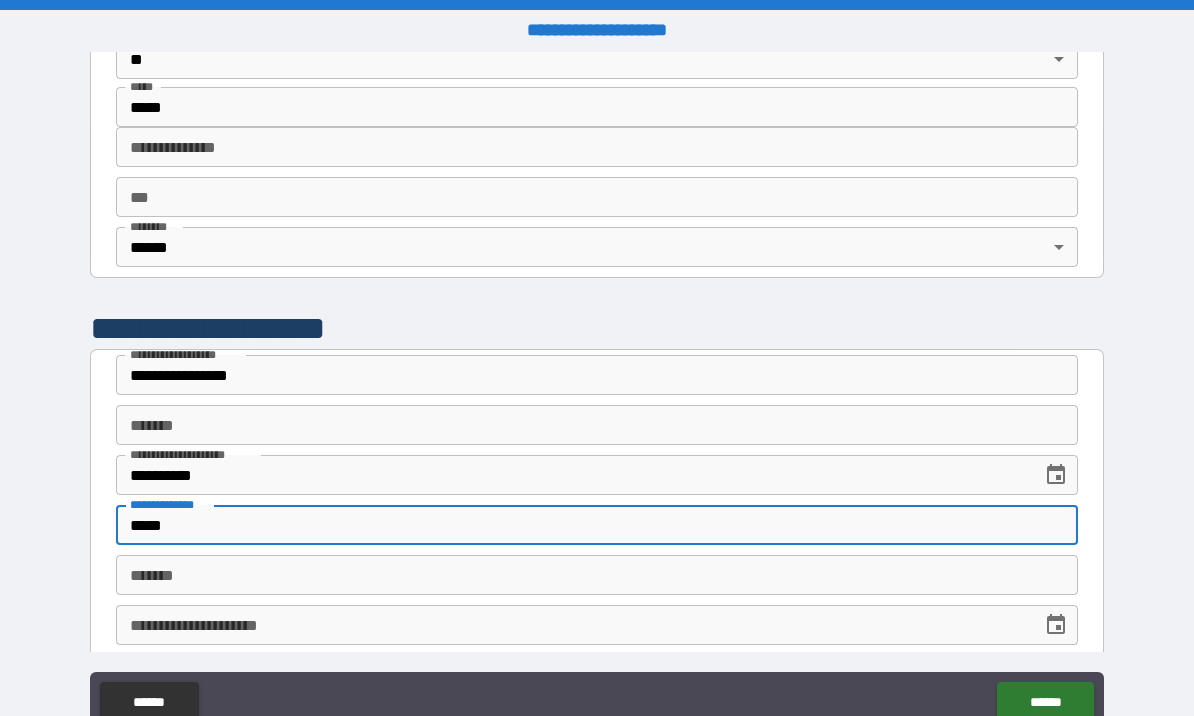 type on "*" 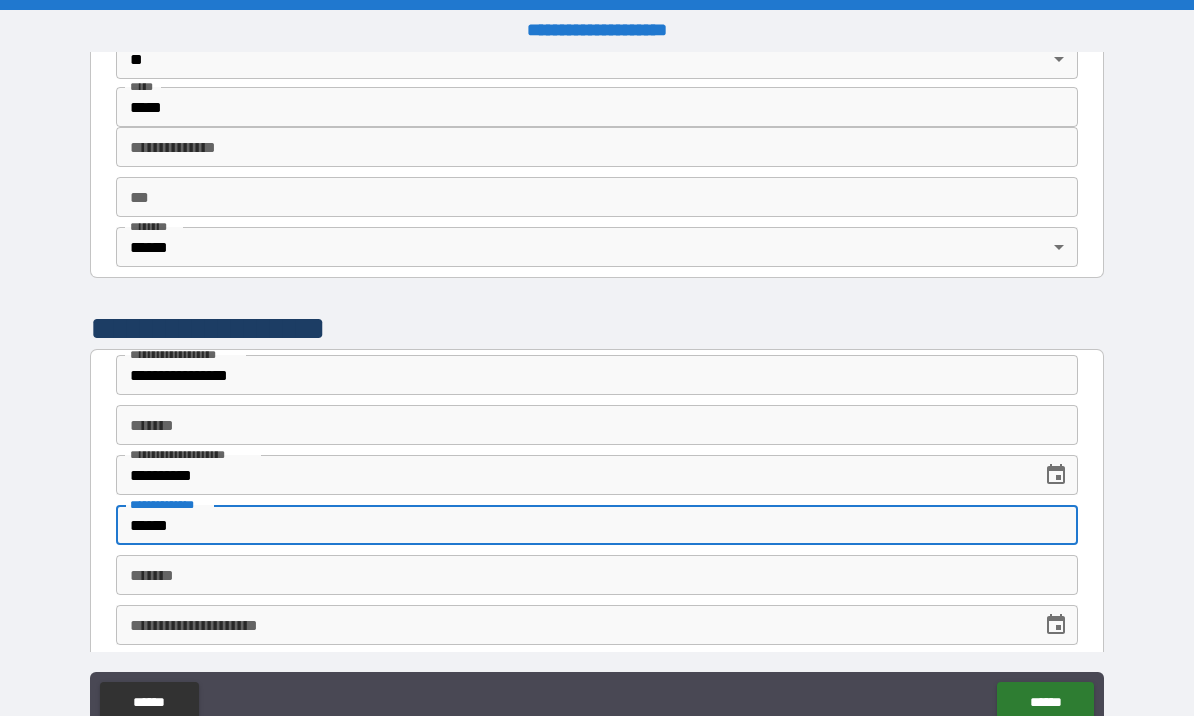 type on "*******" 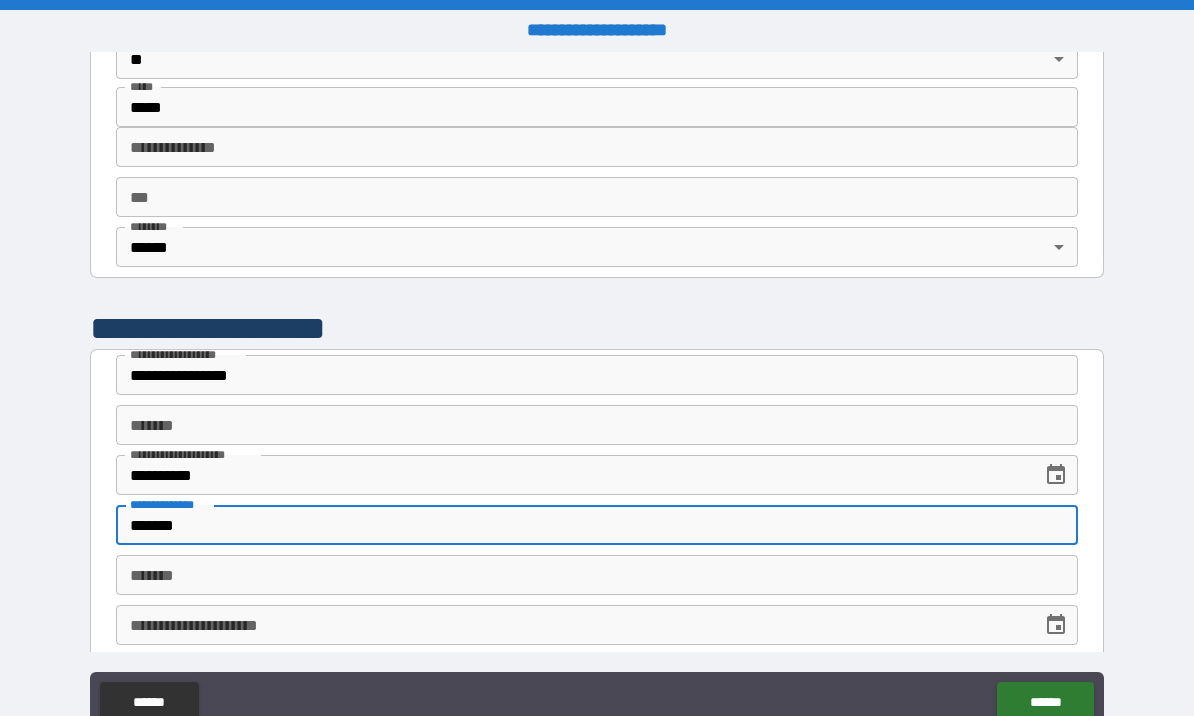 type on "********" 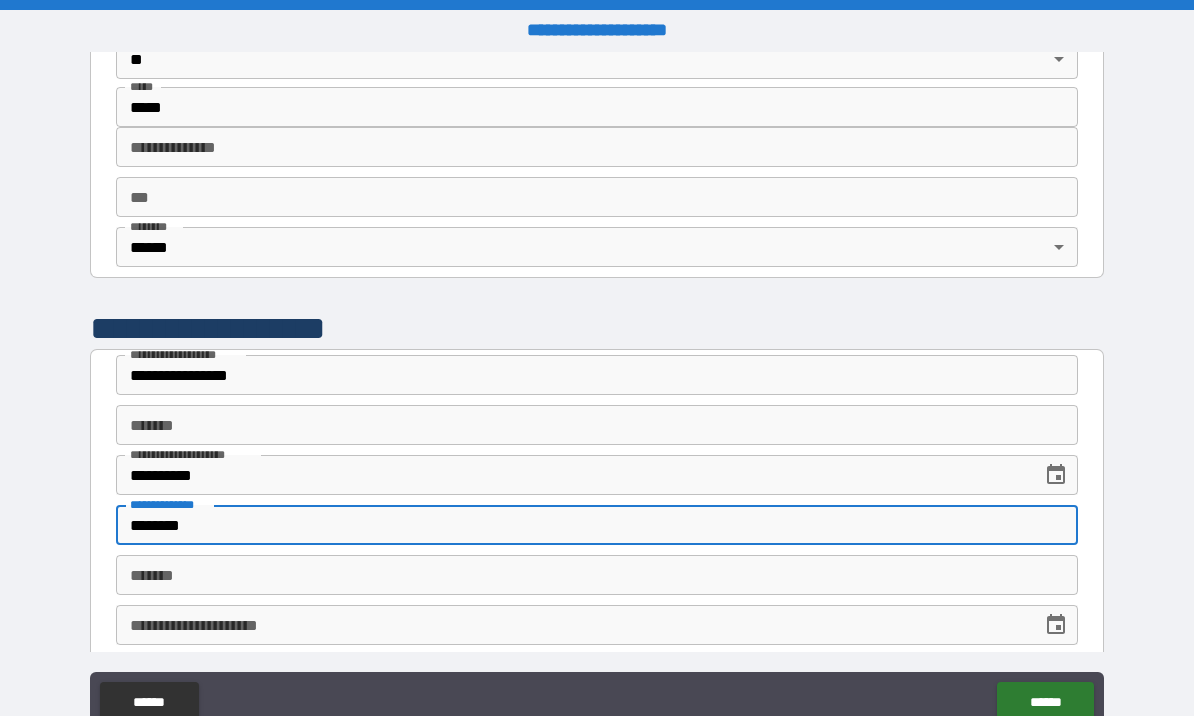 type on "********" 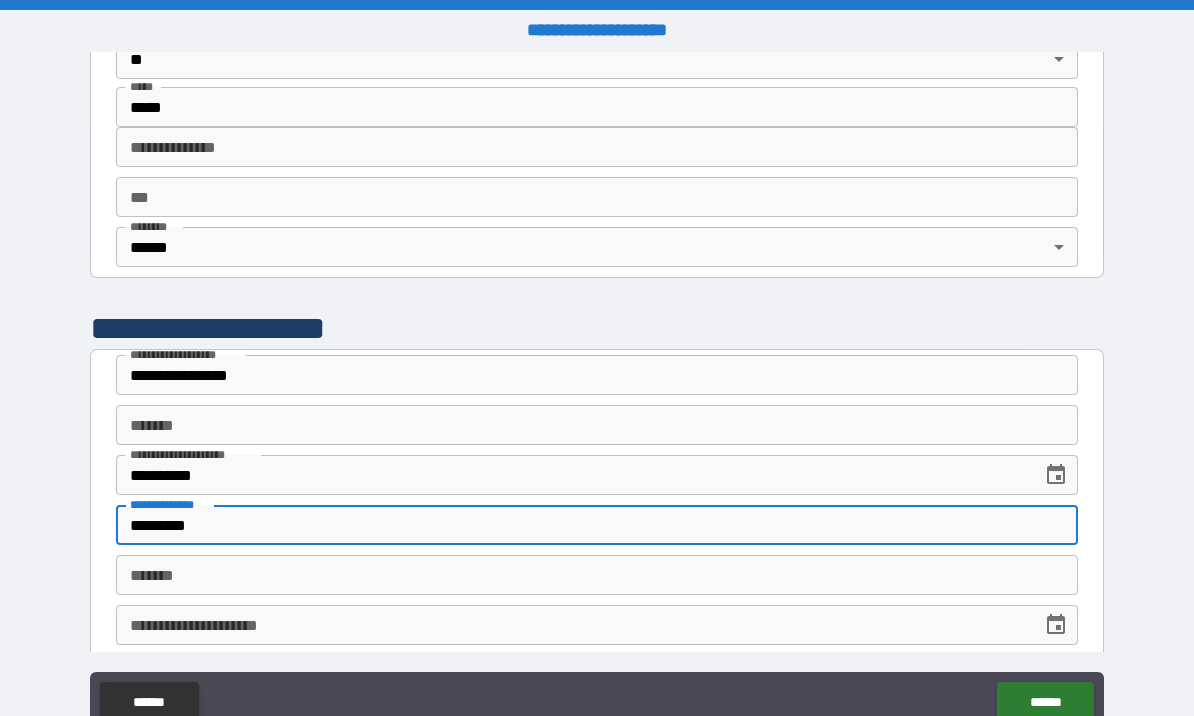 type on "*" 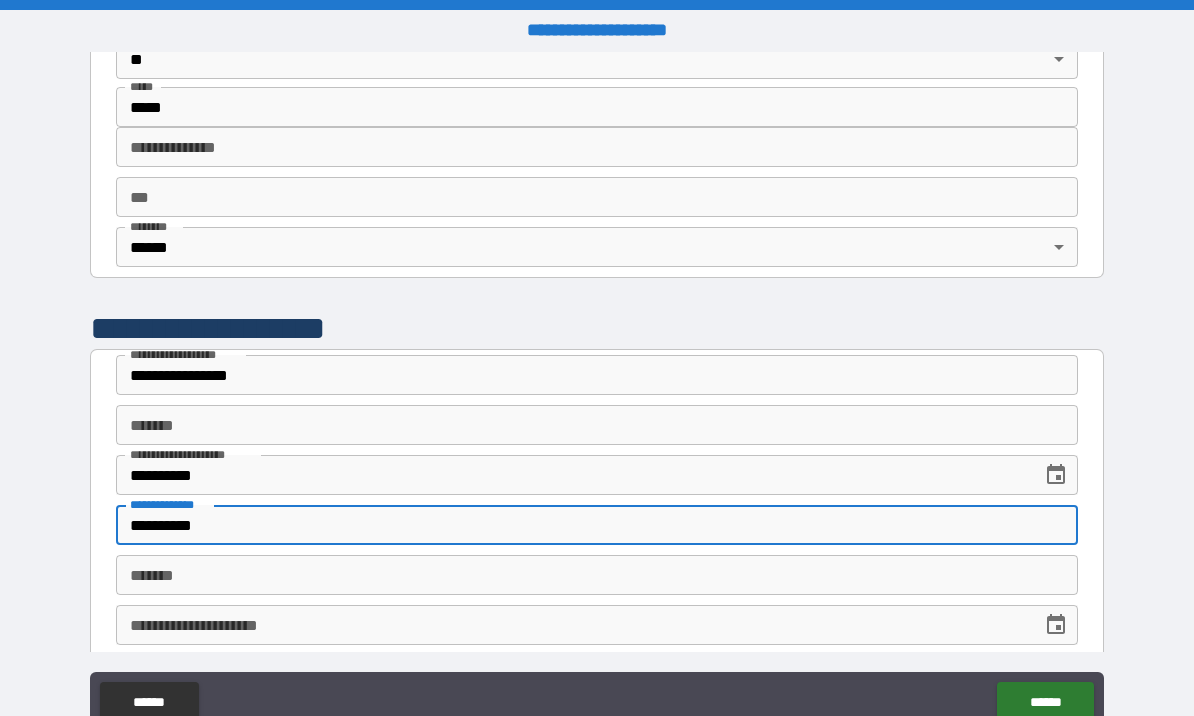 type on "*" 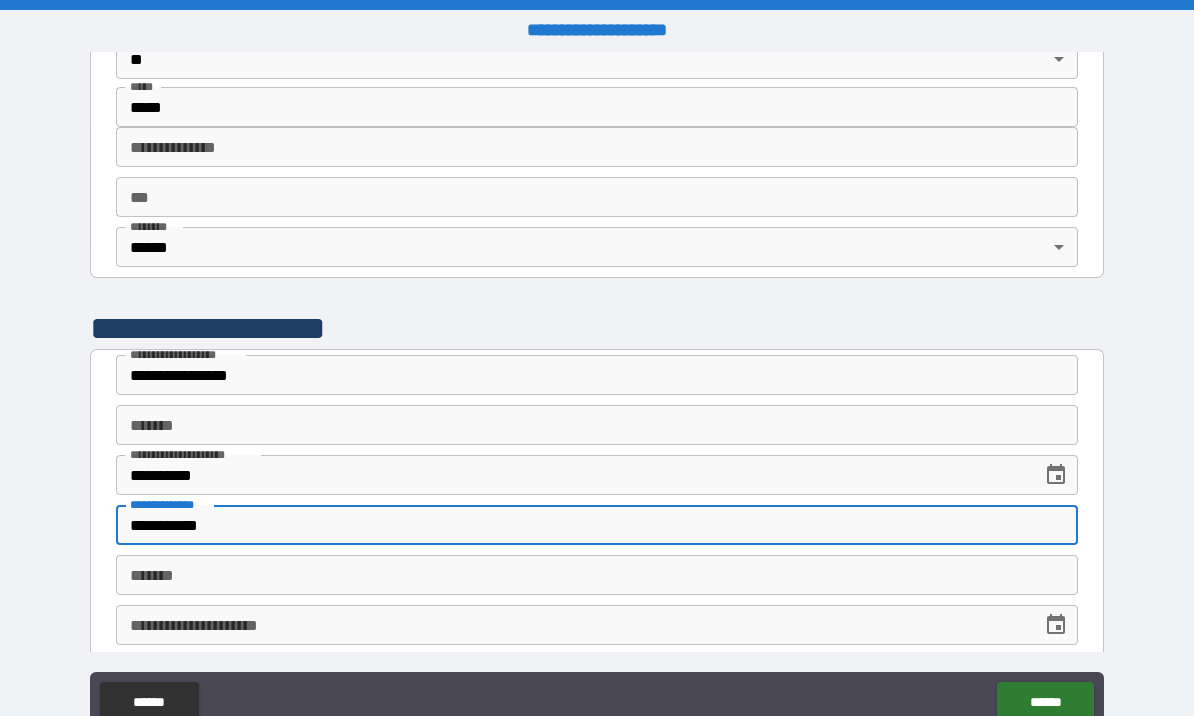 type on "*" 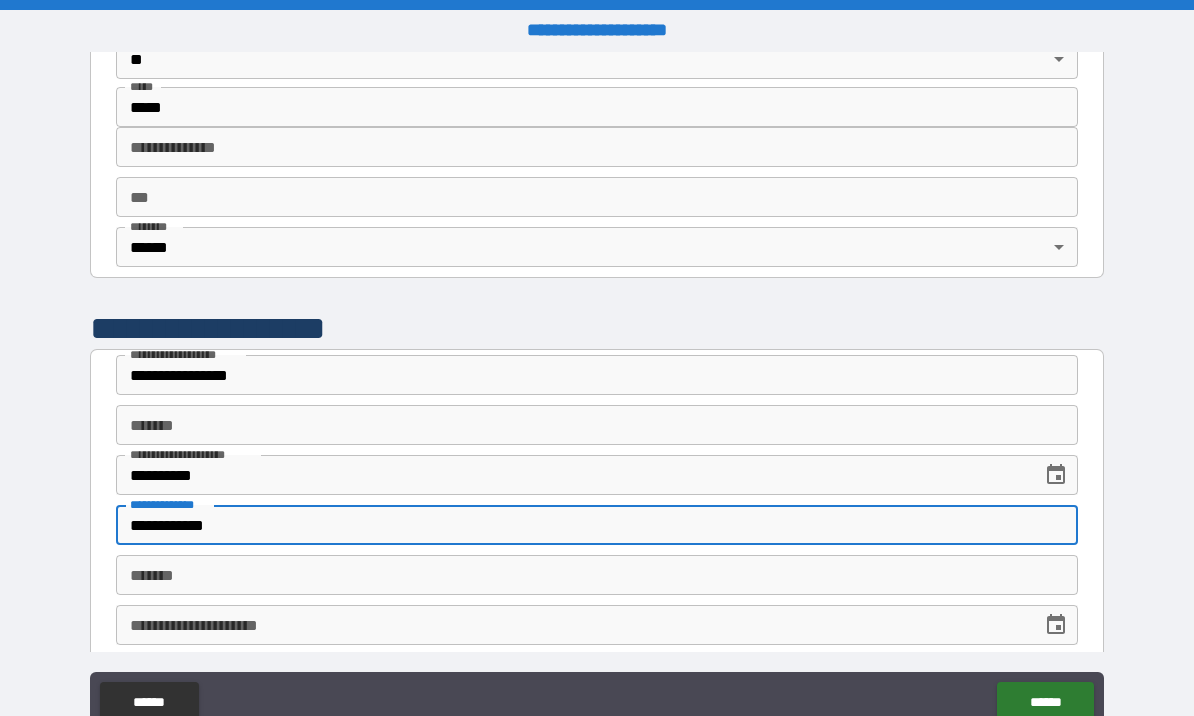 type on "*" 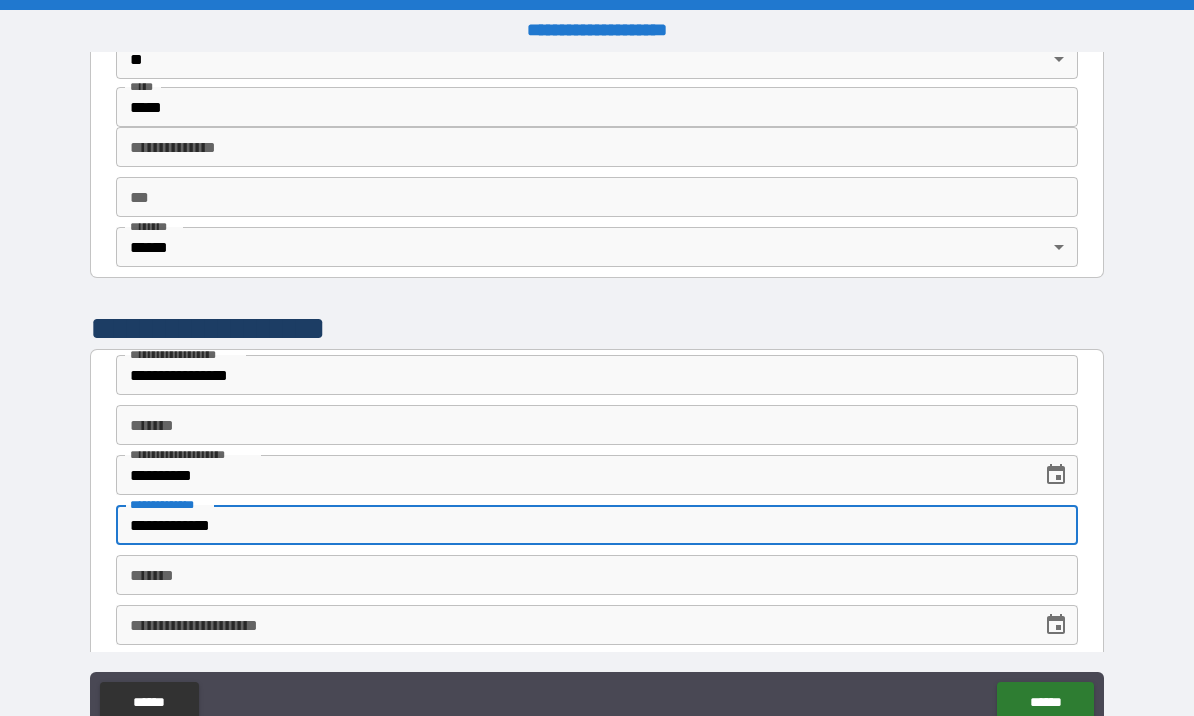 type on "**********" 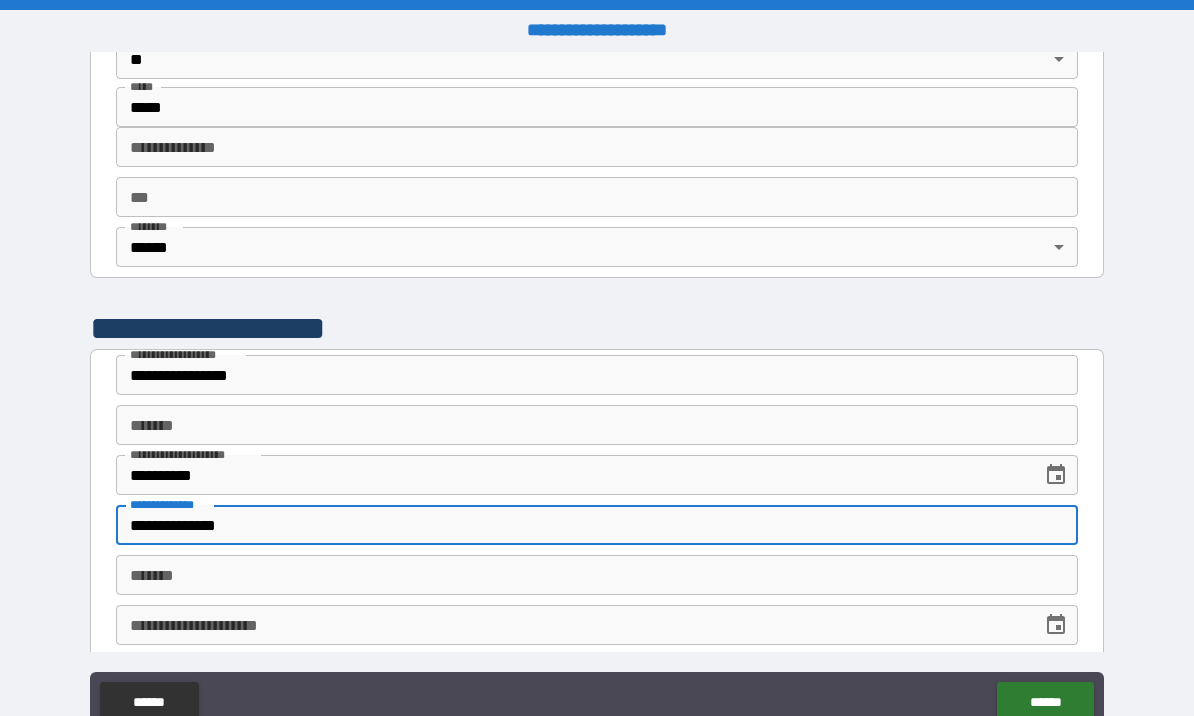 type on "*" 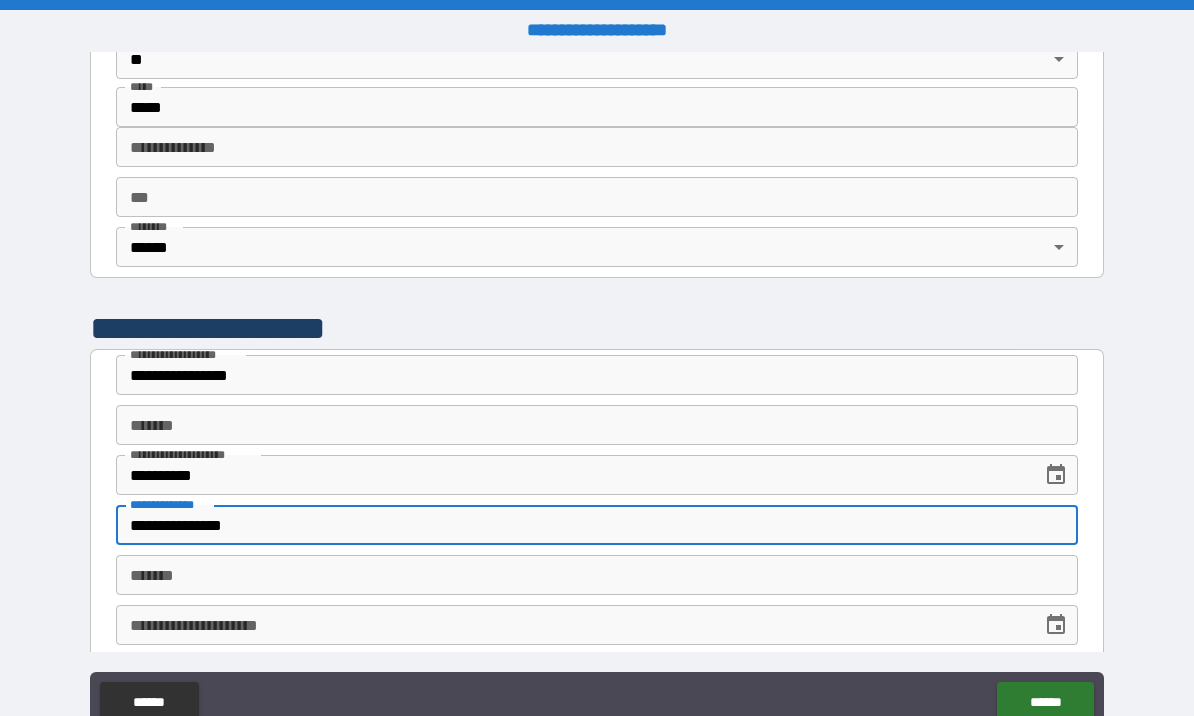 type on "*" 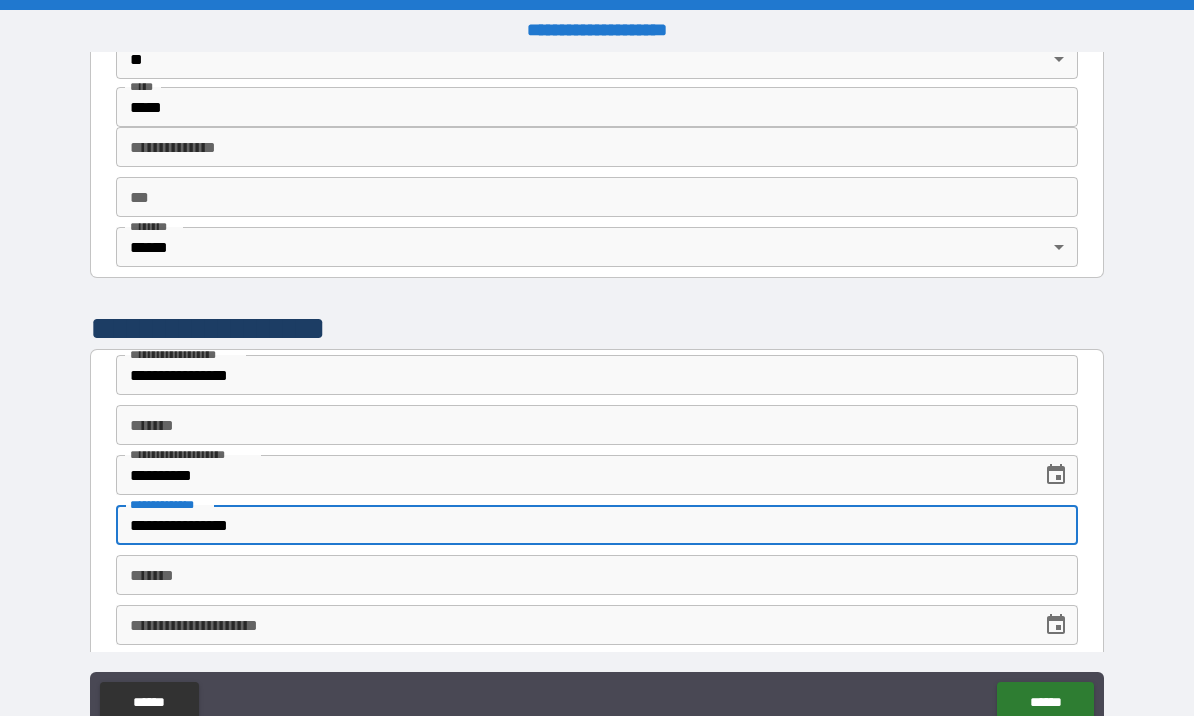 type on "**********" 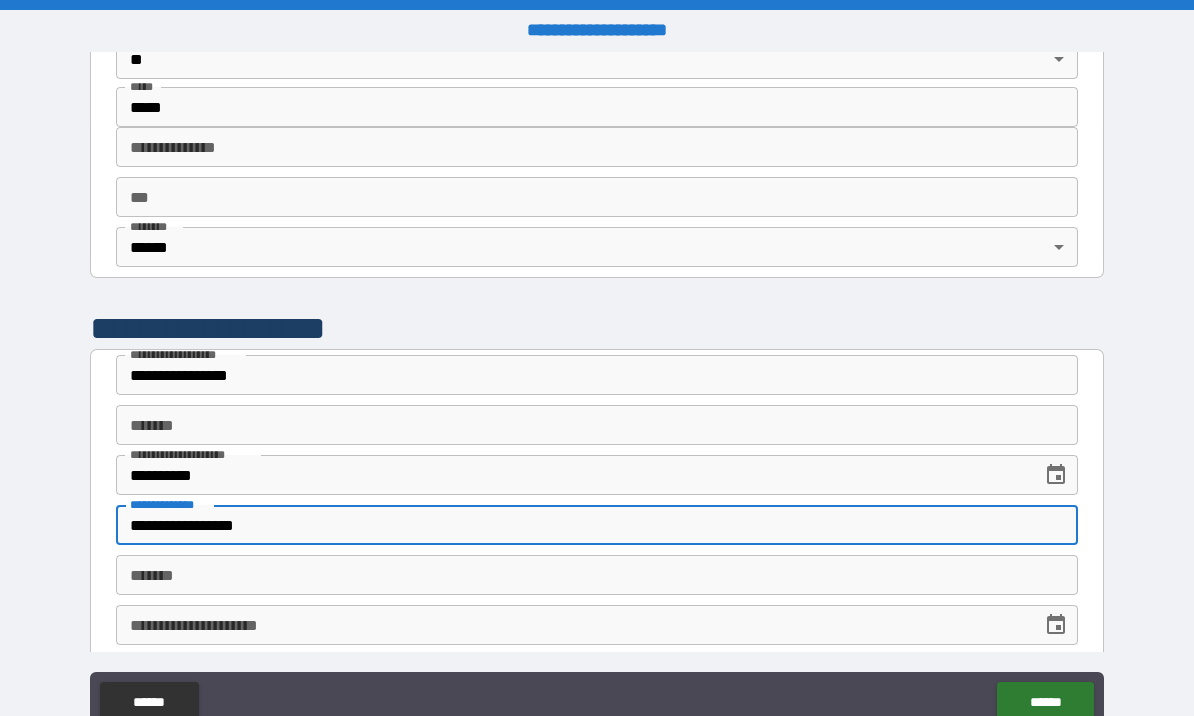 type on "*" 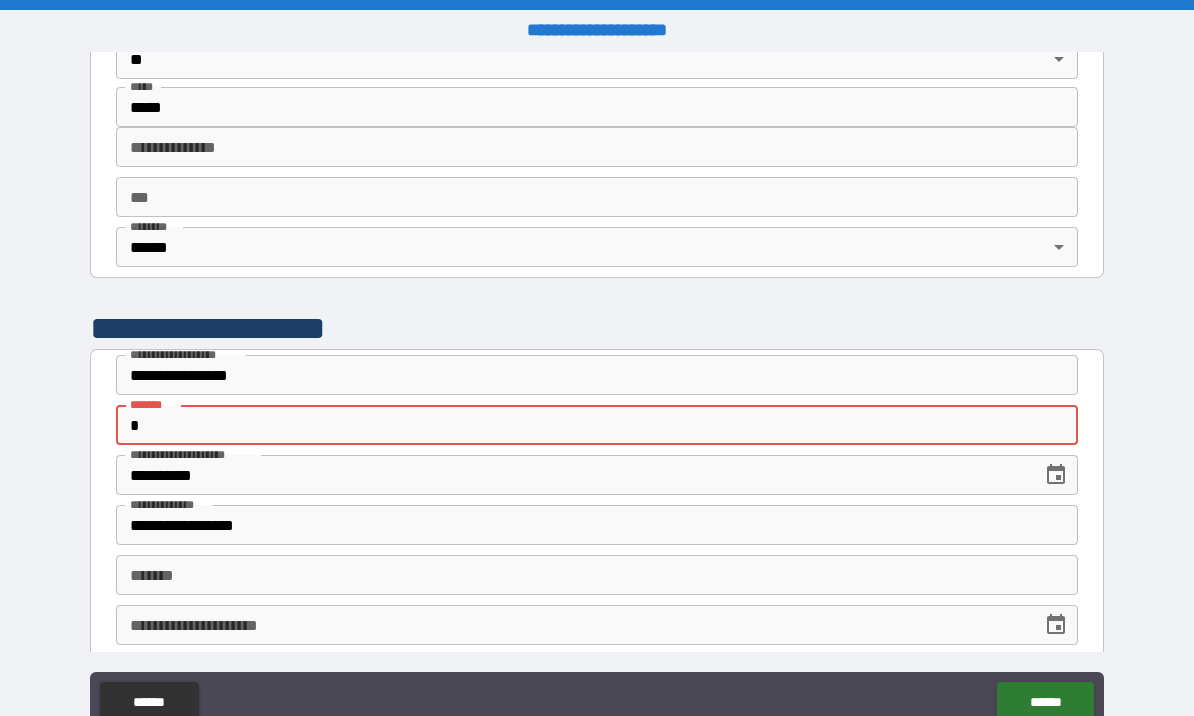 type on "*" 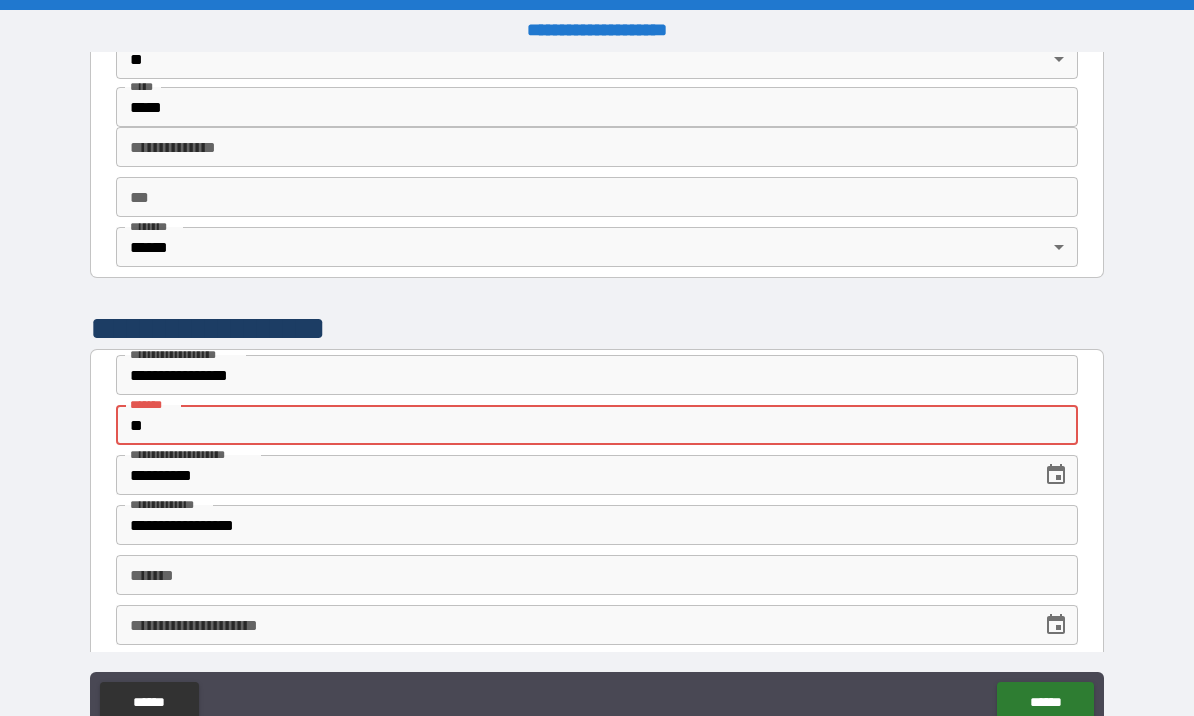 type on "*" 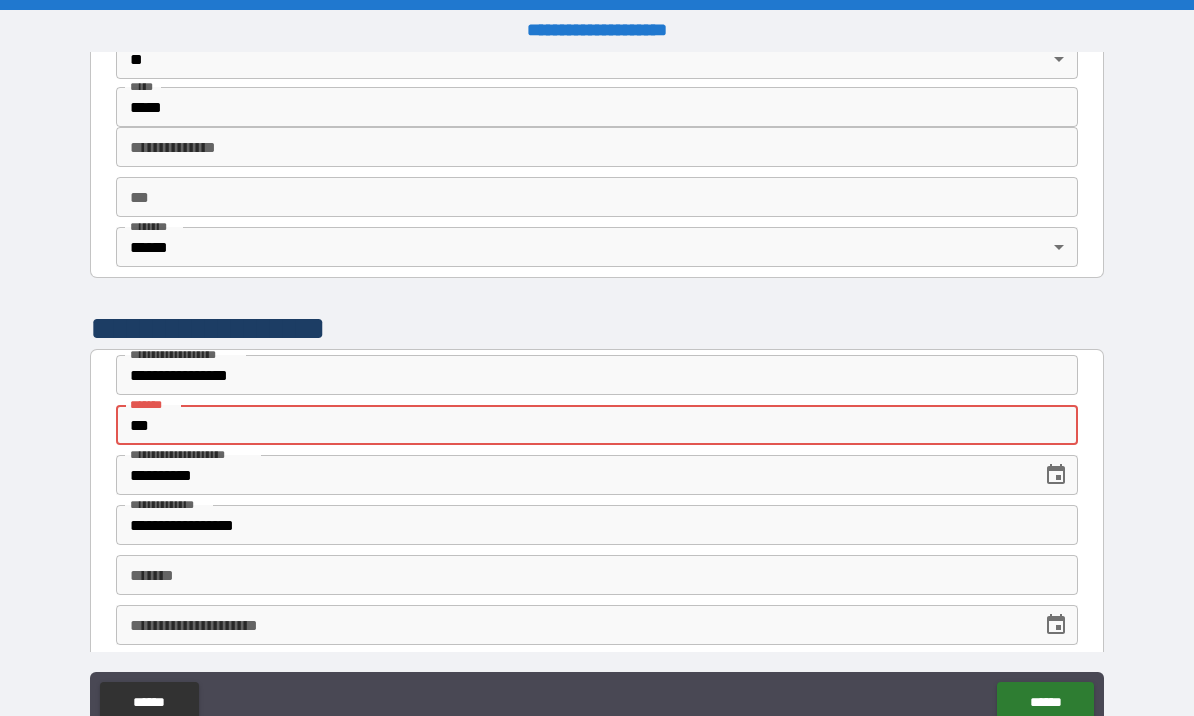 type on "*" 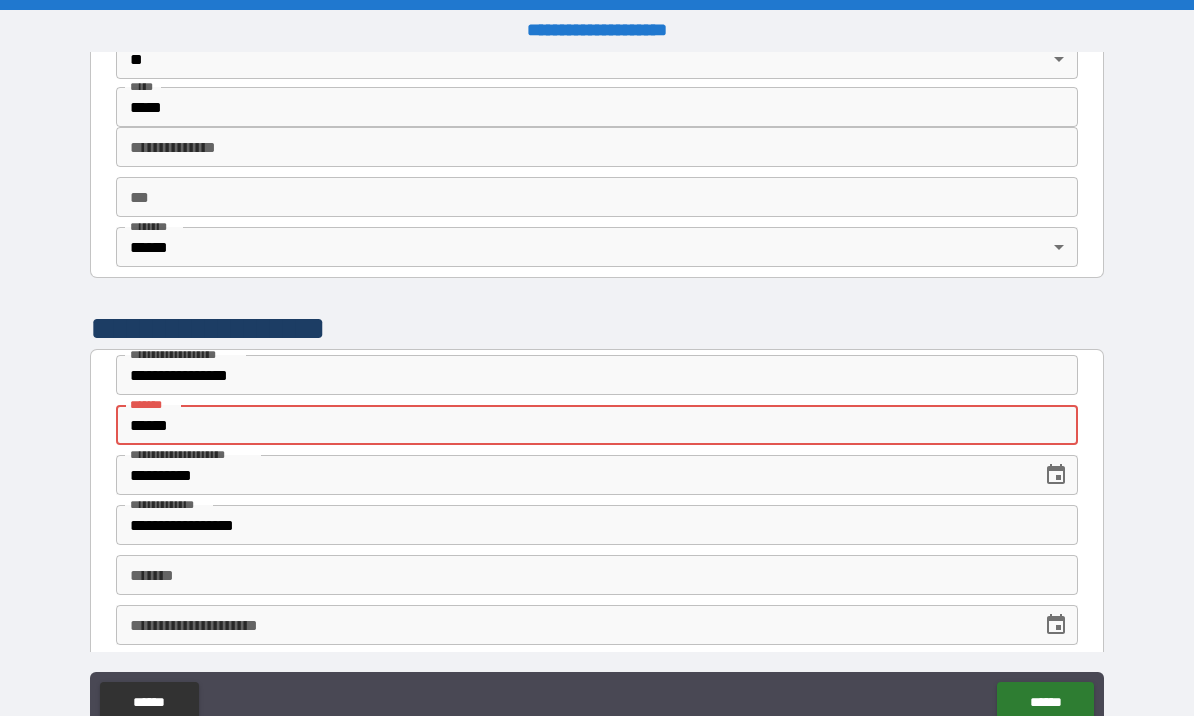 type on "*" 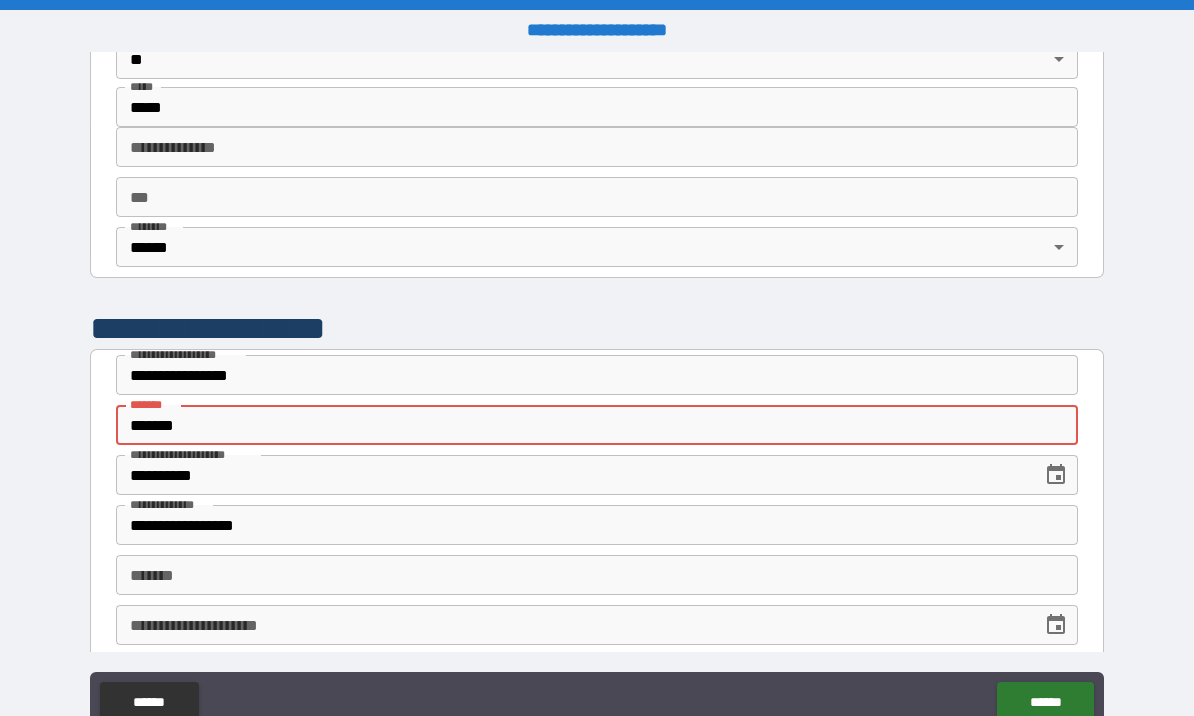 type on "*" 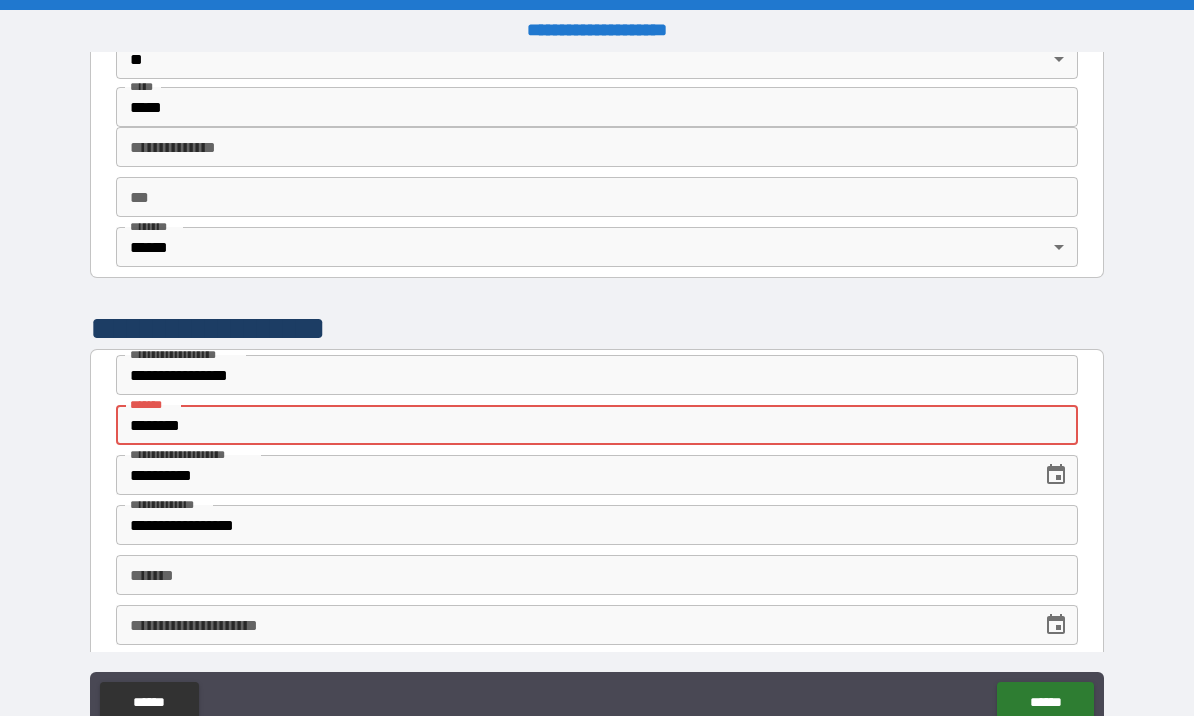 type on "*" 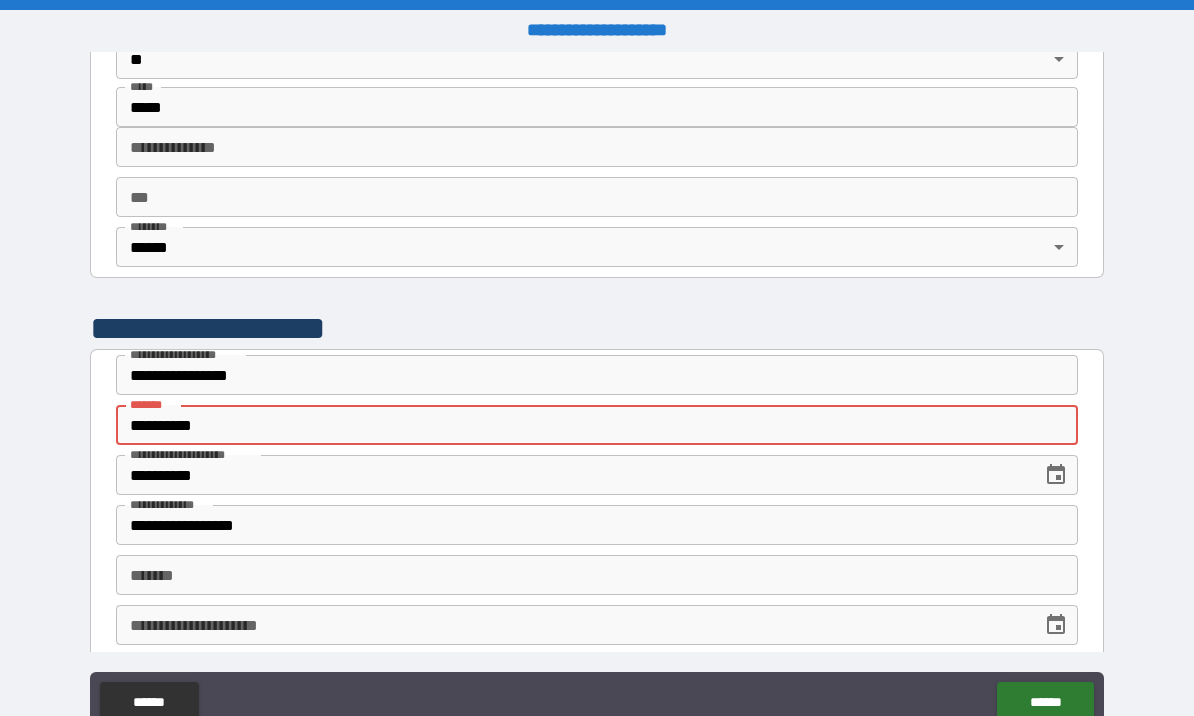 type on "*" 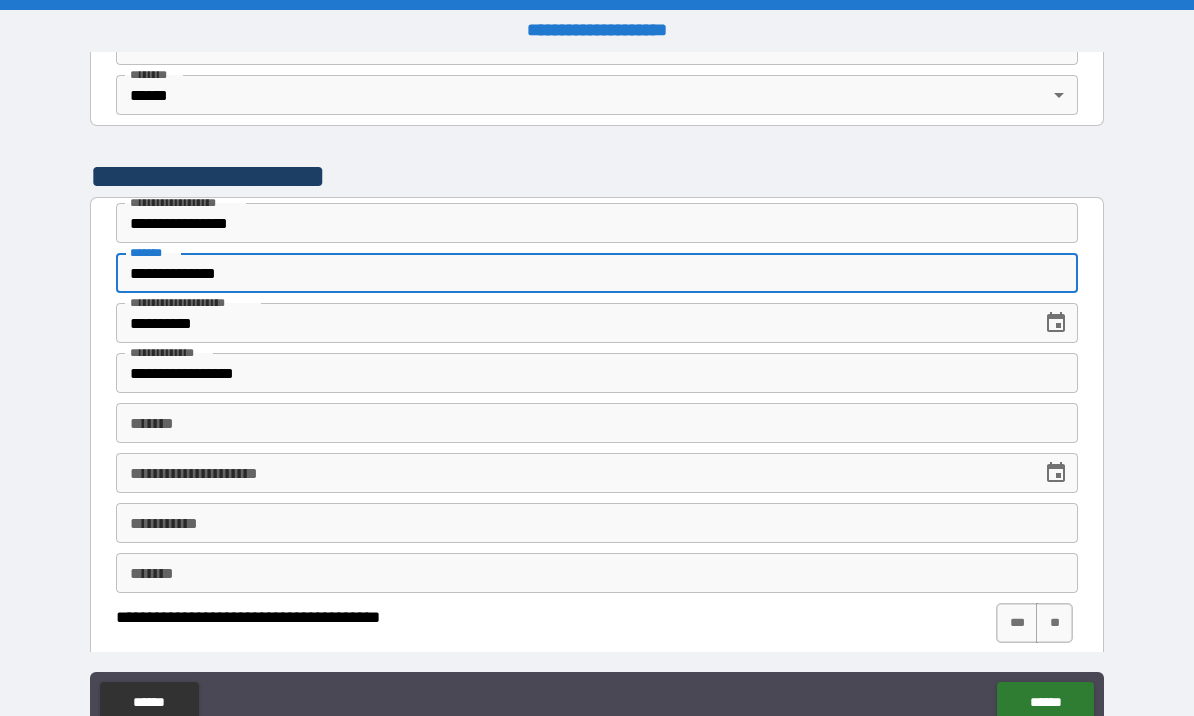 scroll, scrollTop: 642, scrollLeft: 0, axis: vertical 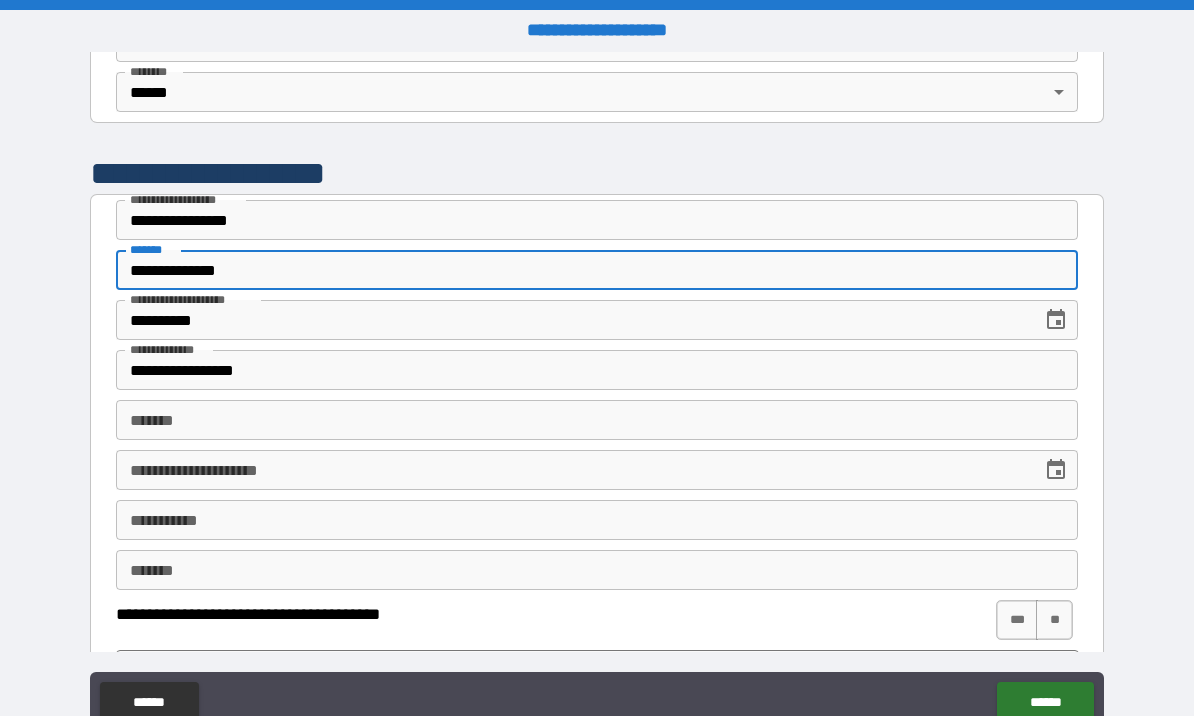 click on "*******" at bounding box center [597, 420] 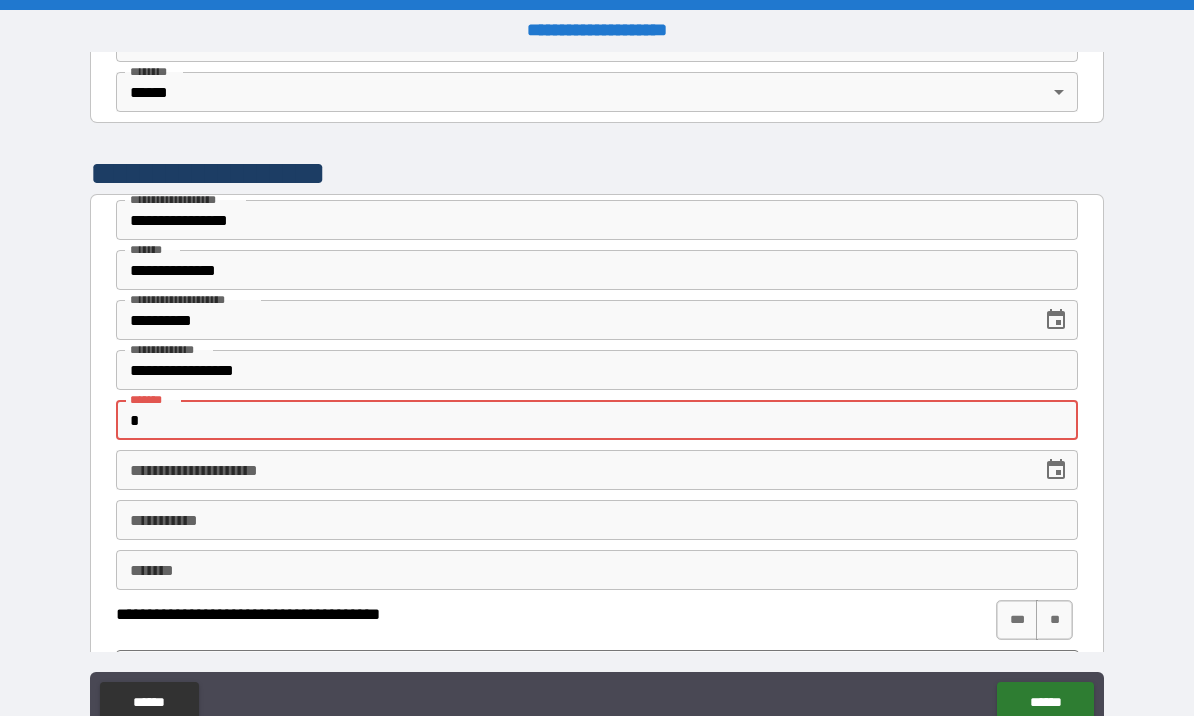 click 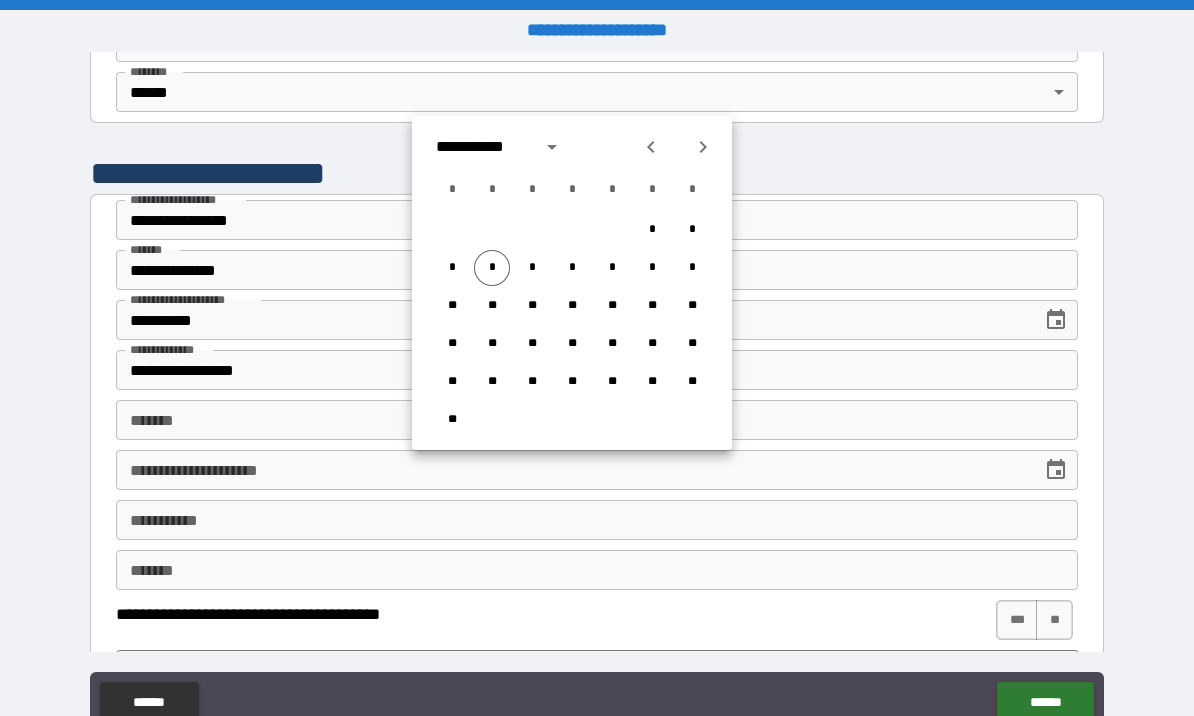 click 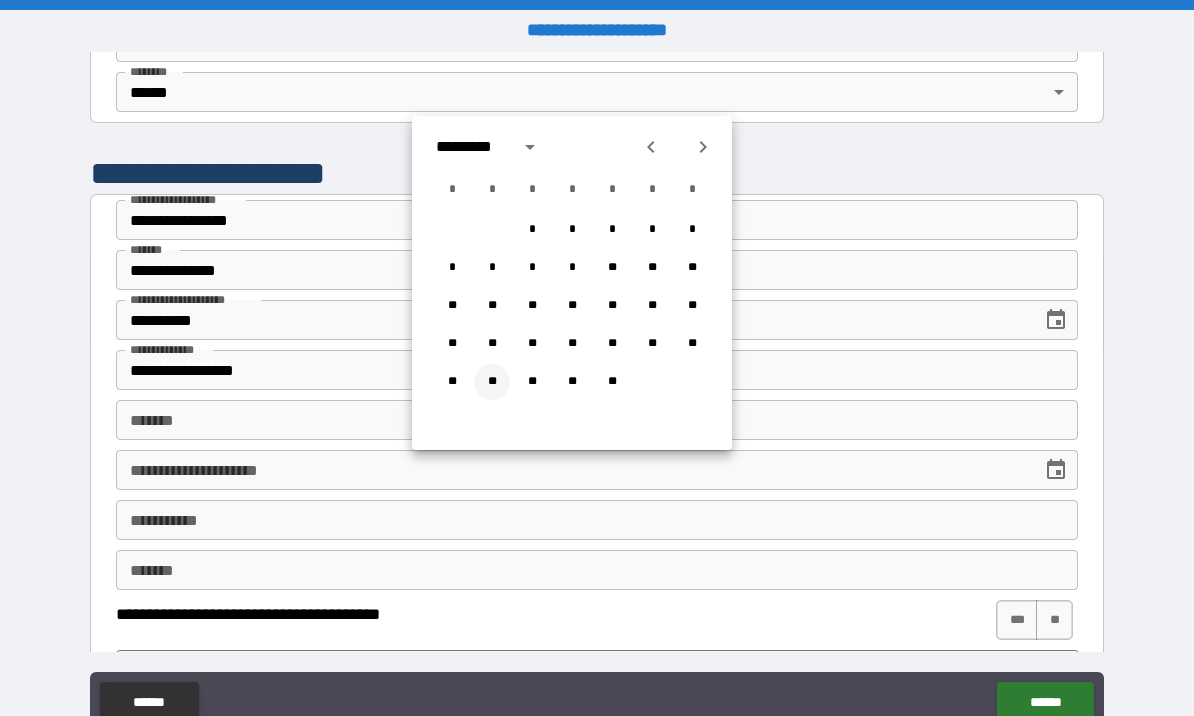 click on "**" at bounding box center [492, 382] 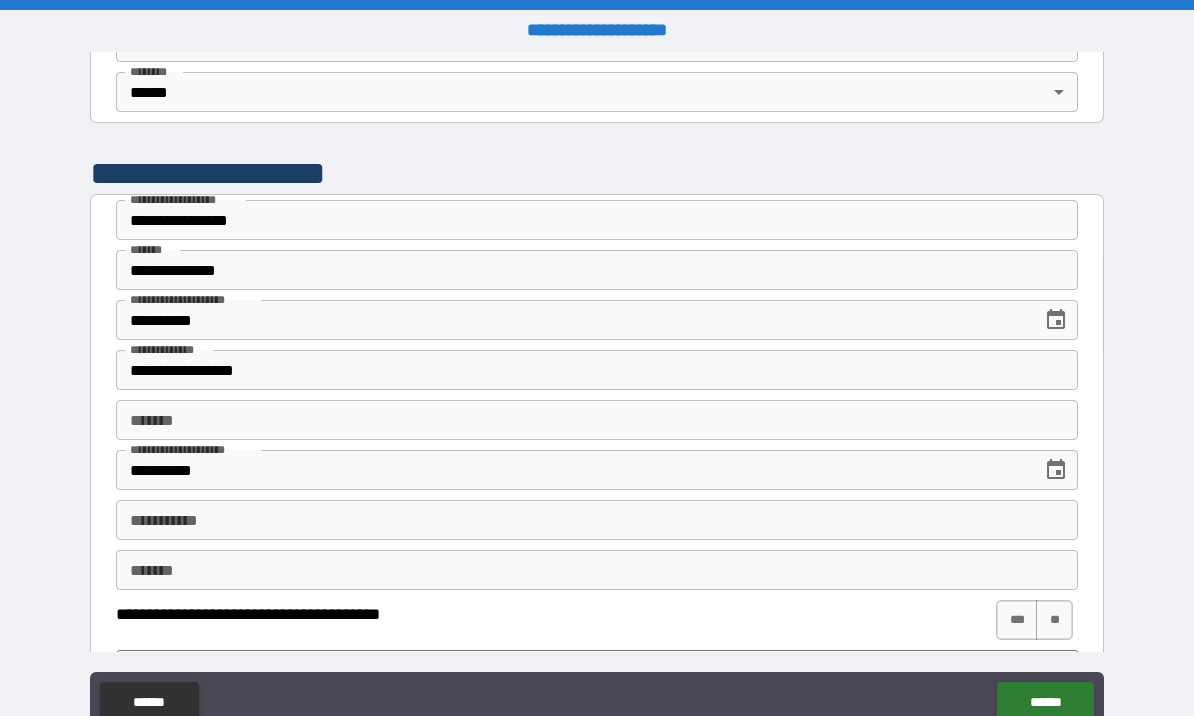 click on "**********" at bounding box center (597, 520) 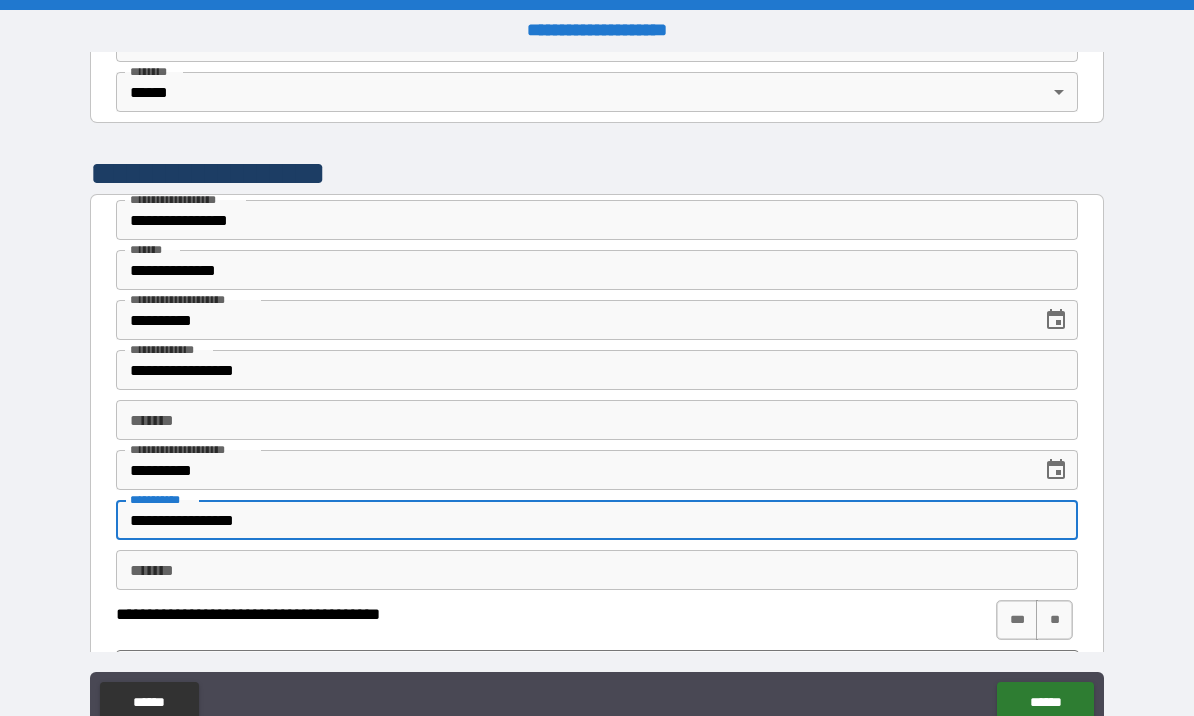 click on "*******" at bounding box center (597, 420) 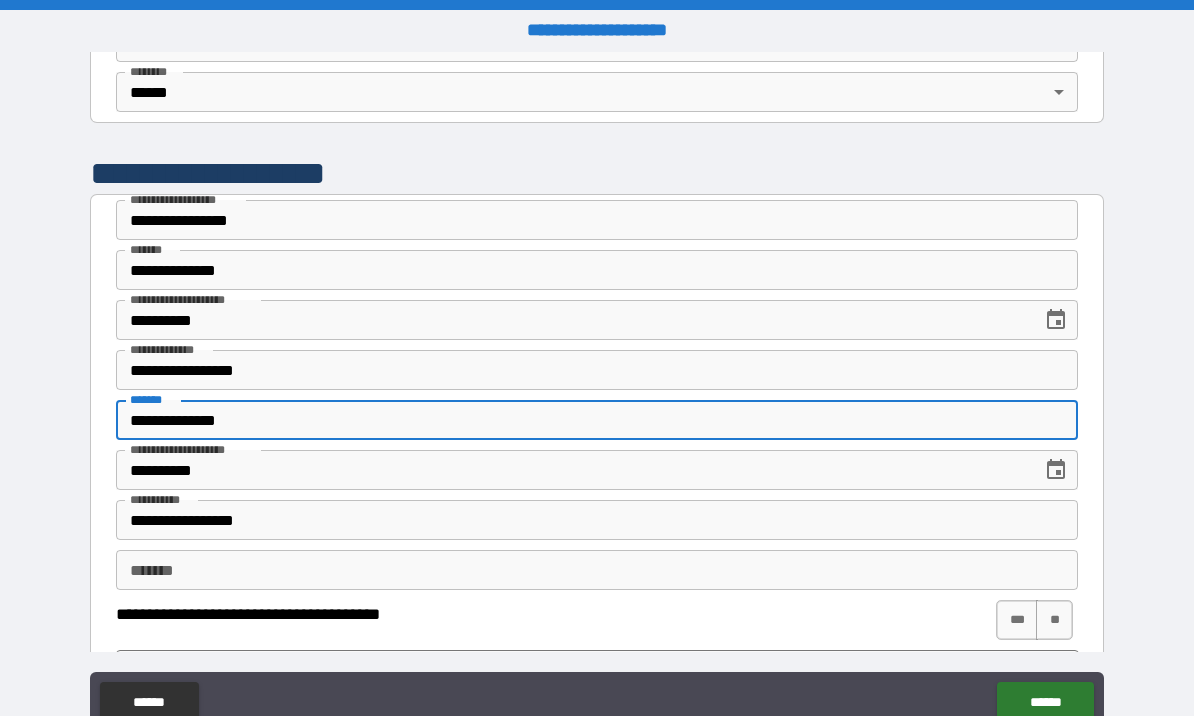 click on "*******" at bounding box center (597, 570) 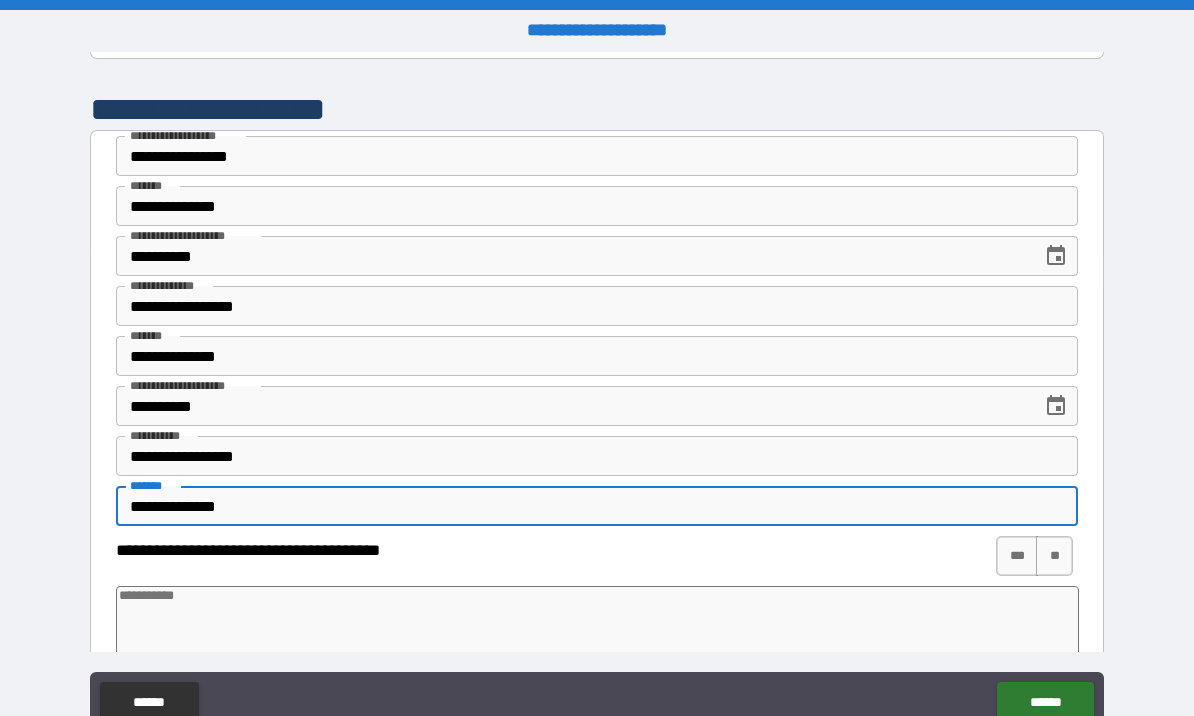 scroll, scrollTop: 849, scrollLeft: 0, axis: vertical 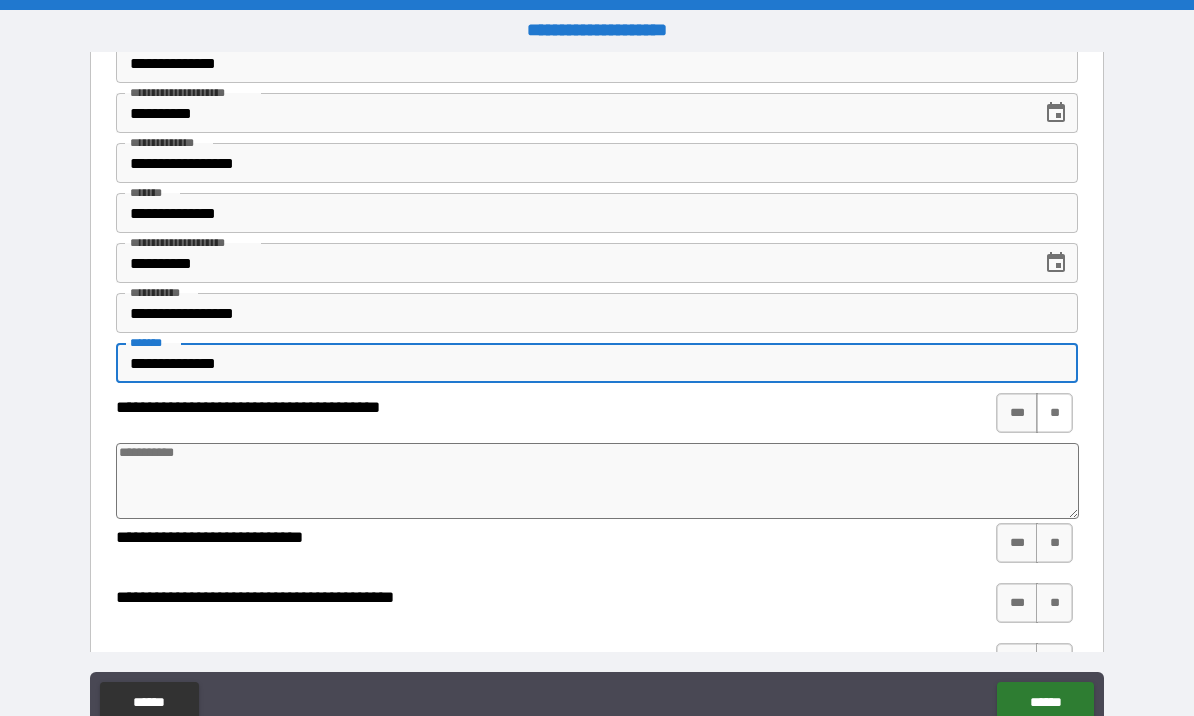 click on "**" at bounding box center (1054, 413) 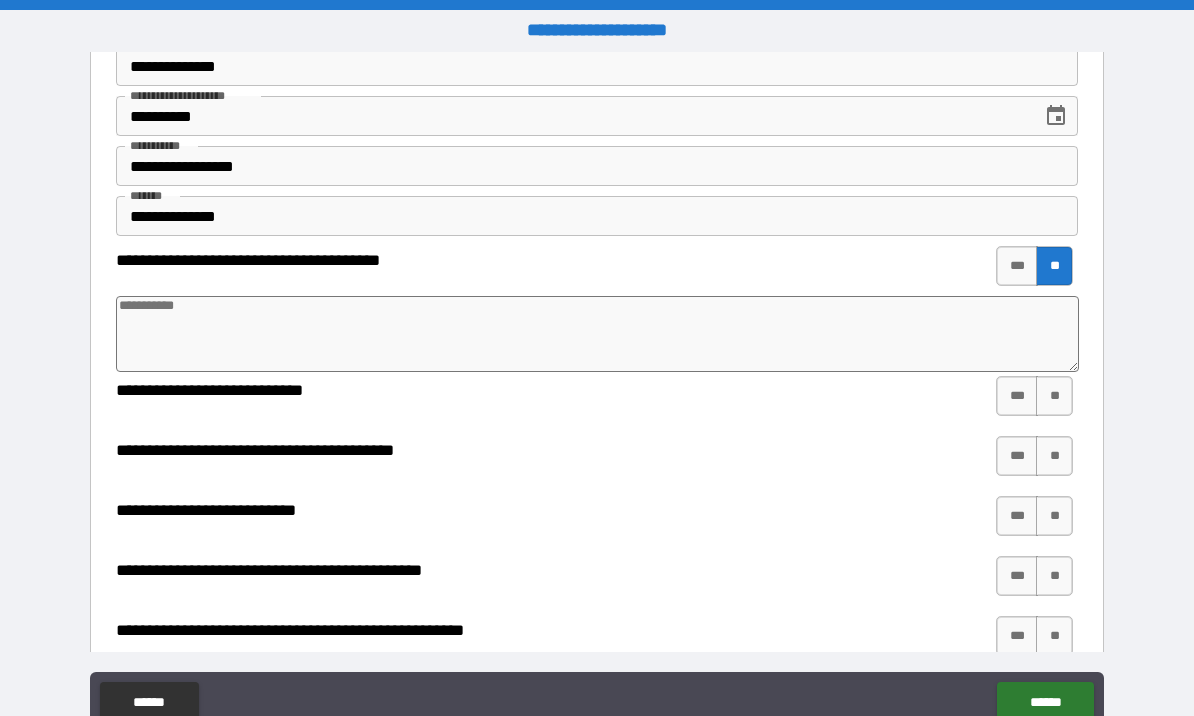 scroll, scrollTop: 1007, scrollLeft: 0, axis: vertical 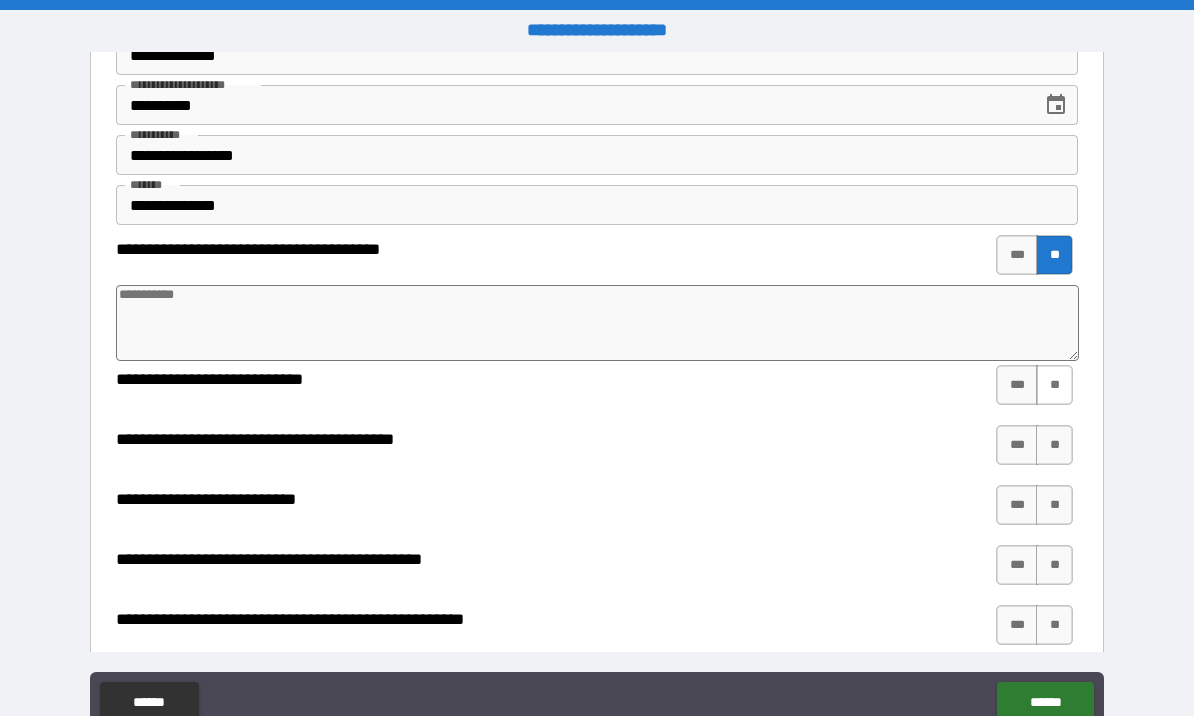 click on "**" at bounding box center [1054, 385] 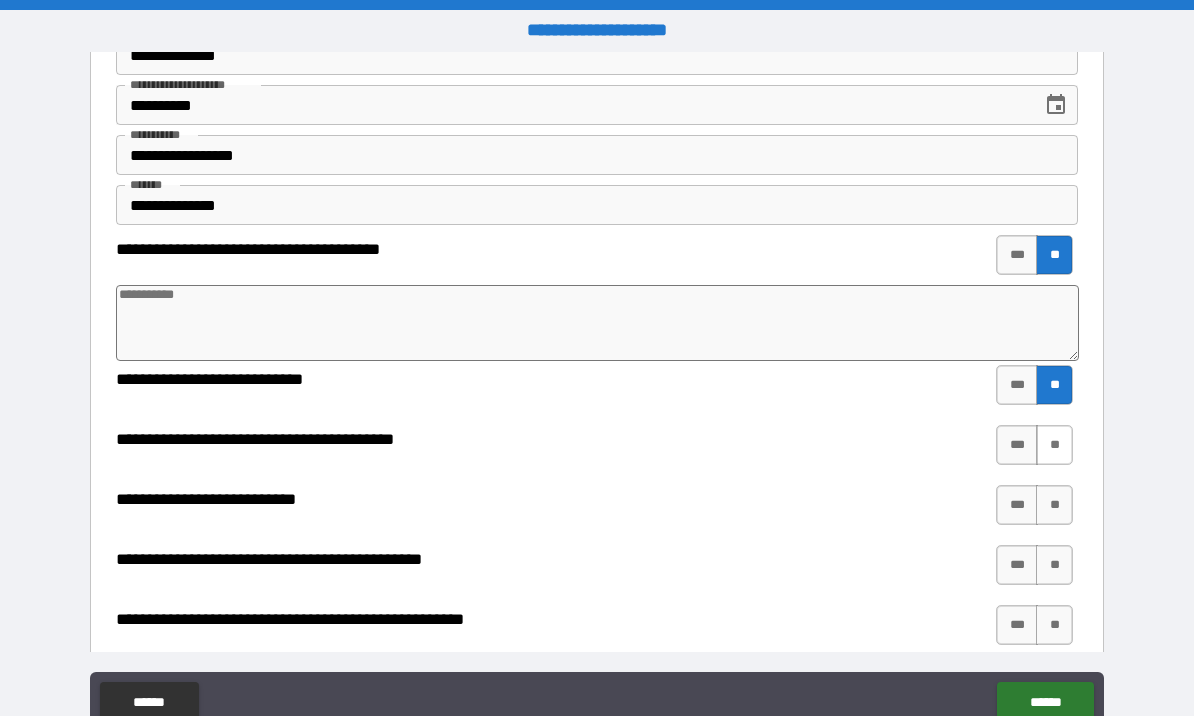 click on "**" at bounding box center (1054, 445) 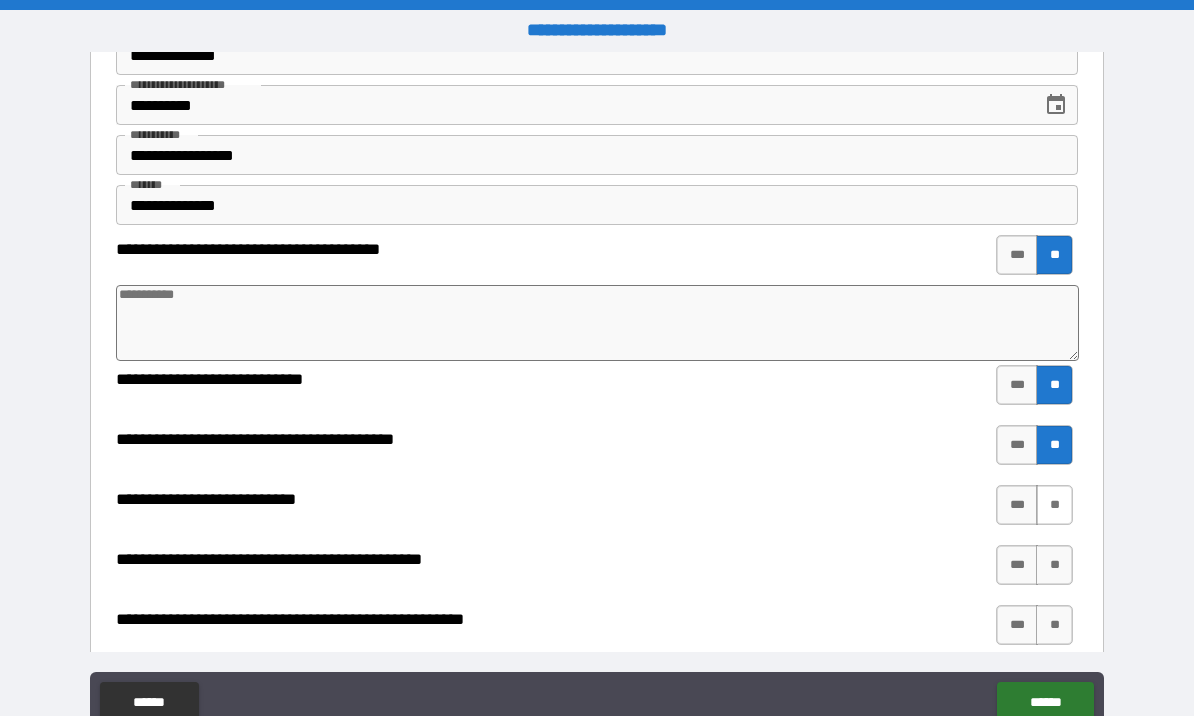 click on "**" at bounding box center [1054, 505] 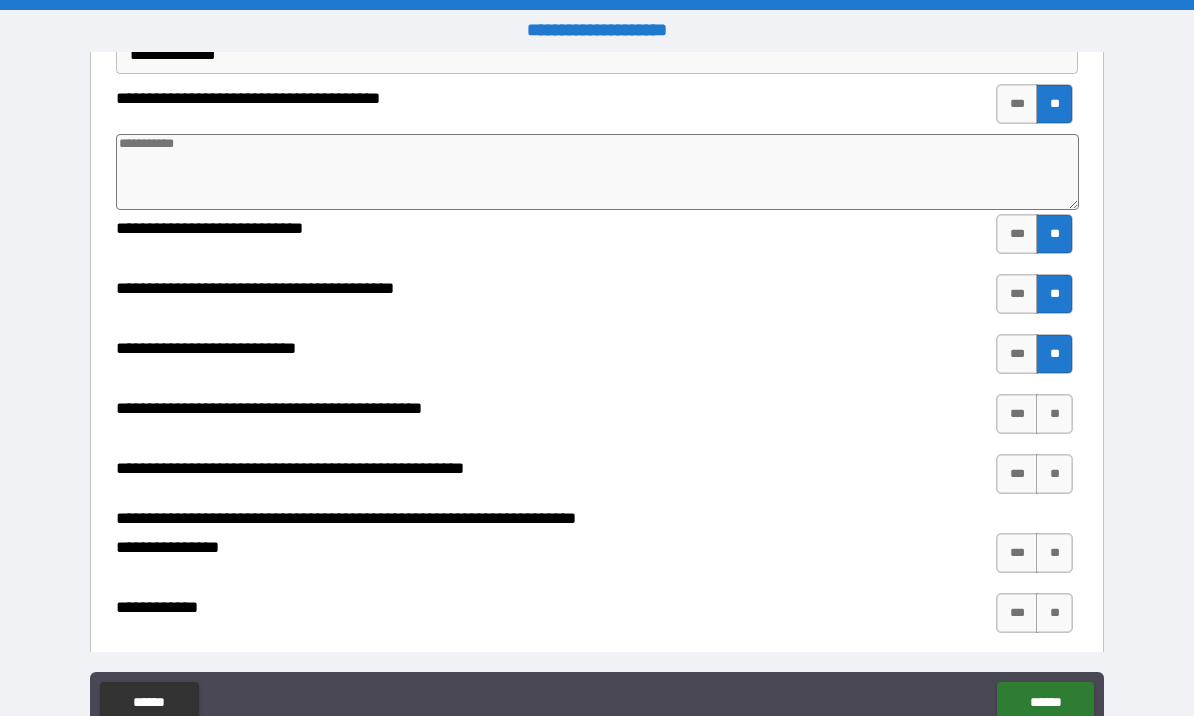 scroll, scrollTop: 1160, scrollLeft: 0, axis: vertical 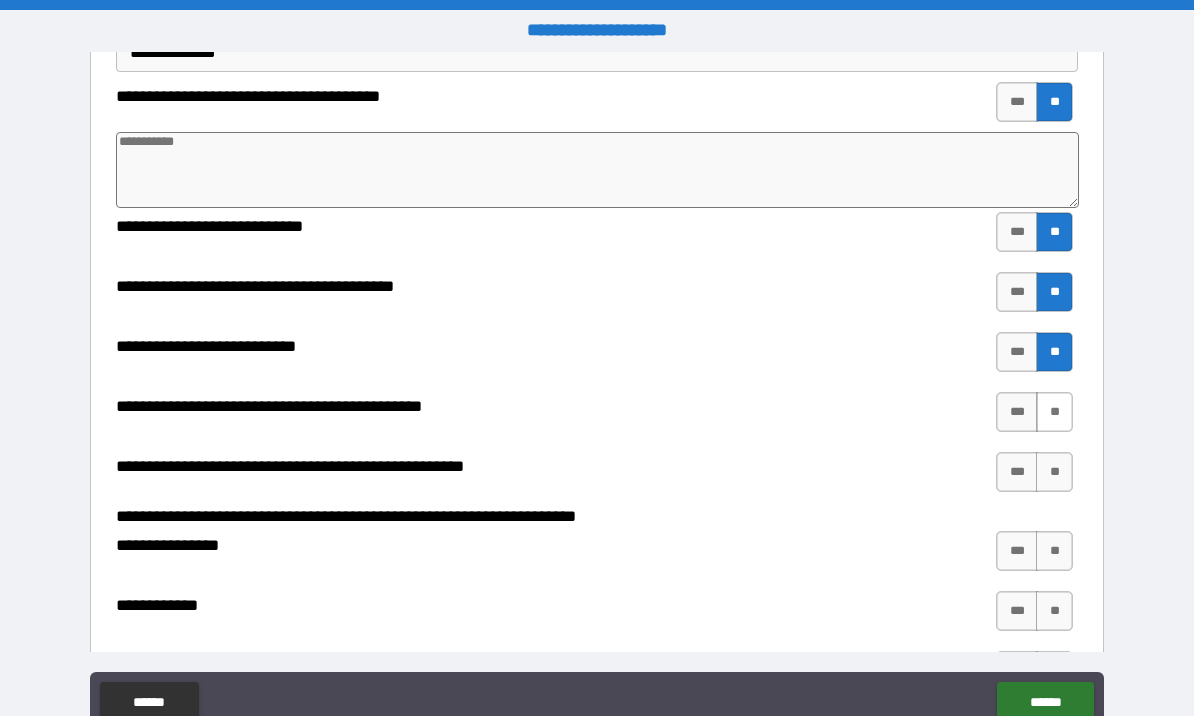 click on "**" at bounding box center [1054, 412] 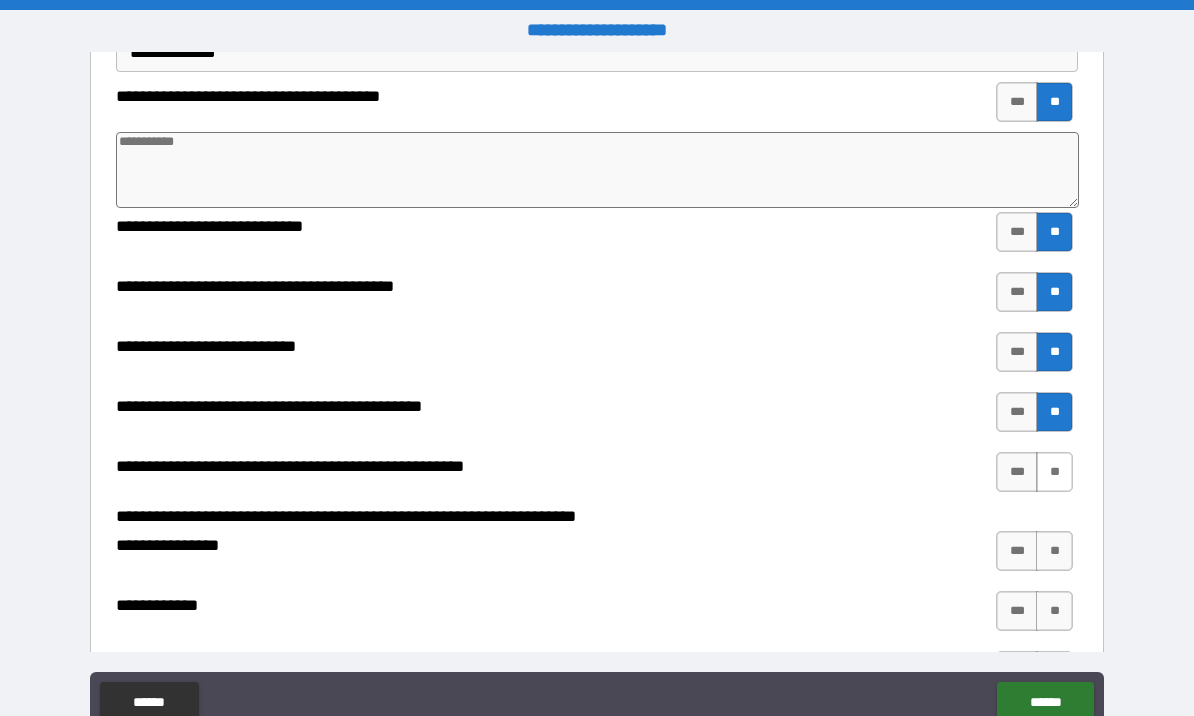click on "**" at bounding box center (1054, 472) 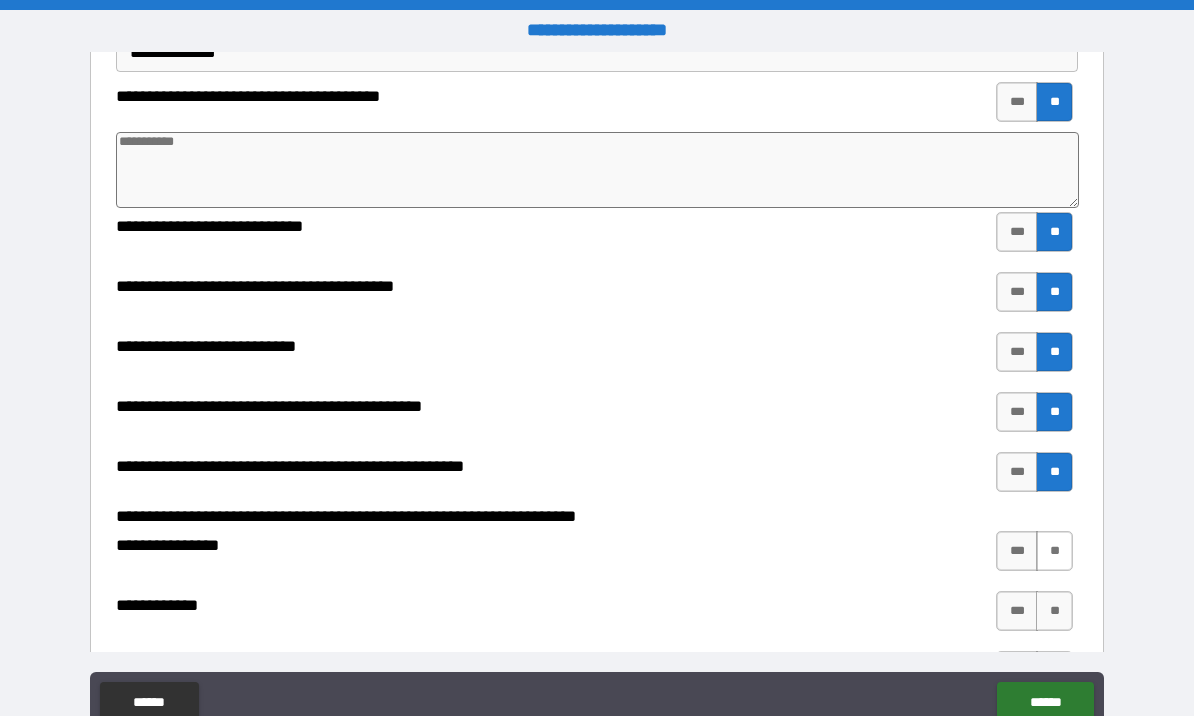 click on "**" at bounding box center [1054, 551] 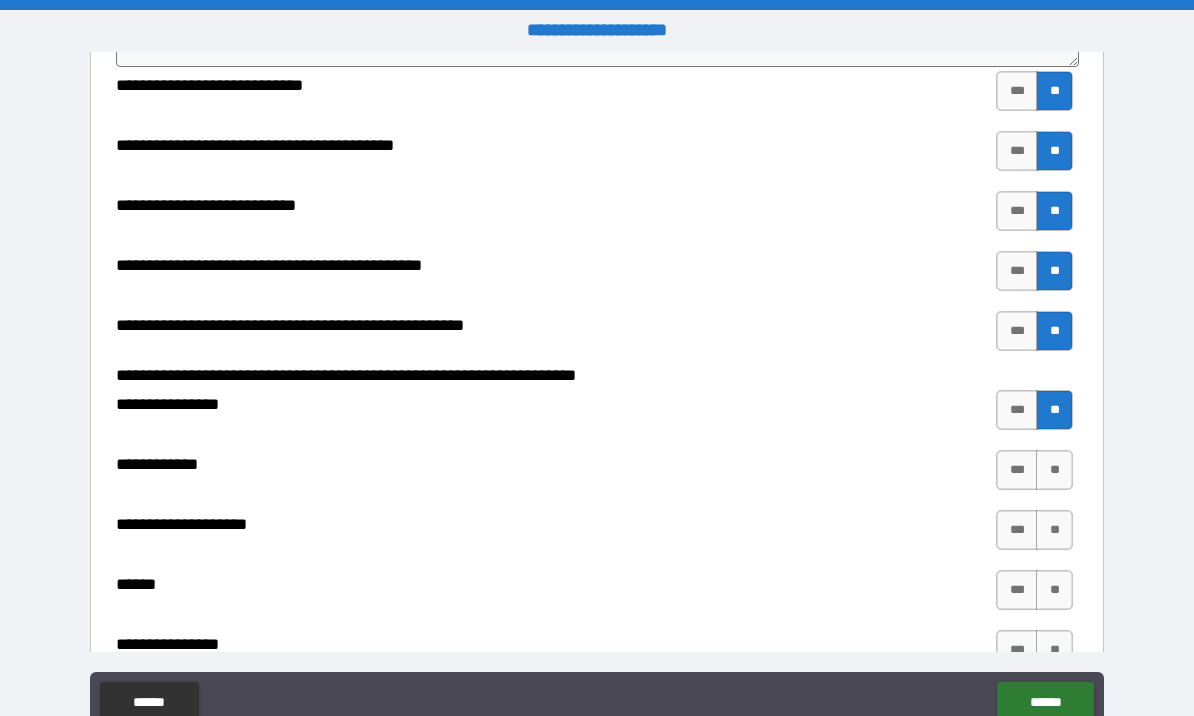 scroll, scrollTop: 1335, scrollLeft: 0, axis: vertical 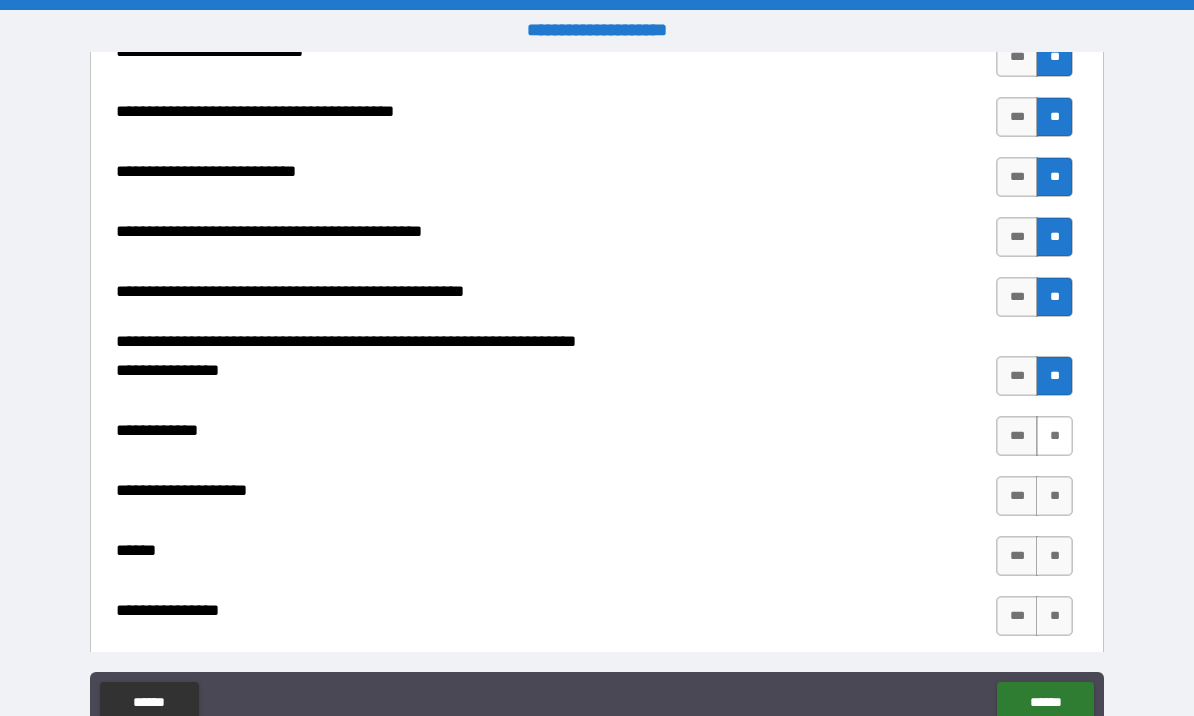 click on "**" at bounding box center [1054, 436] 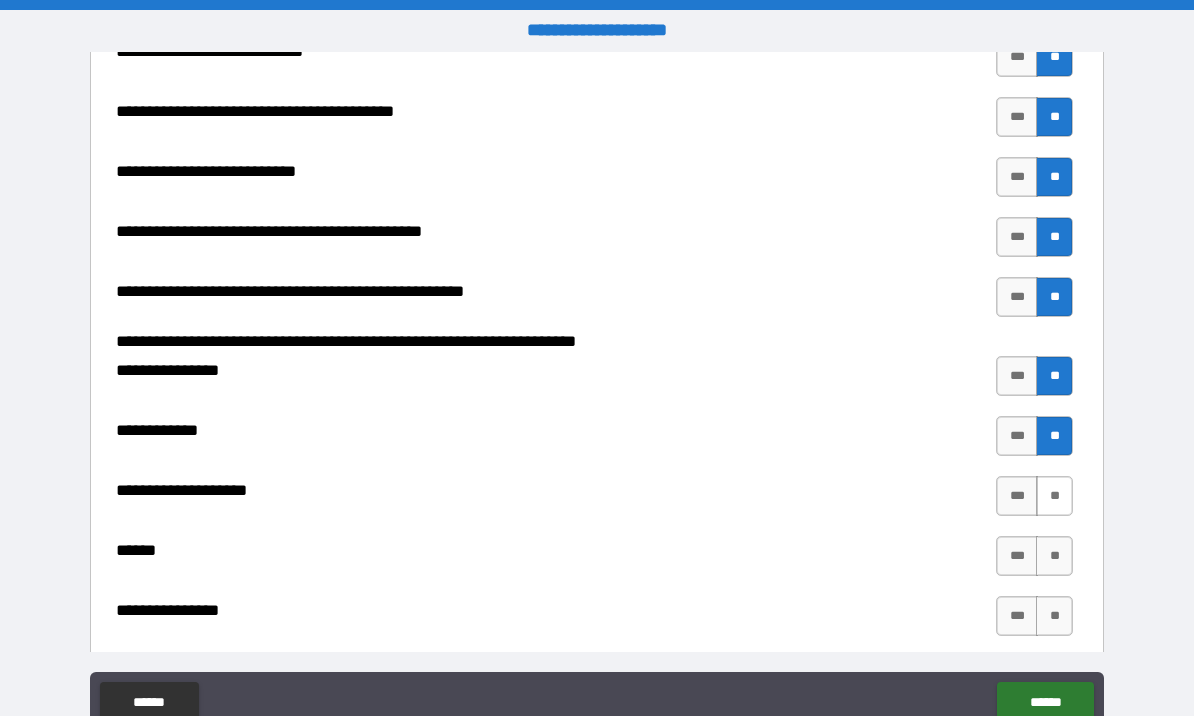click on "**" at bounding box center (1054, 496) 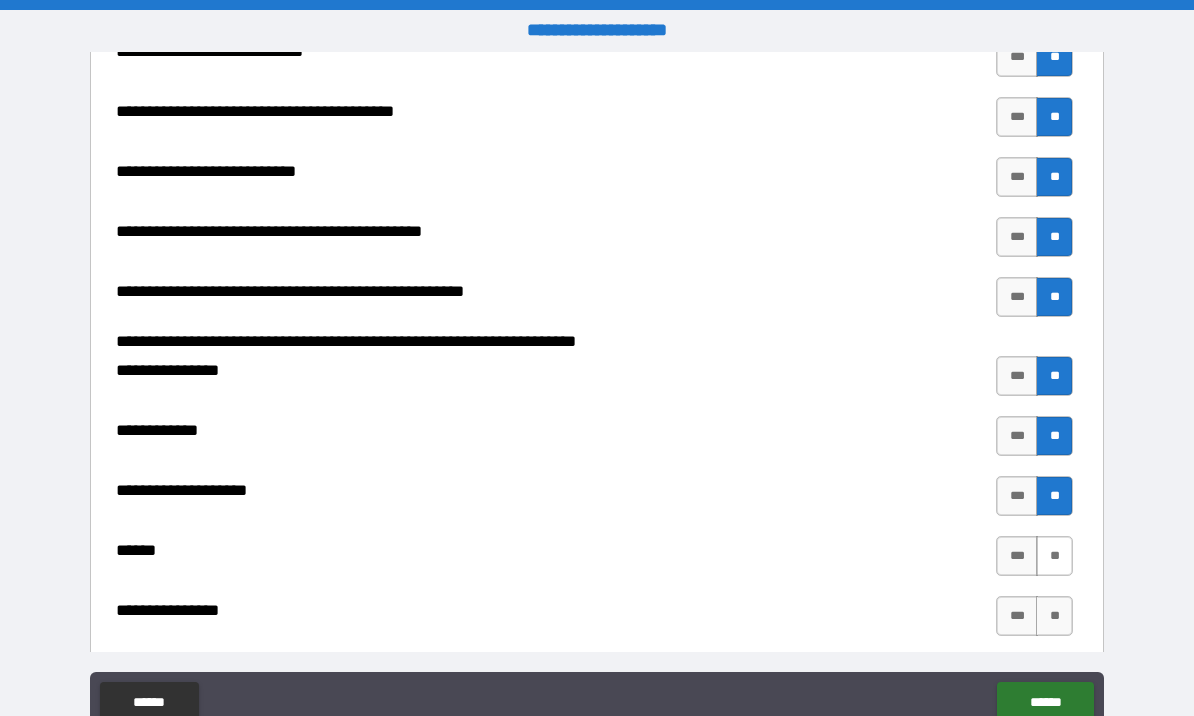 click on "**" at bounding box center (1054, 556) 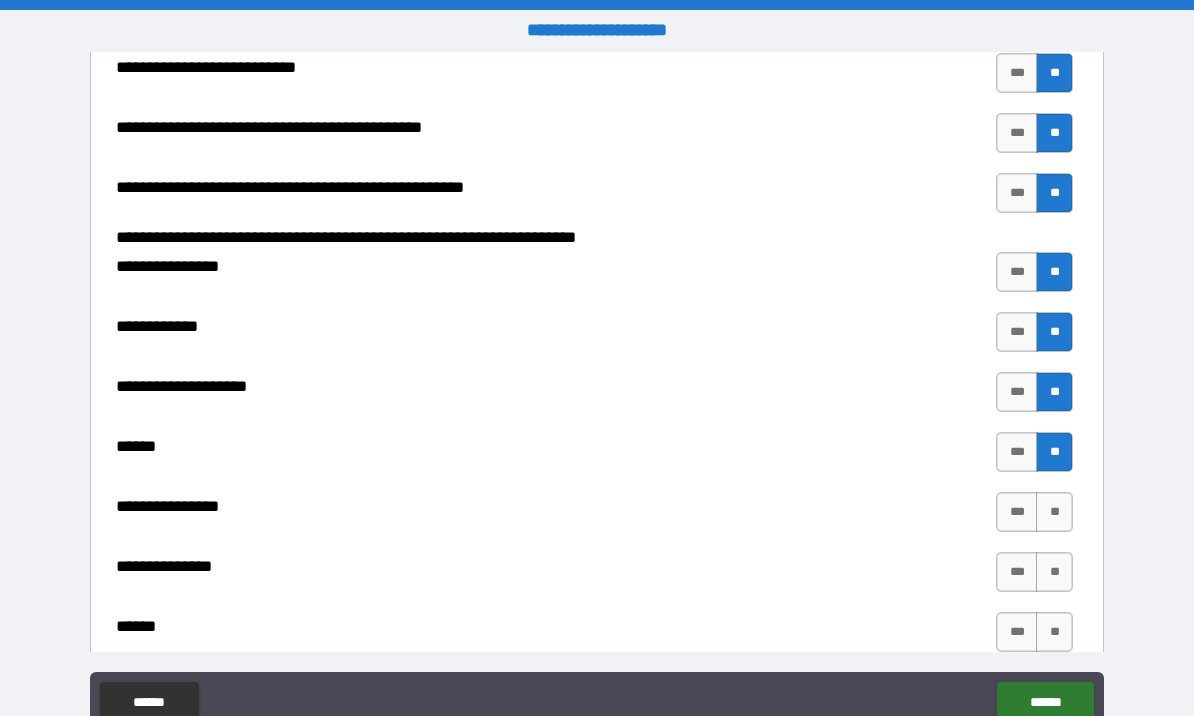 scroll, scrollTop: 1532, scrollLeft: 0, axis: vertical 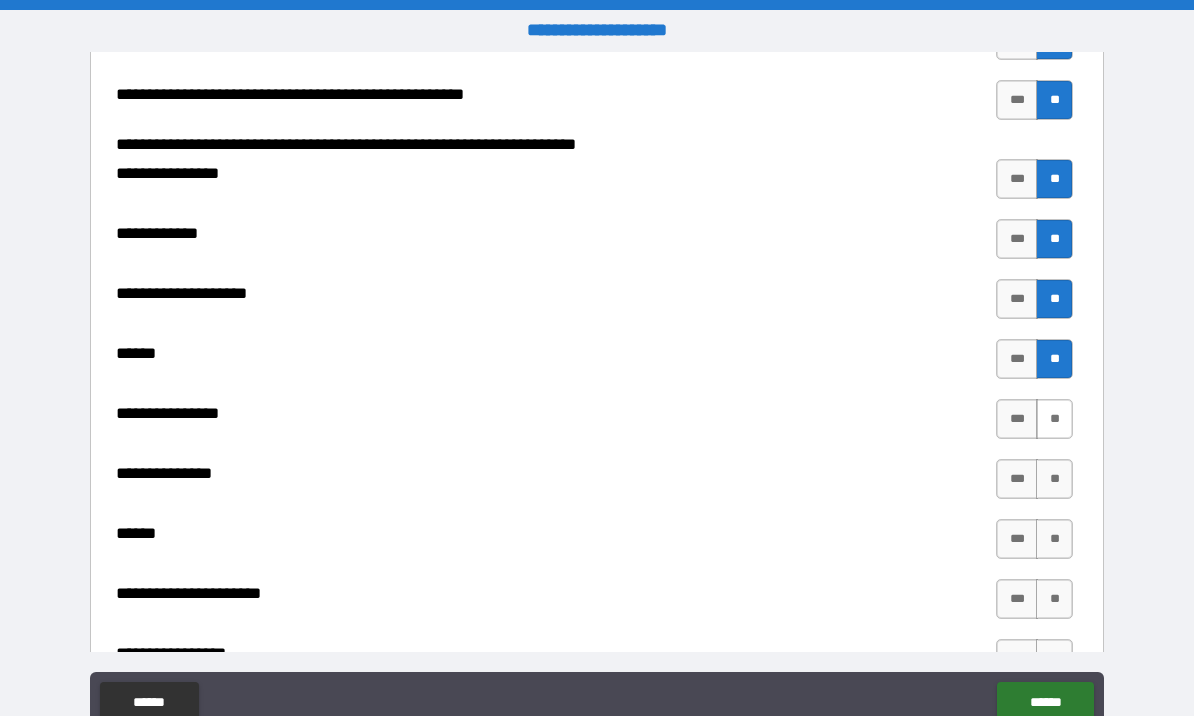 click on "**" at bounding box center (1054, 419) 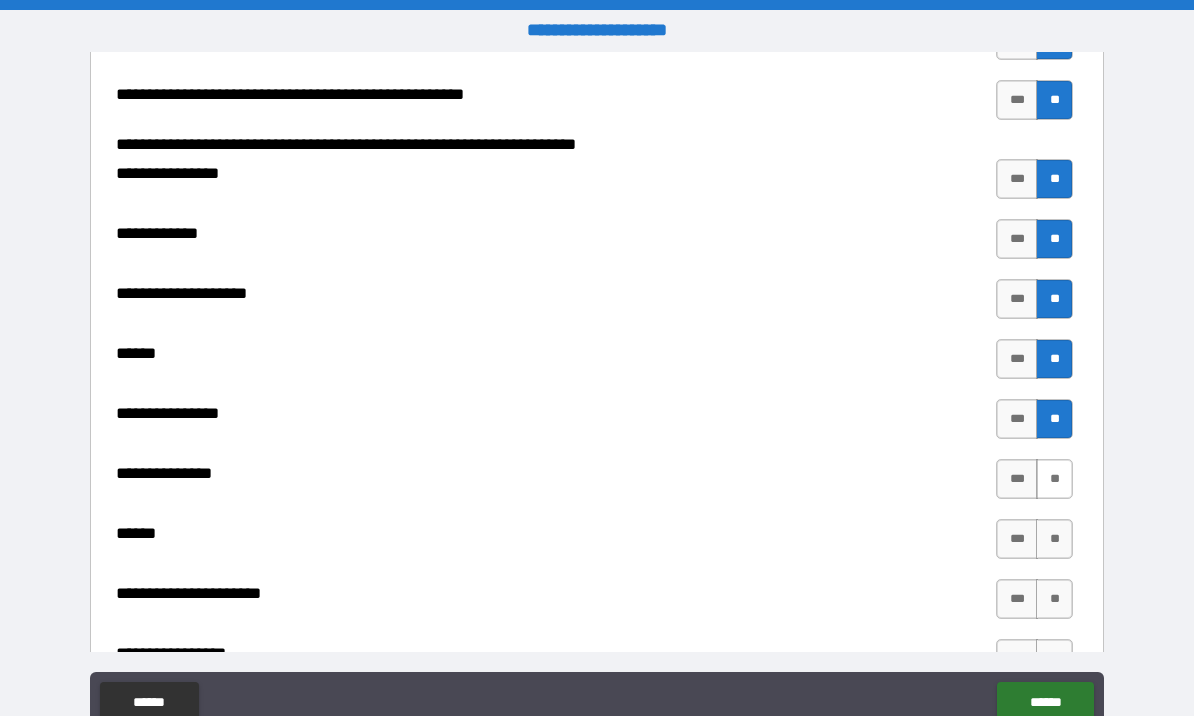click on "**" at bounding box center [1054, 479] 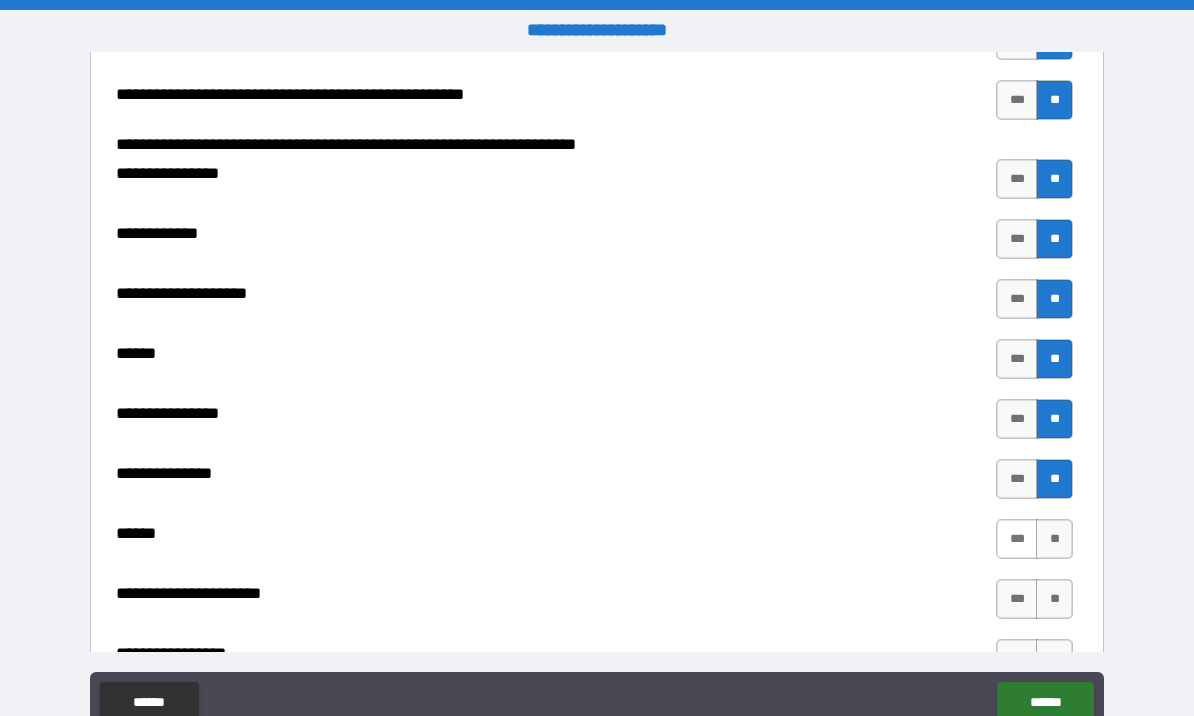 click on "***" at bounding box center [1017, 539] 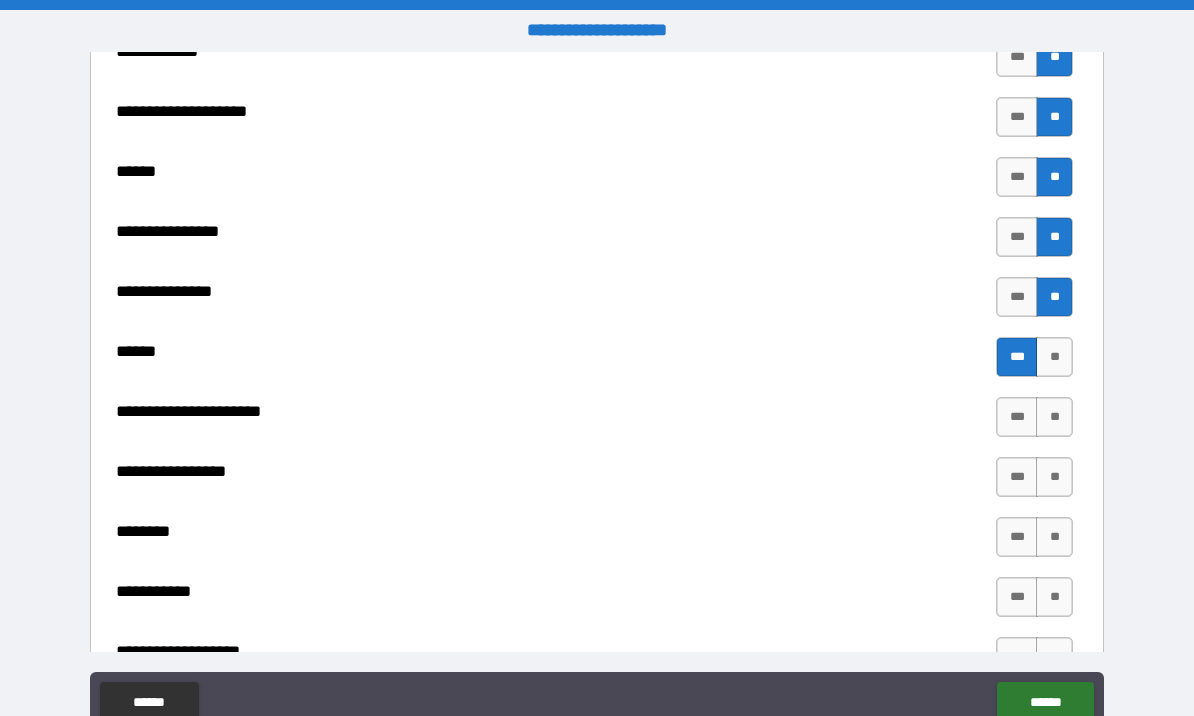 scroll, scrollTop: 1739, scrollLeft: 0, axis: vertical 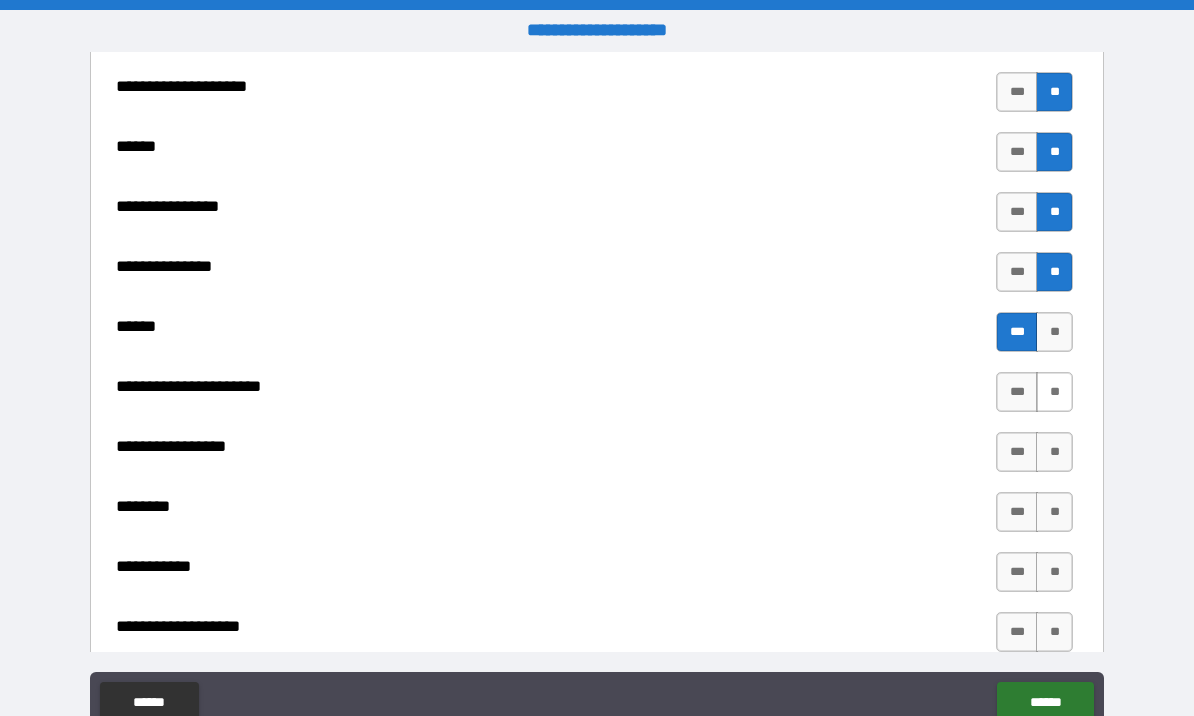 click on "**" at bounding box center (1054, 392) 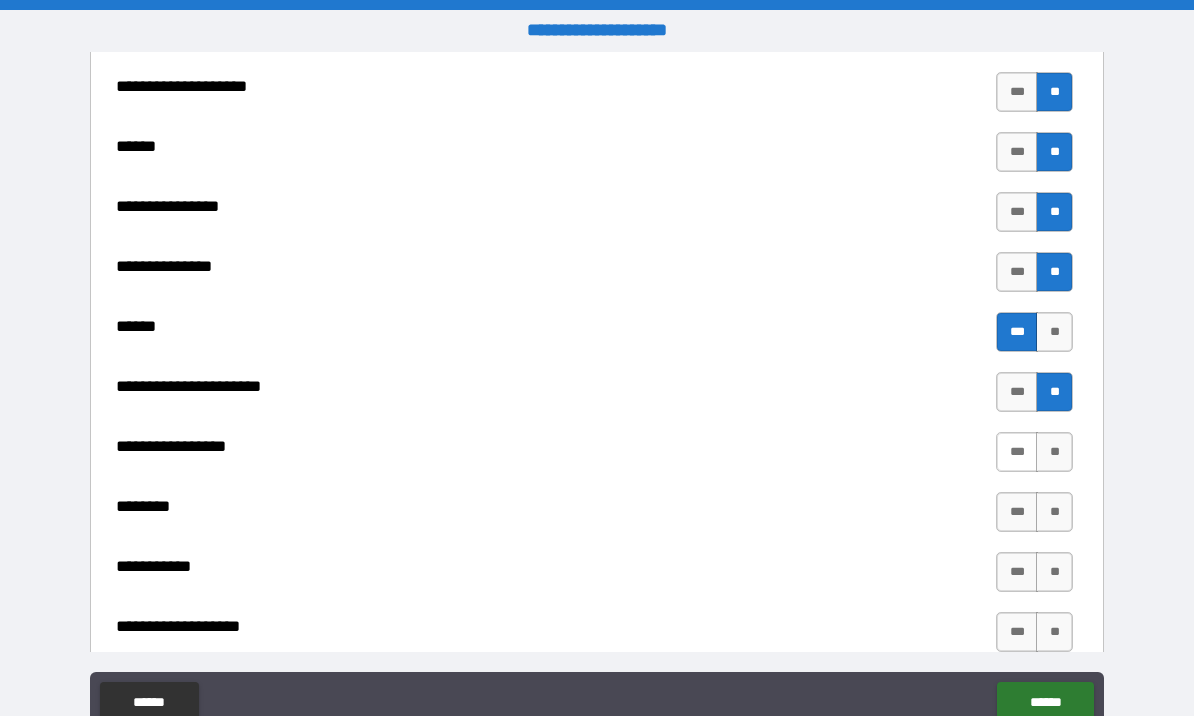 click on "***" at bounding box center [1017, 452] 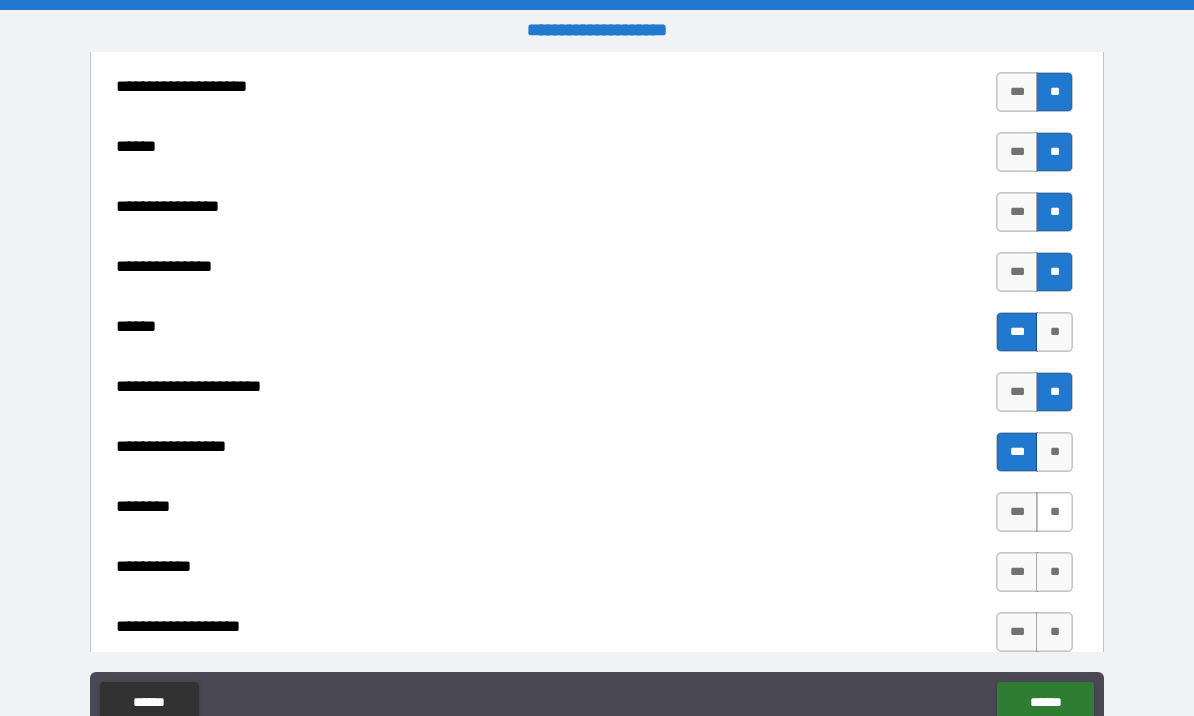click on "**" at bounding box center (1054, 512) 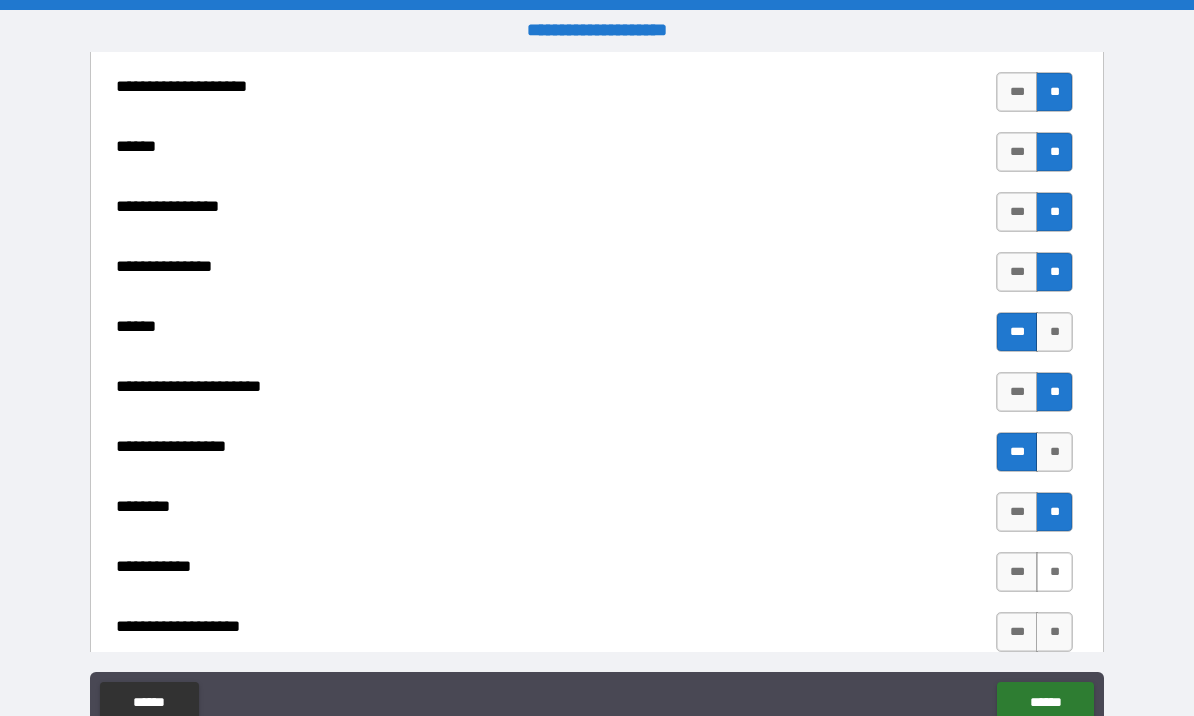 click on "**" at bounding box center [1054, 572] 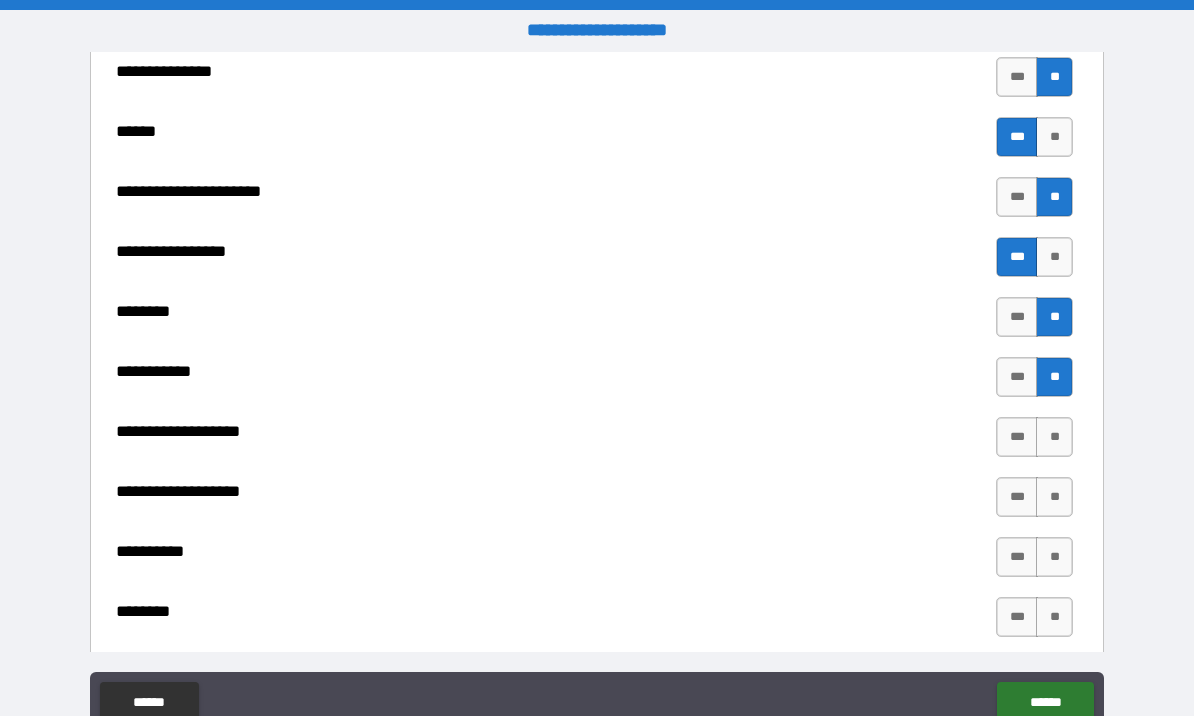 scroll, scrollTop: 1944, scrollLeft: 0, axis: vertical 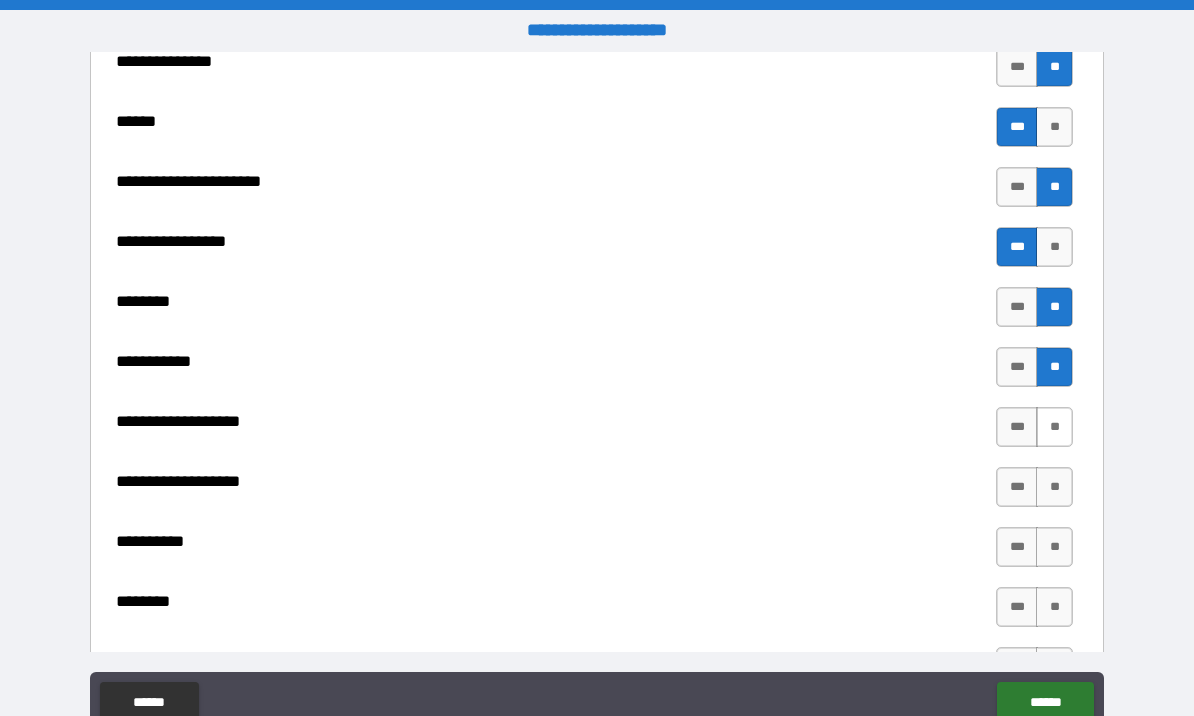 click on "**" at bounding box center [1054, 427] 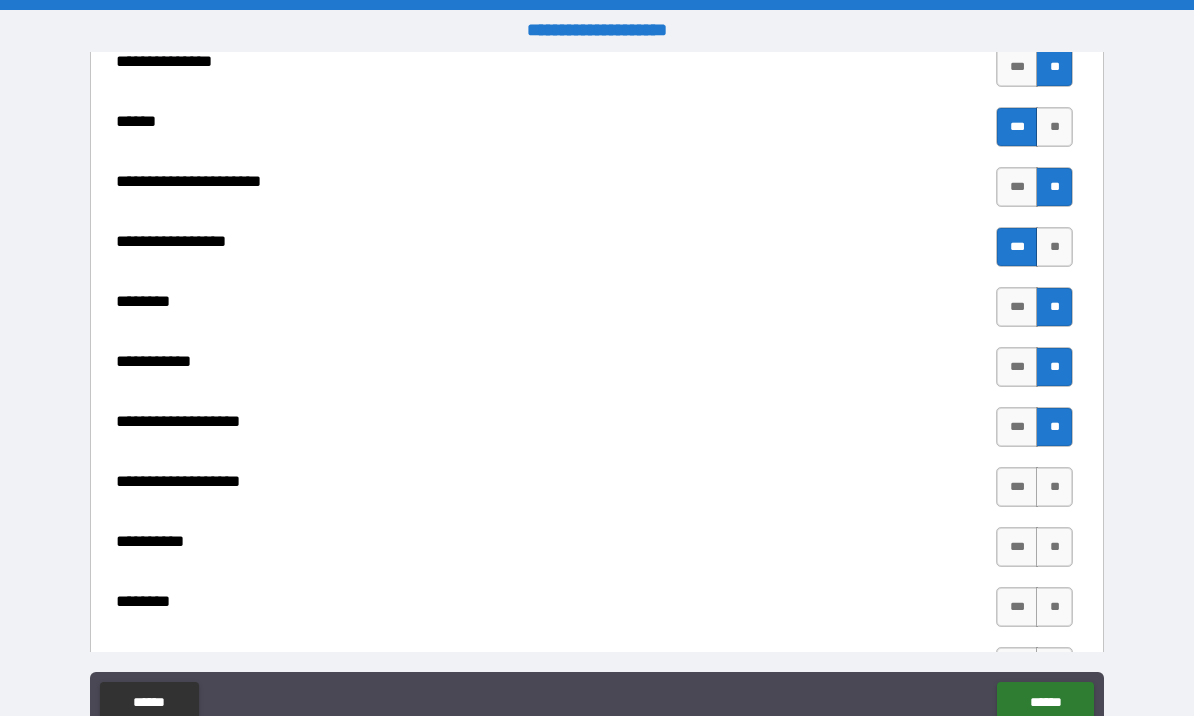 click on "**" at bounding box center (1054, 487) 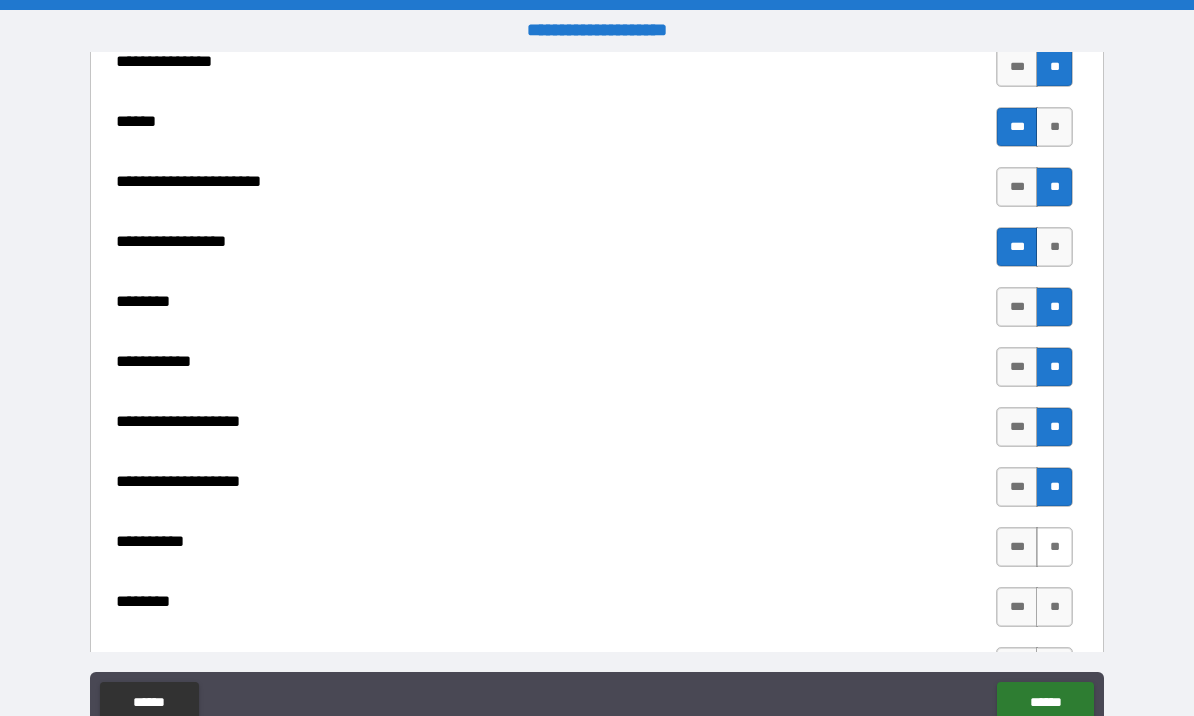 click on "**" at bounding box center [1054, 547] 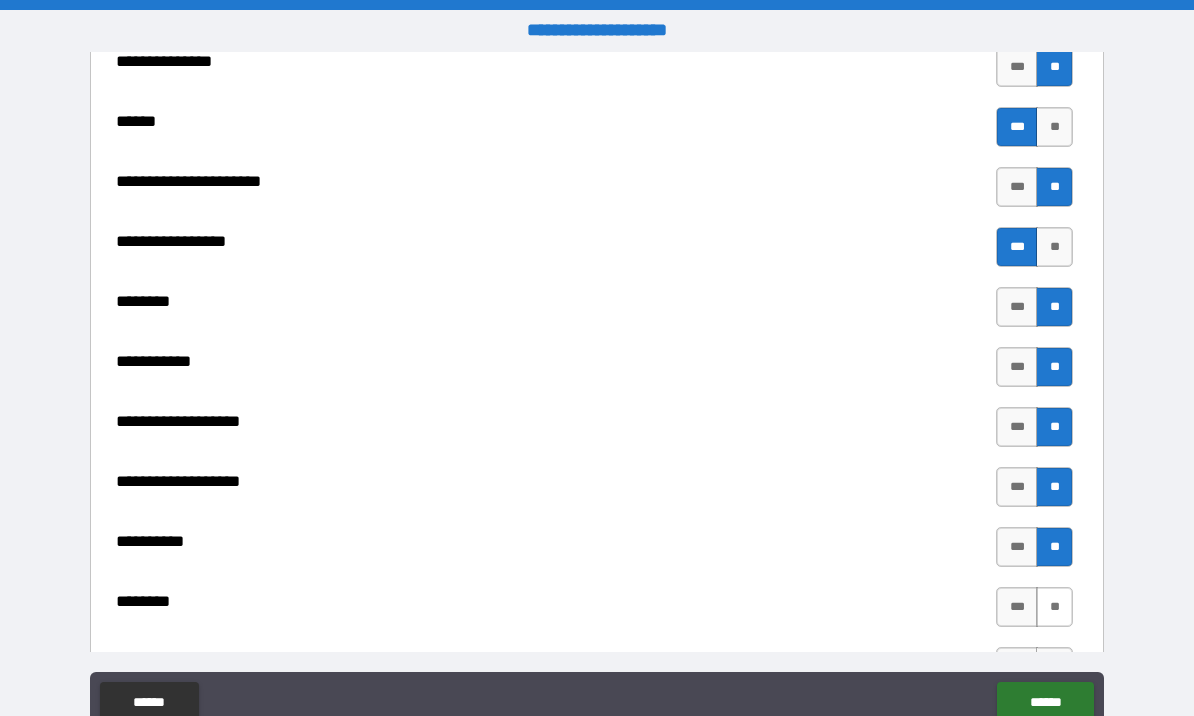 click on "**" at bounding box center [1054, 607] 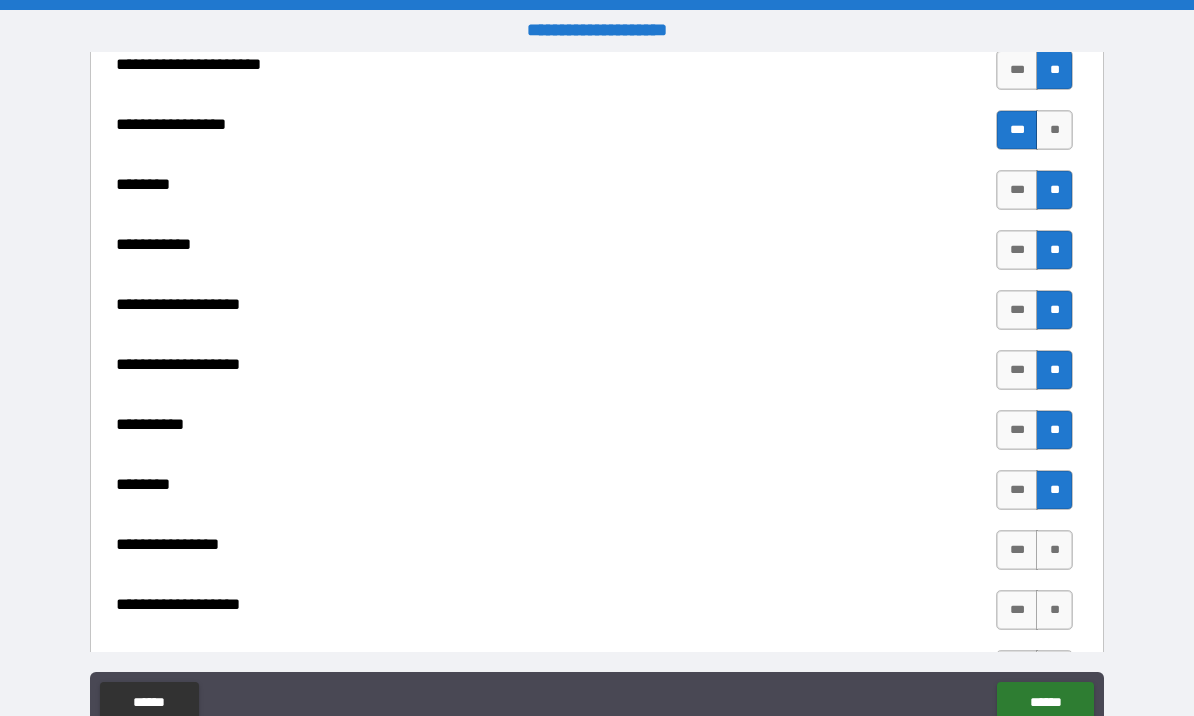 scroll, scrollTop: 2064, scrollLeft: 0, axis: vertical 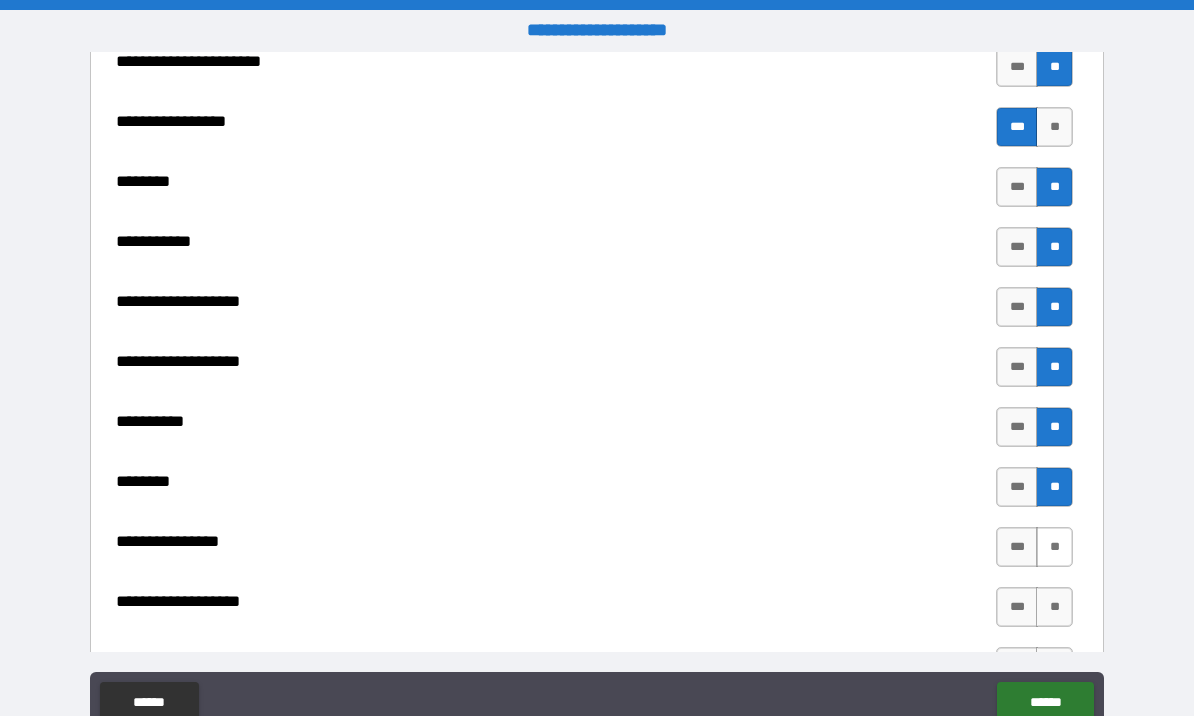 click on "**" at bounding box center [1054, 547] 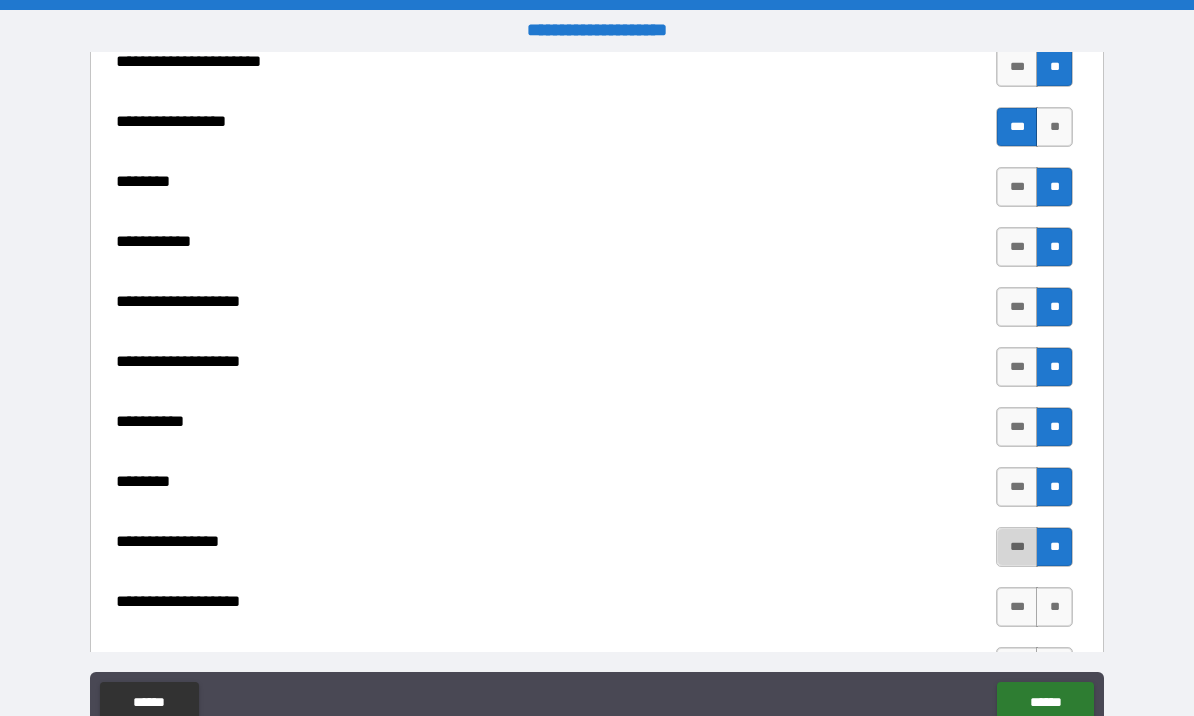 click on "***" at bounding box center [1017, 547] 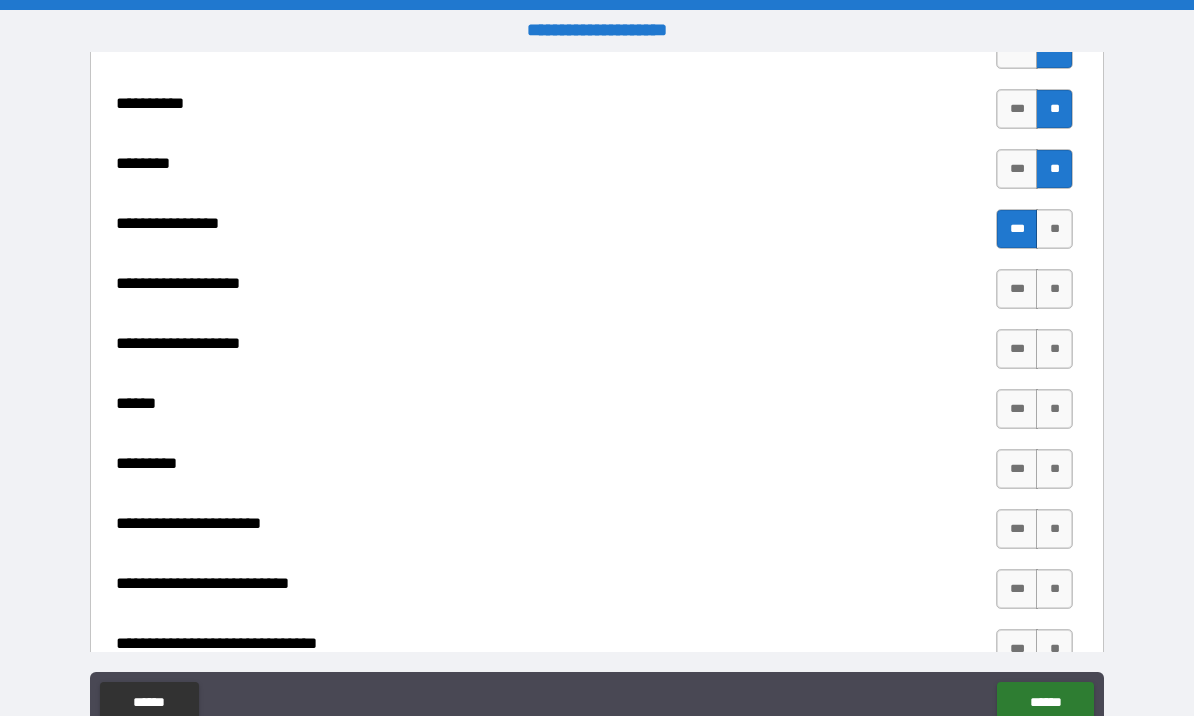 scroll, scrollTop: 2383, scrollLeft: 0, axis: vertical 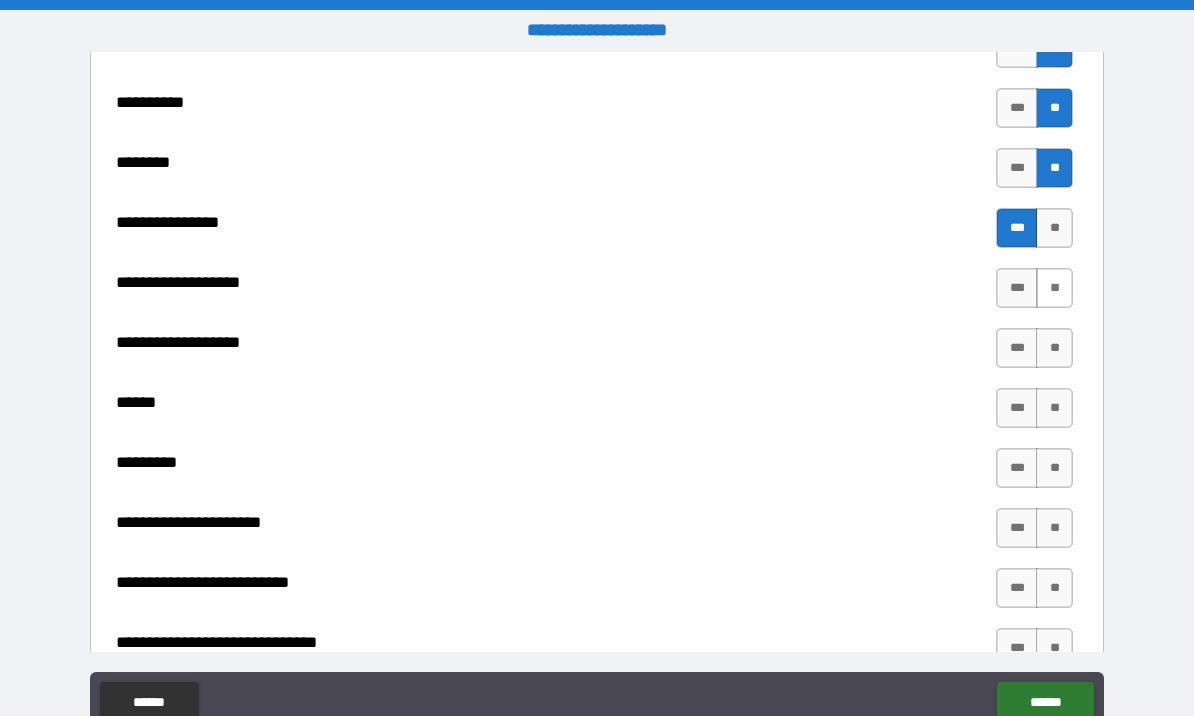 click on "**" at bounding box center [1054, 288] 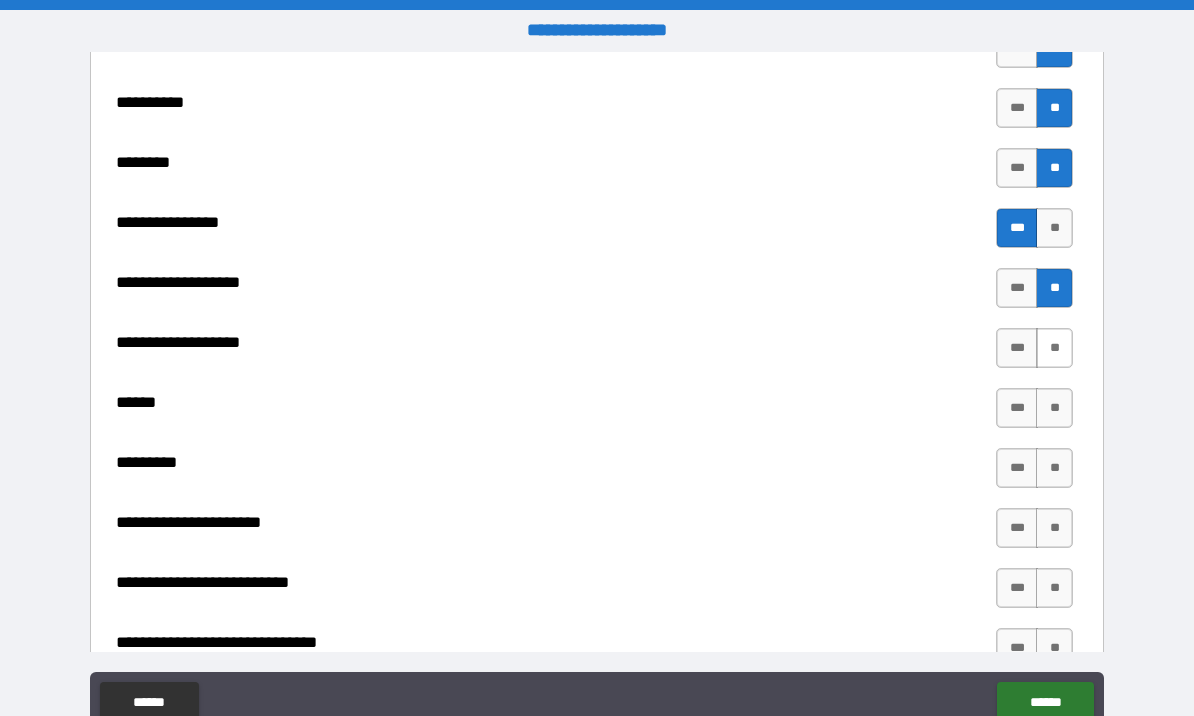 click on "**" at bounding box center [1054, 348] 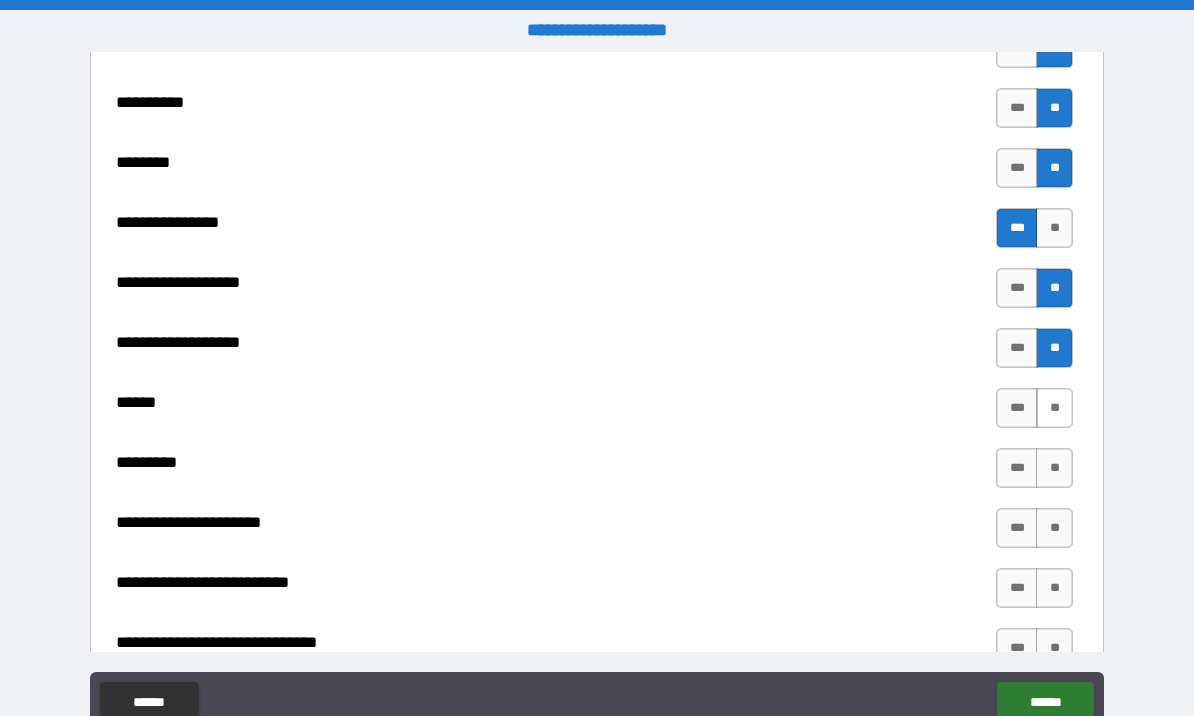 click on "**" at bounding box center [1054, 408] 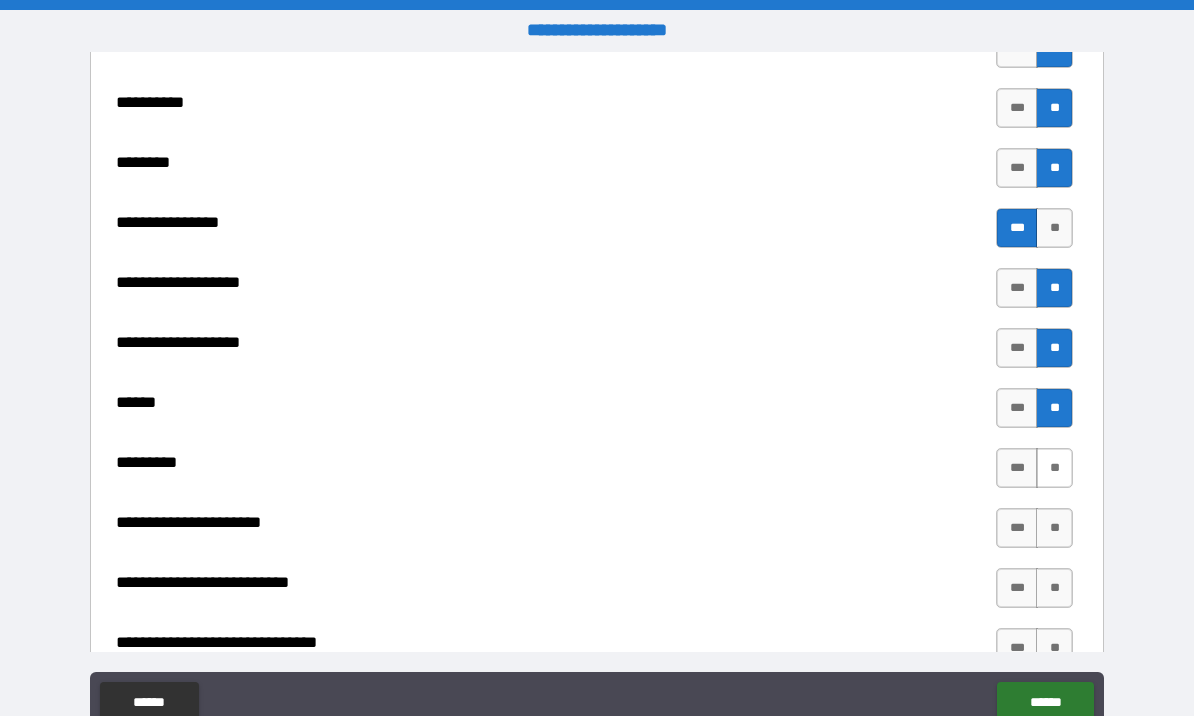 click on "**" at bounding box center (1054, 468) 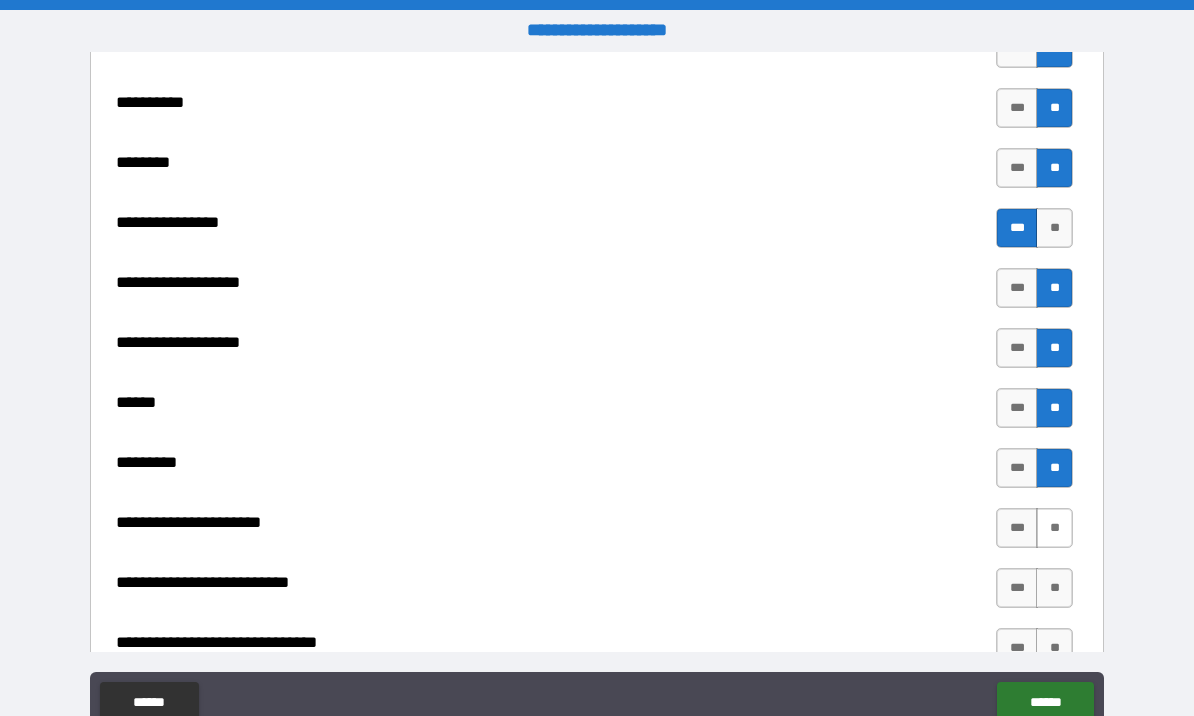 click on "**" at bounding box center [1054, 528] 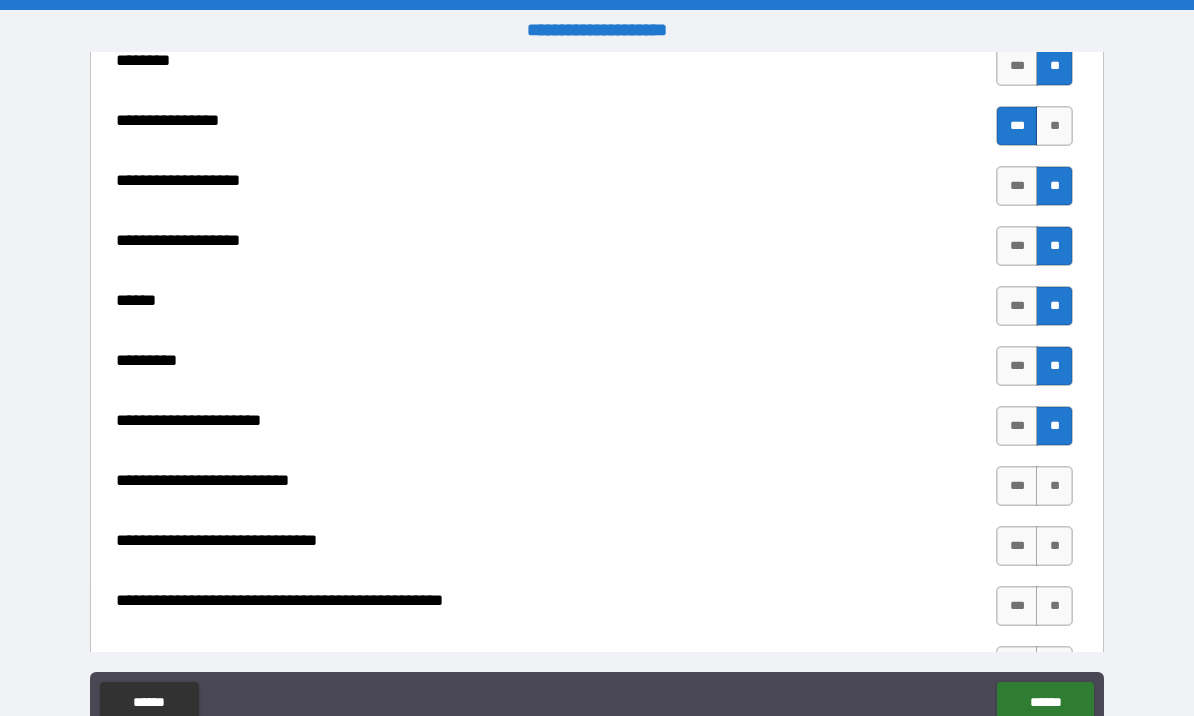 scroll, scrollTop: 2524, scrollLeft: 0, axis: vertical 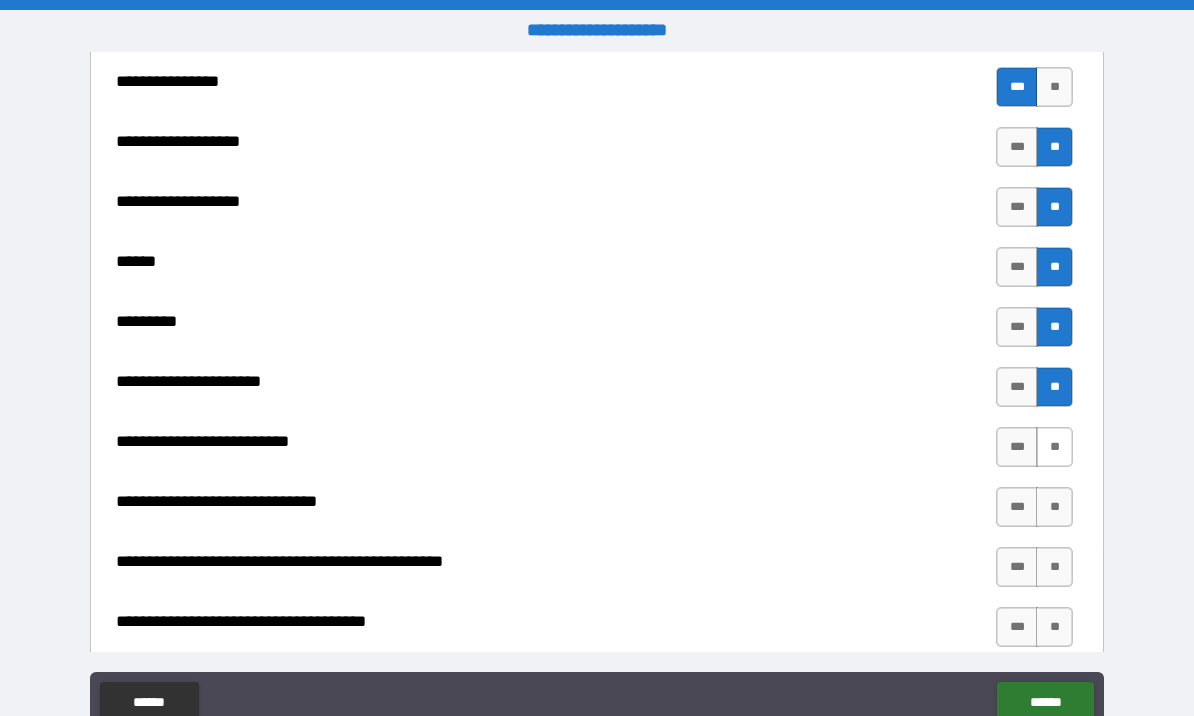 click on "**" at bounding box center [1054, 447] 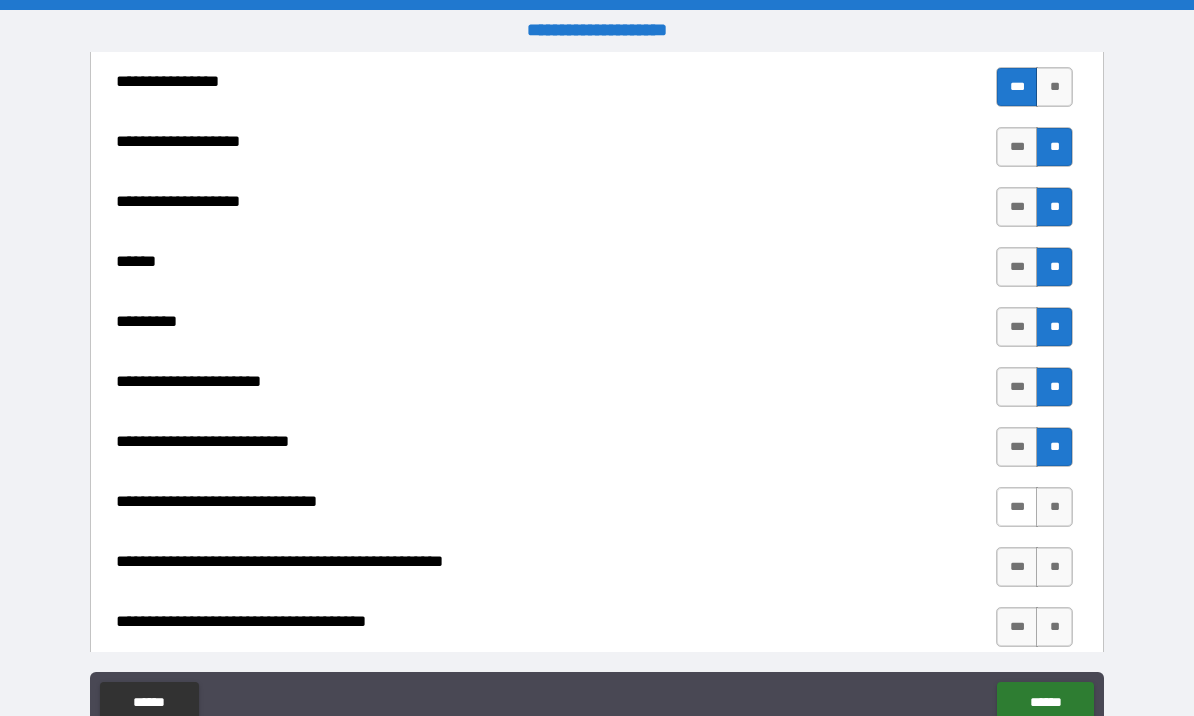 click on "***" at bounding box center [1017, 507] 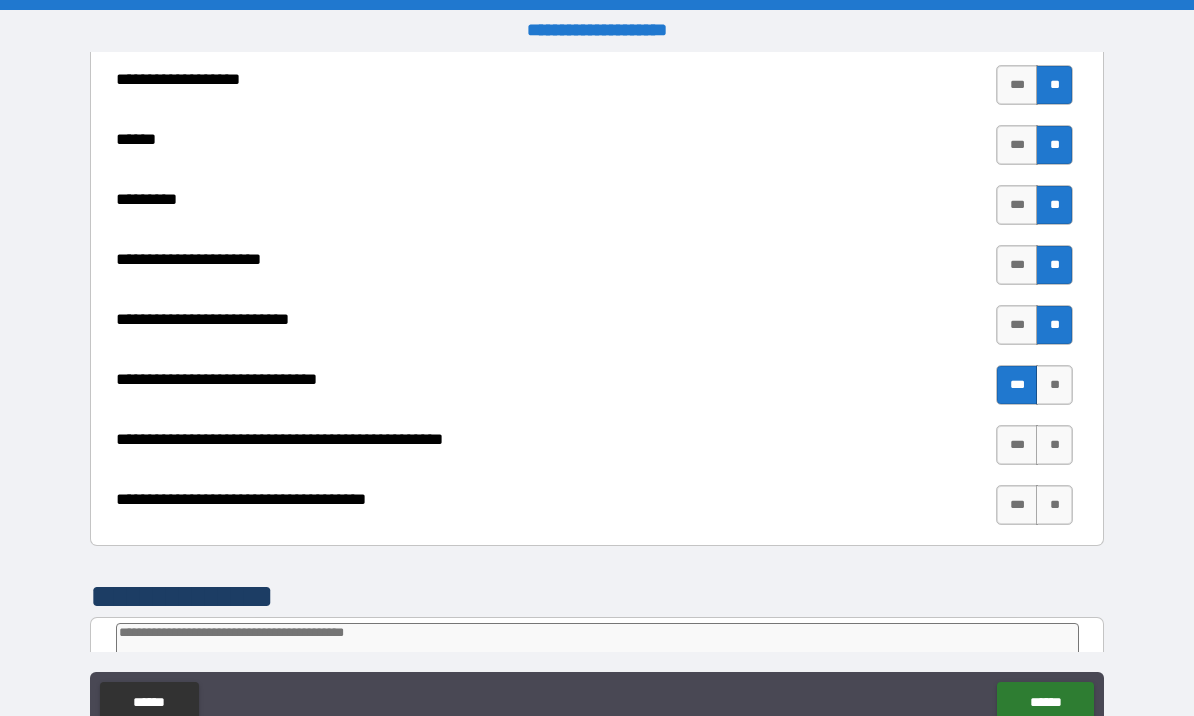 scroll, scrollTop: 2647, scrollLeft: 0, axis: vertical 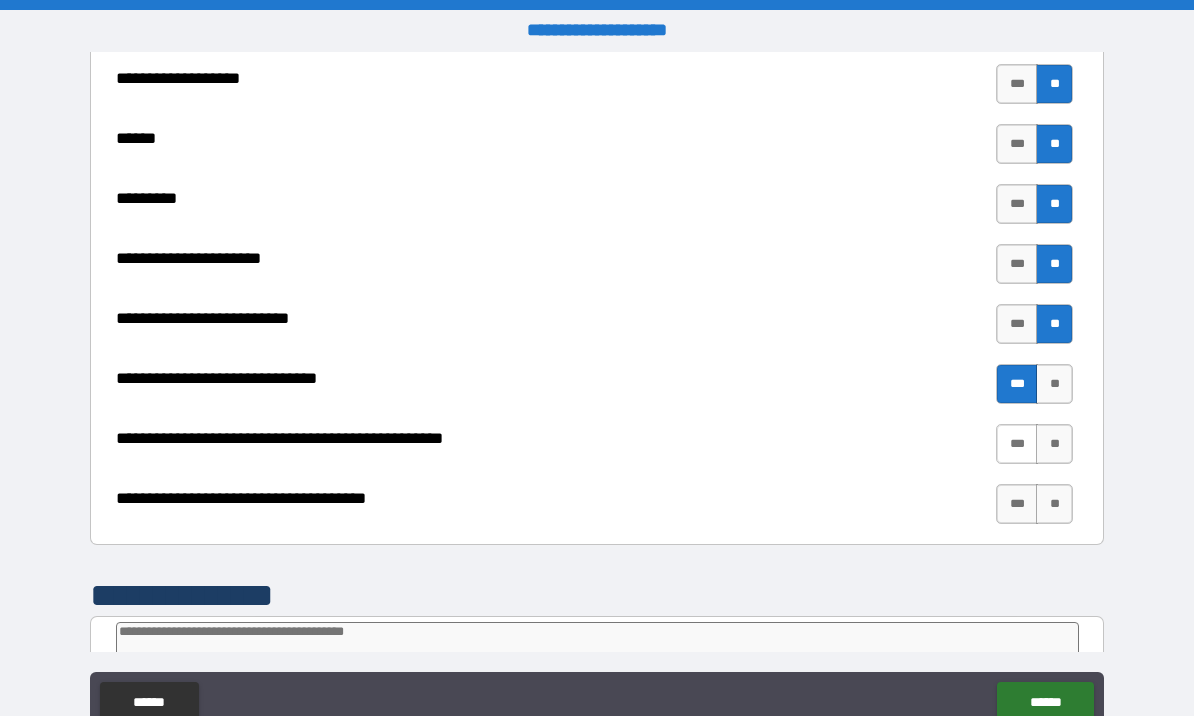 click on "***" at bounding box center (1017, 444) 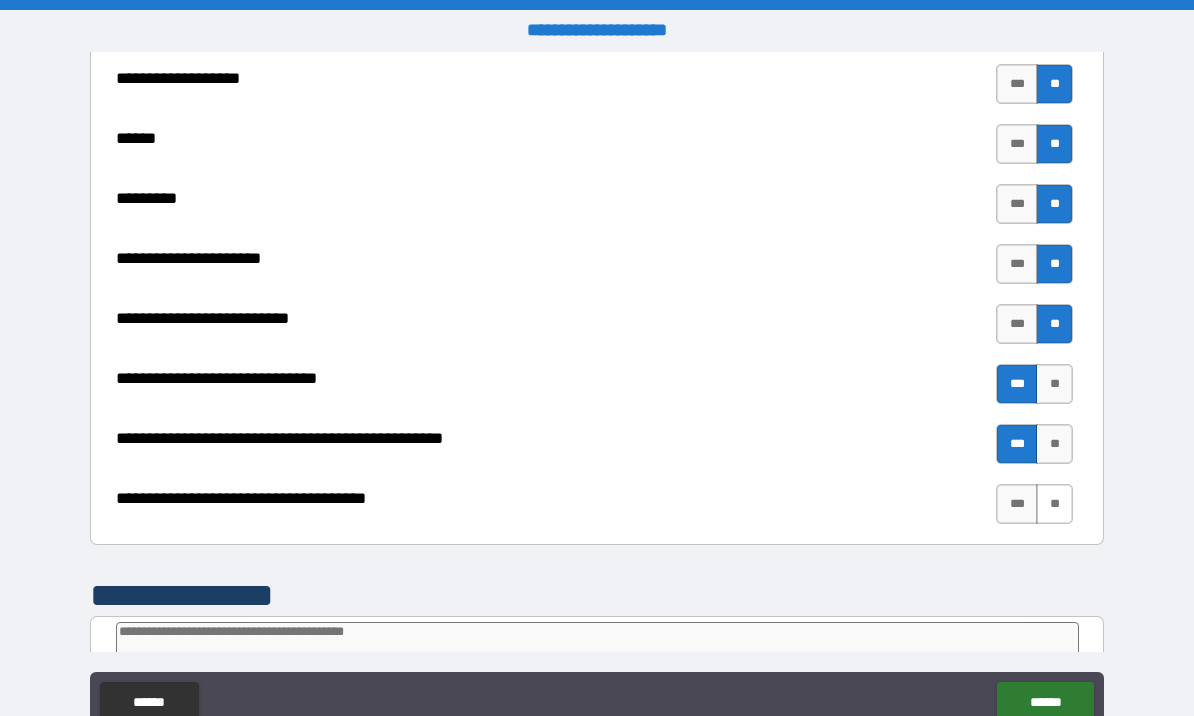 click on "**" at bounding box center [1054, 504] 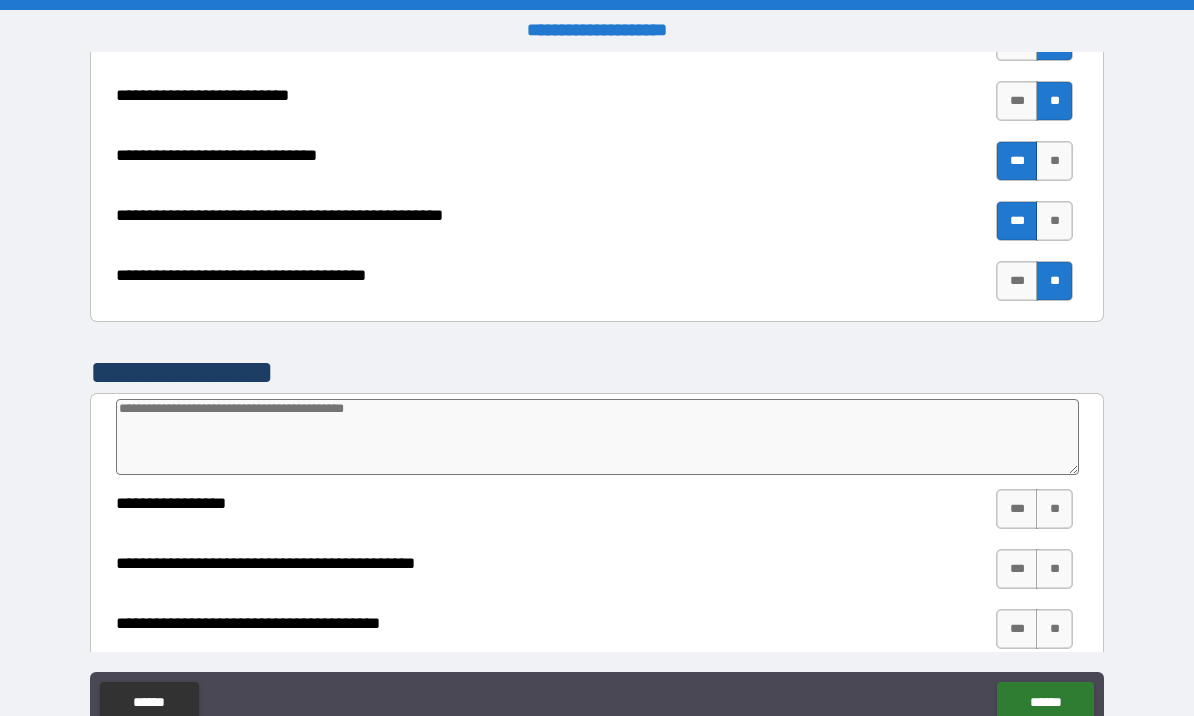 scroll, scrollTop: 2894, scrollLeft: 0, axis: vertical 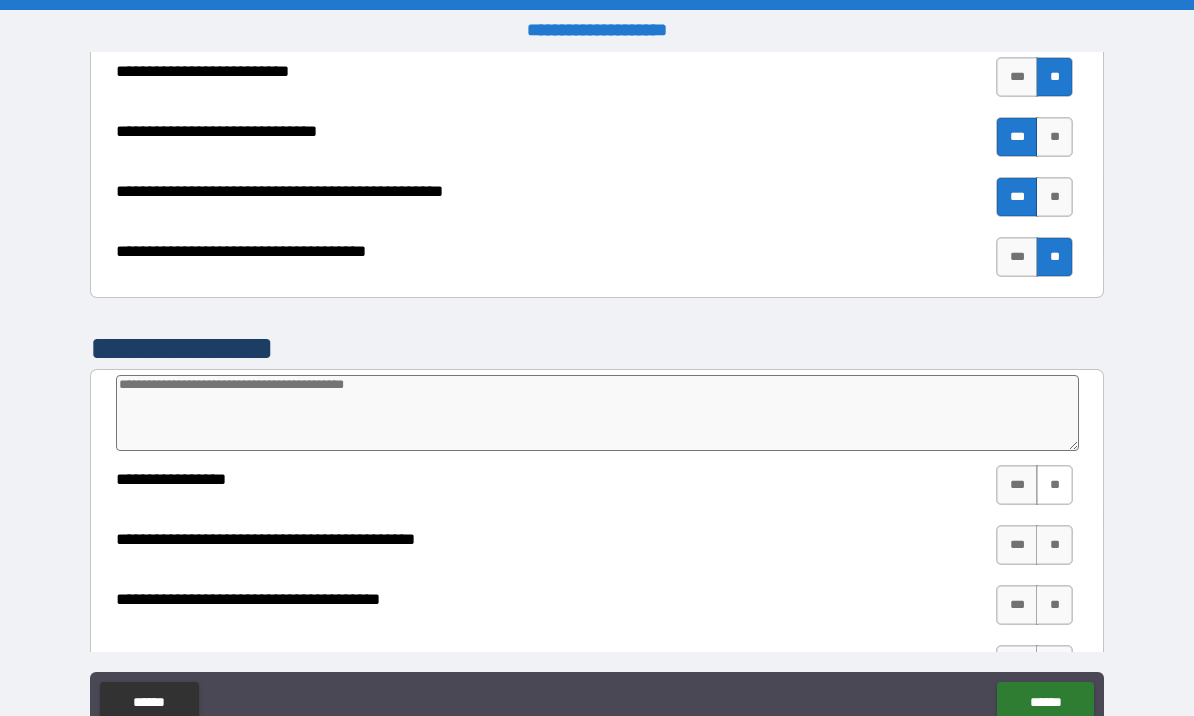 click on "**" at bounding box center (1054, 485) 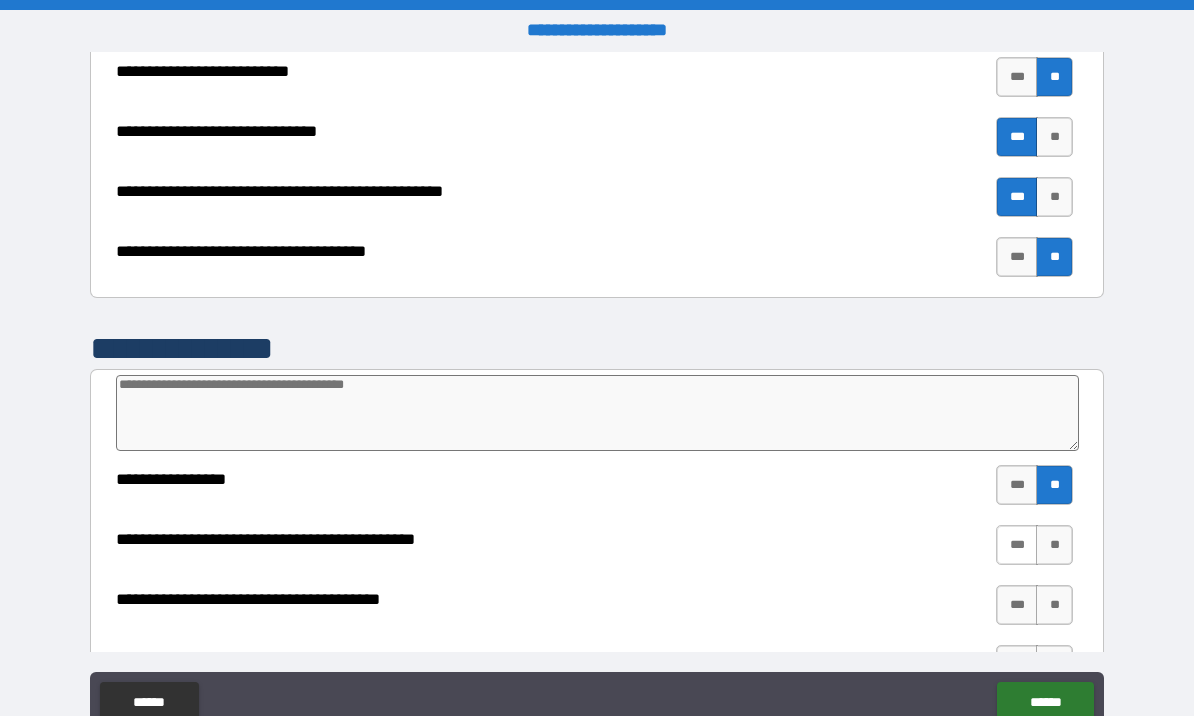 click on "***" at bounding box center [1017, 545] 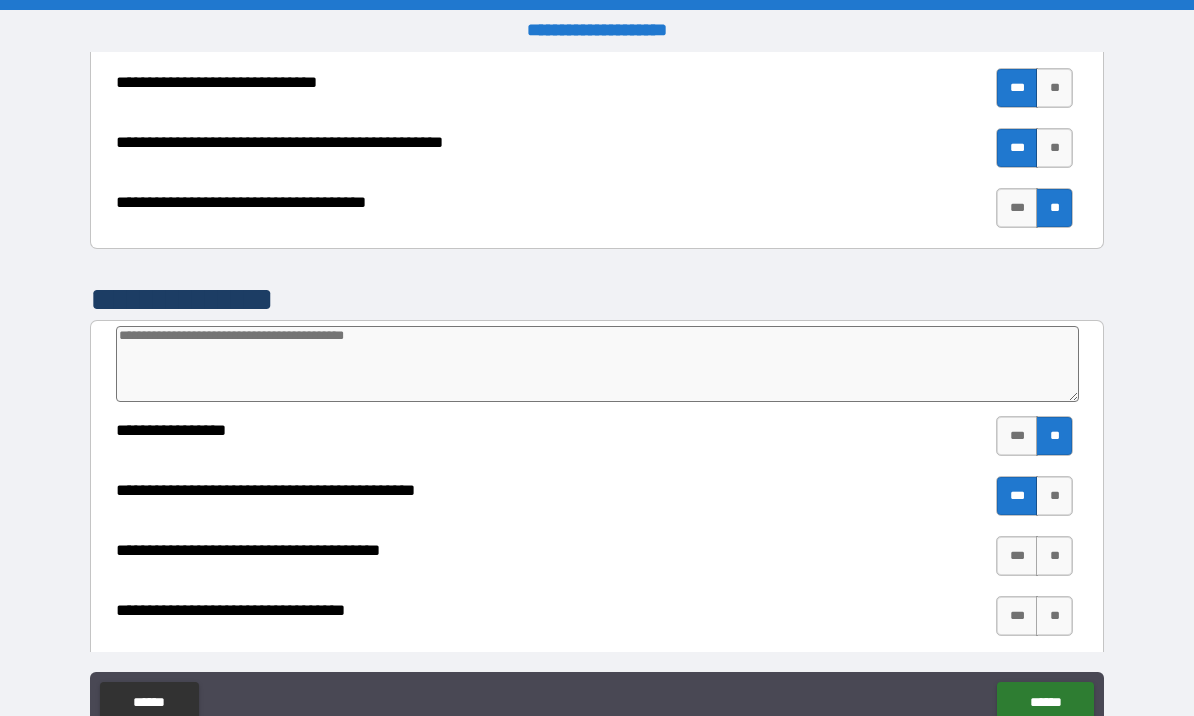 scroll, scrollTop: 3001, scrollLeft: 0, axis: vertical 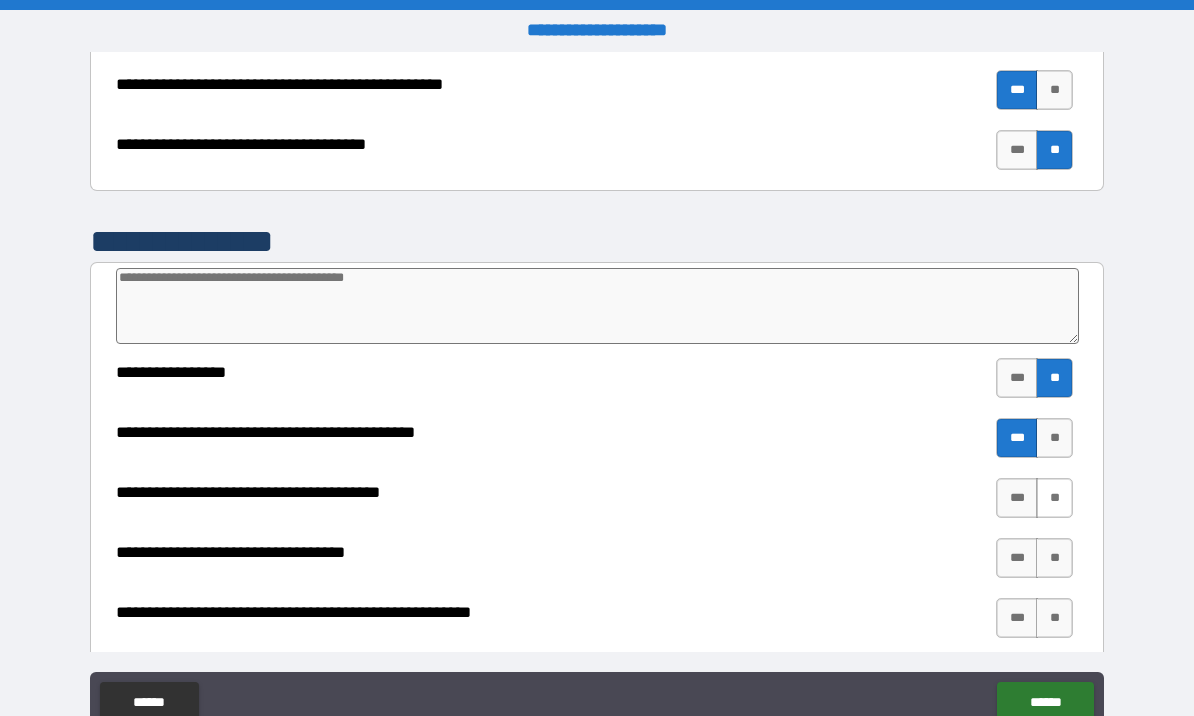 click on "**" at bounding box center (1054, 498) 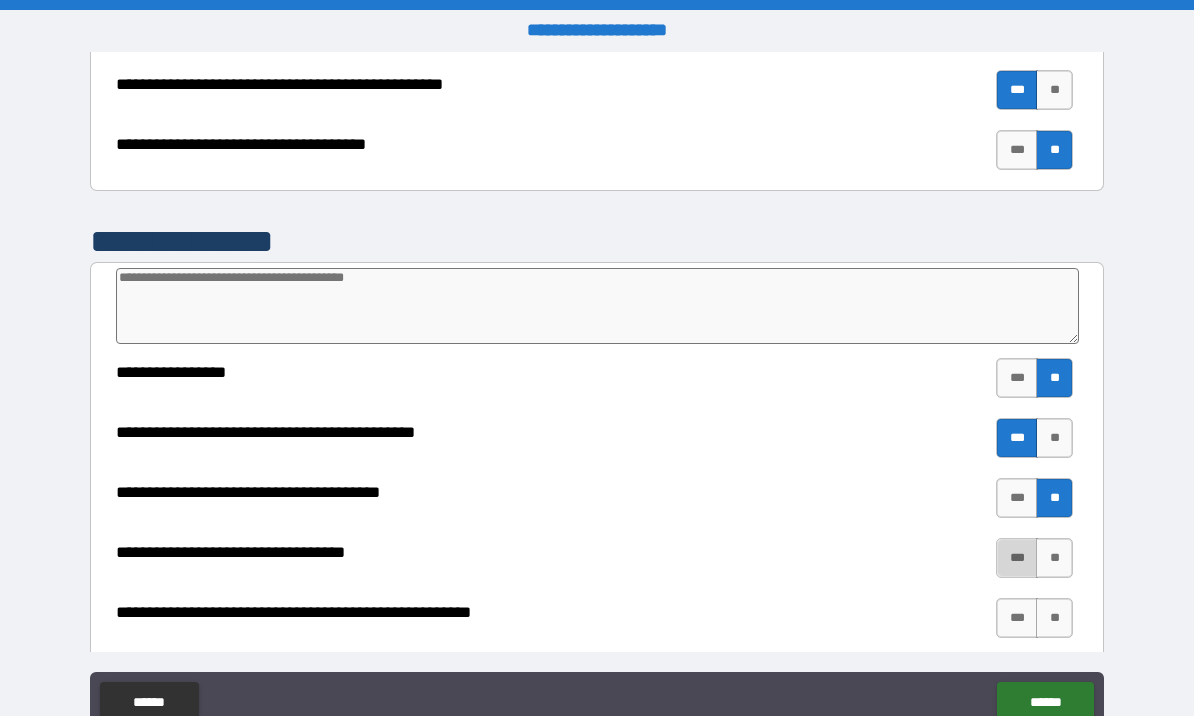 click on "***" at bounding box center [1017, 558] 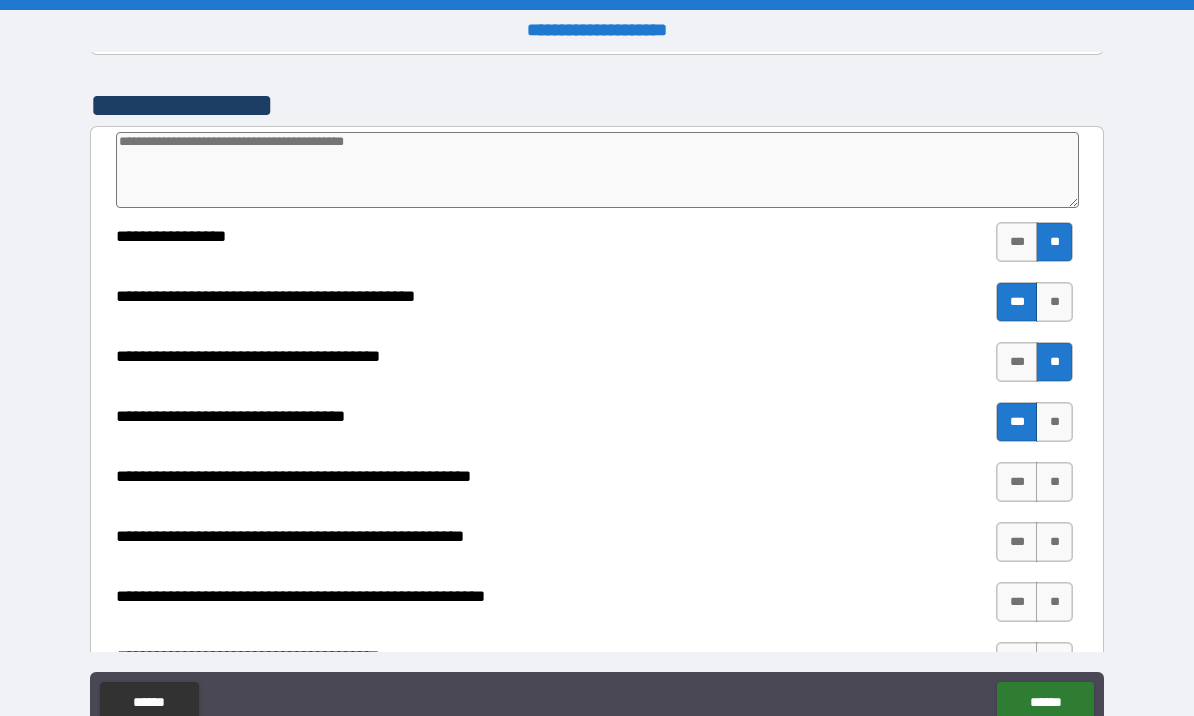 scroll, scrollTop: 3138, scrollLeft: 0, axis: vertical 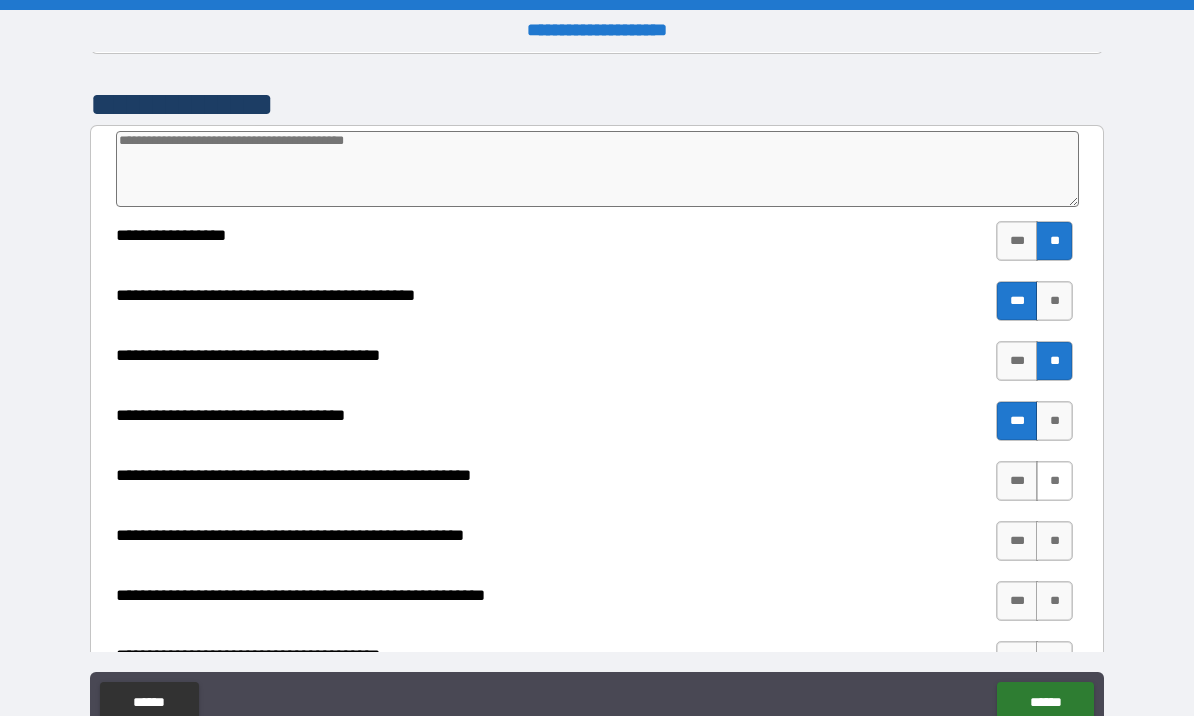 click on "**" at bounding box center [1054, 481] 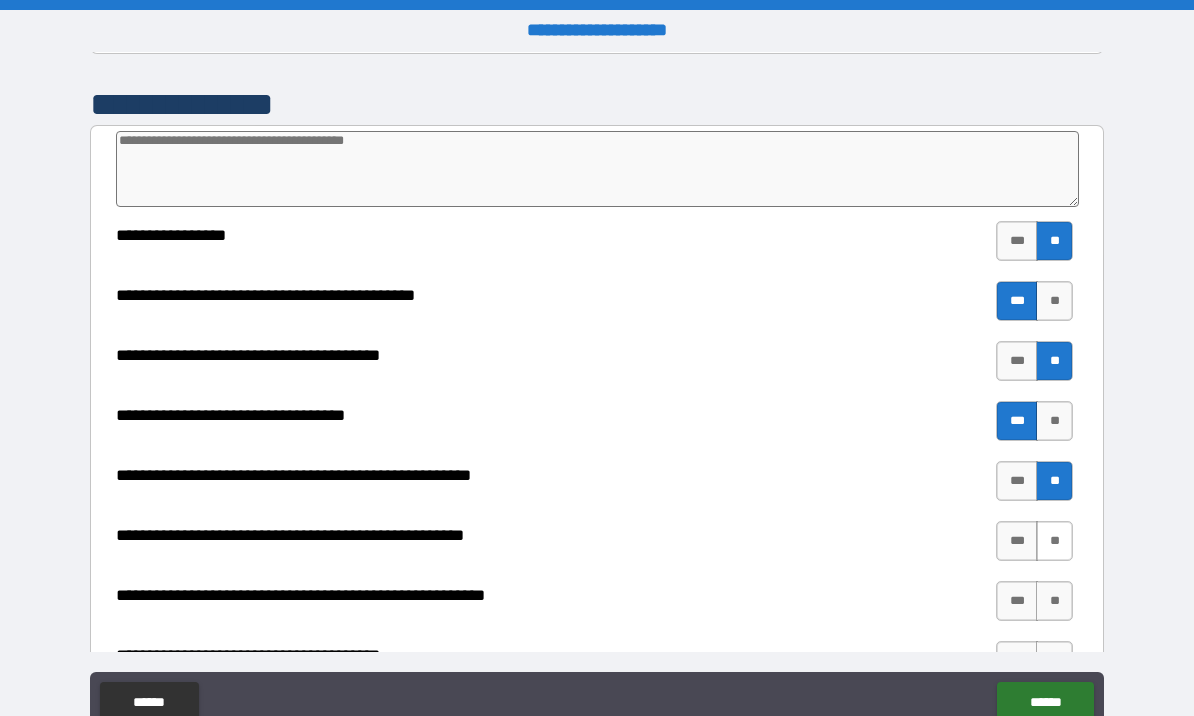 click on "**" at bounding box center [1054, 541] 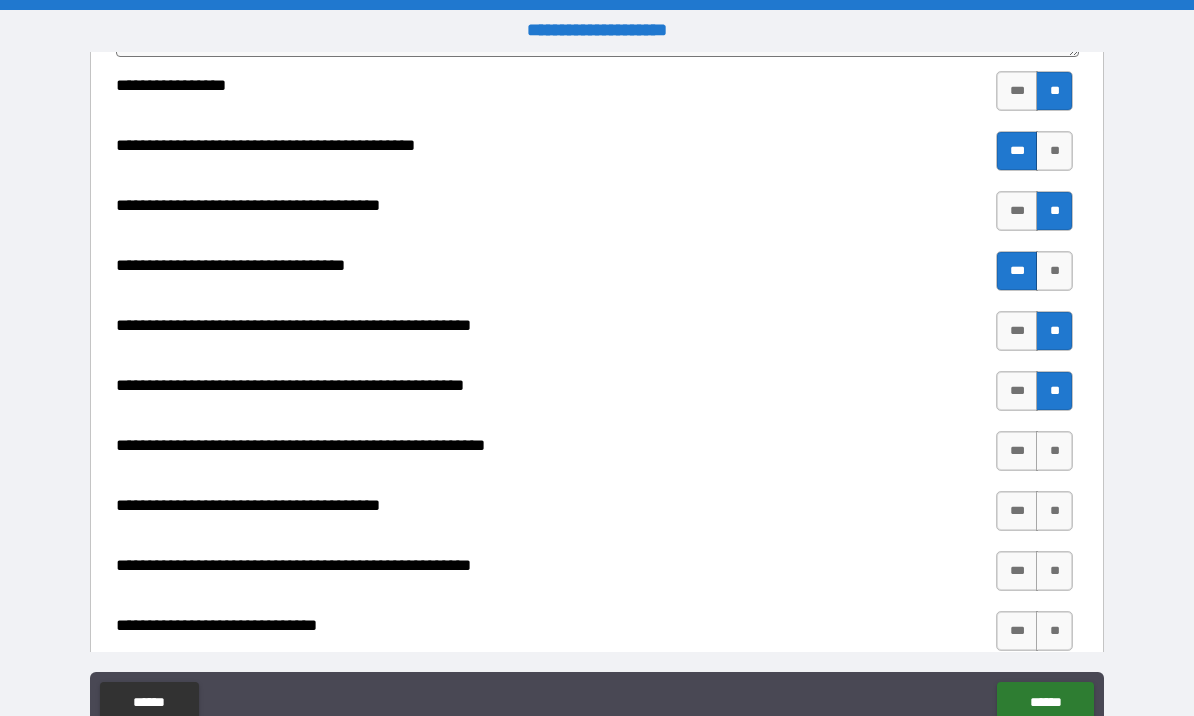 scroll, scrollTop: 3298, scrollLeft: 0, axis: vertical 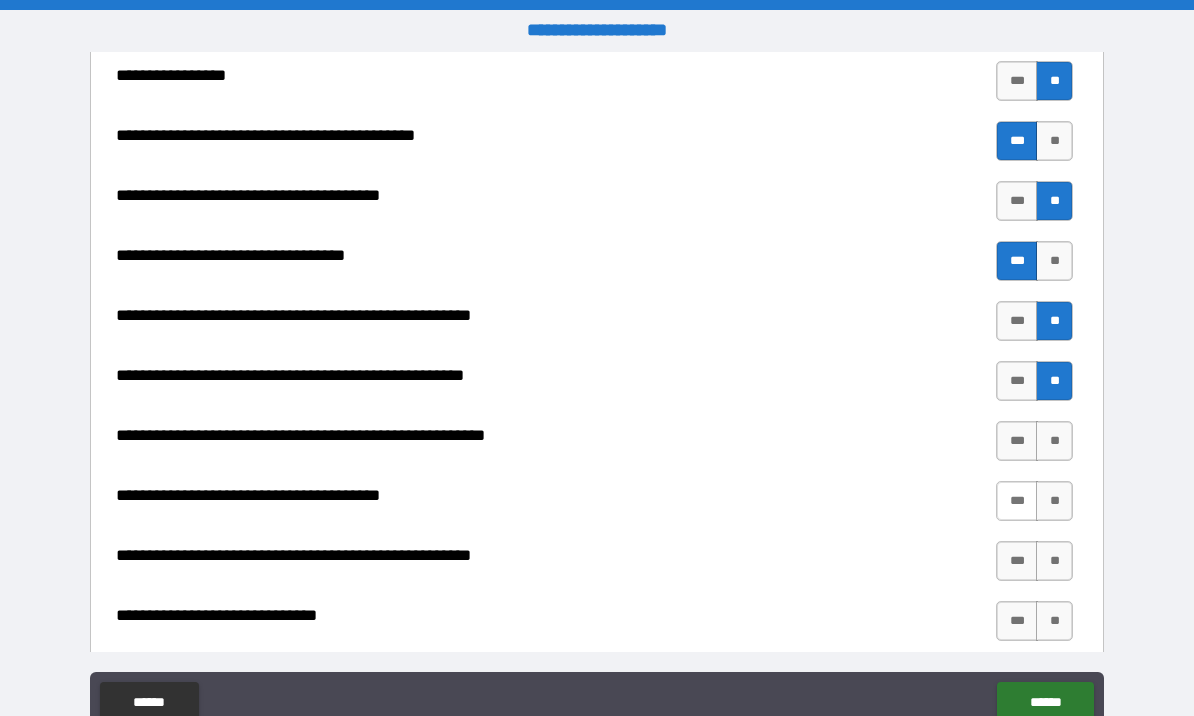 click on "***" at bounding box center (1017, 501) 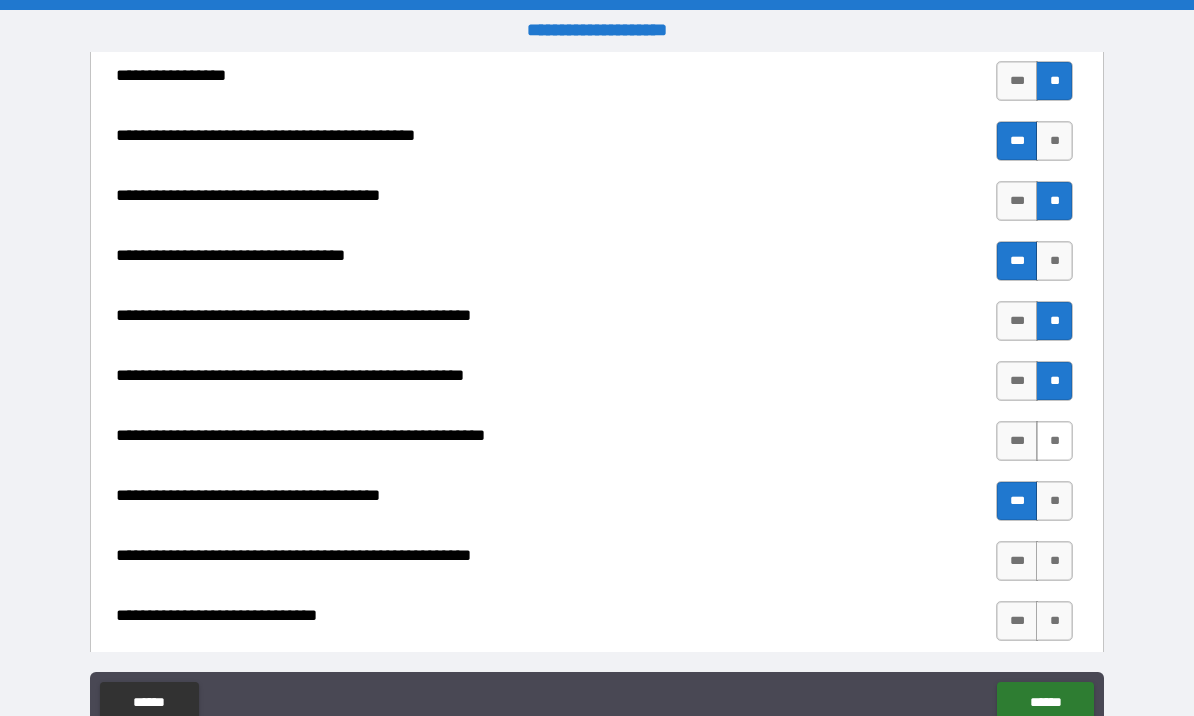 click on "**" at bounding box center [1054, 441] 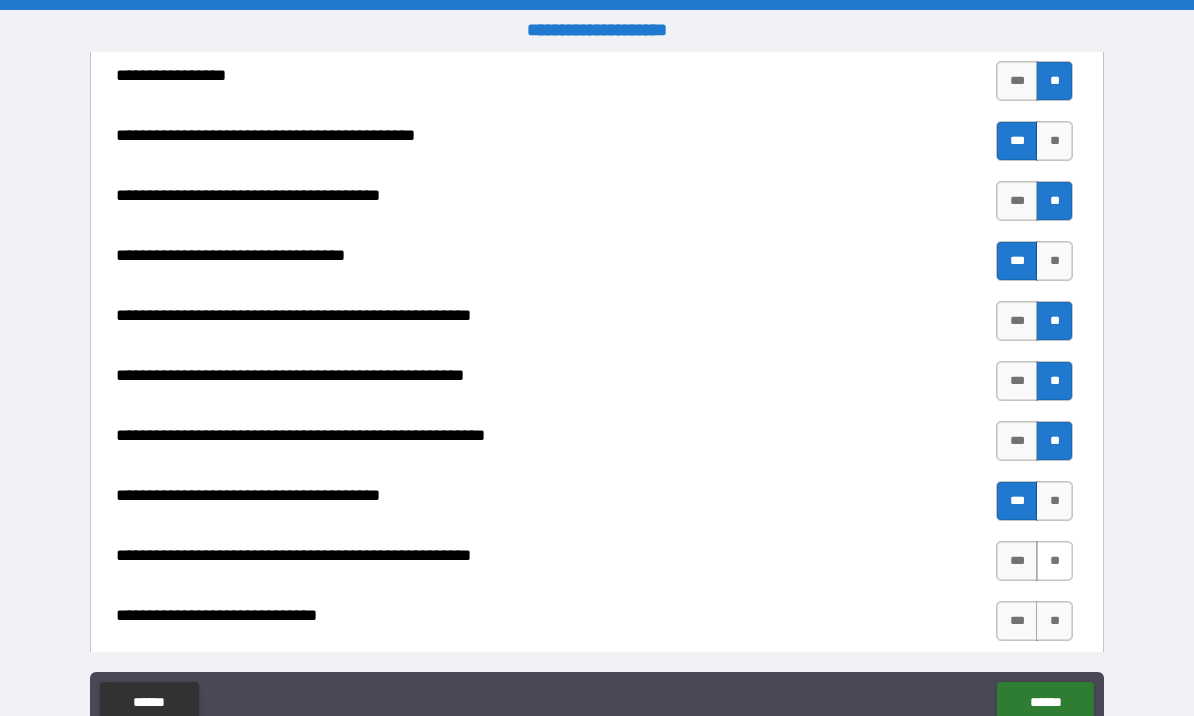 click on "**" at bounding box center (1054, 561) 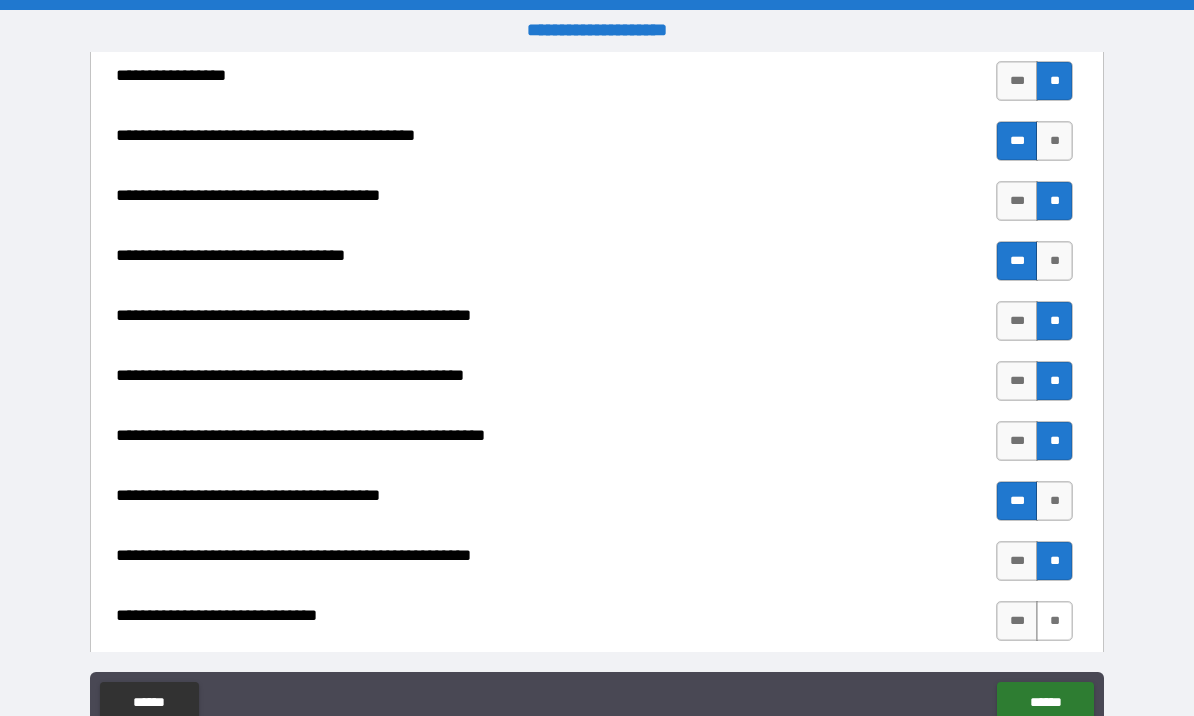 click on "**" at bounding box center (1054, 621) 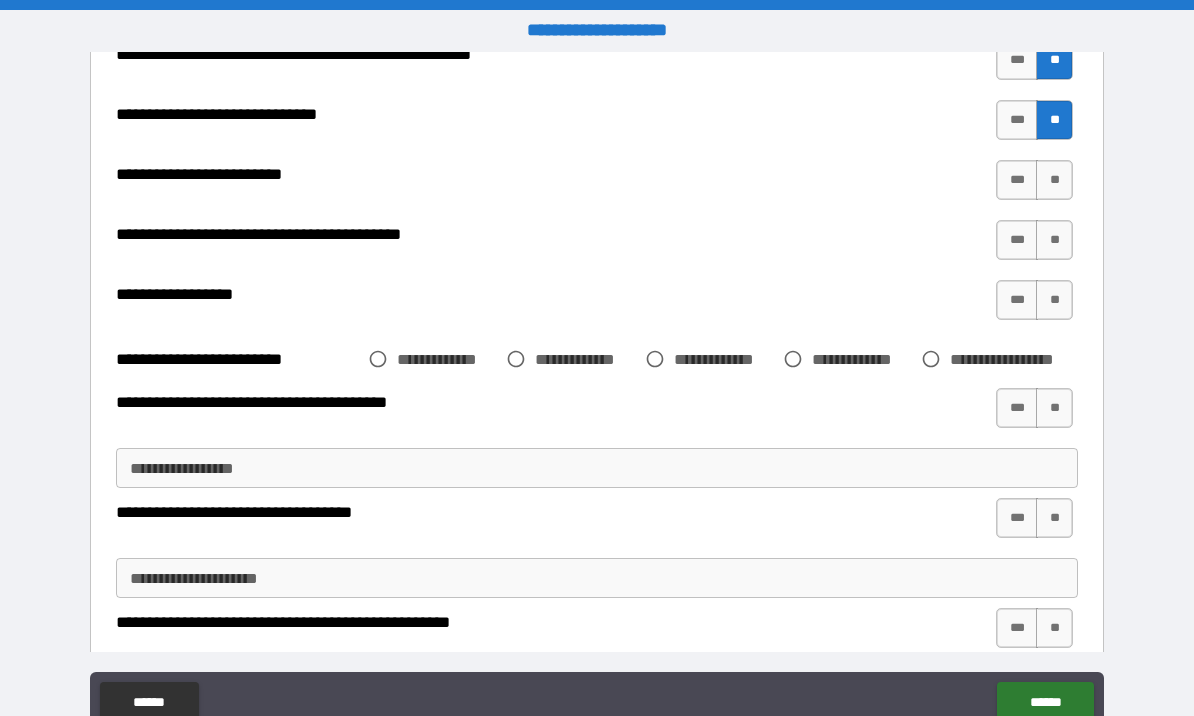 click on "[FIRST] [LAST] [STREET] [CITY], [STATE] [ZIP] [COUNTRY] [PHONE] [EMAIL] [DOB] [SSN] [DLN] [CCNUM] [PASSPORT] [ADDRESS] [POSTAL_CODE] [COORDINATES] [AGE] [GENDER] [NATIONALITY] [OCCUPATION] [EMPLOYER] [JOB_TITLE] [COMPANY_NAME] [BRAND_NAME] [PRODUCT_NAME] [PRICE] [CURRENCY] [DATE] [TIME] [YEAR] [MONTH] [DAY] [HOLIDAY] [EVENT] [RELIGION] [POLITICAL_PARTY] [ETHNICITY] [LANGUAGE] [HOBBY] [INTEREST] [PET_NAME] [VEHICLE_MAKE] [VEHICLE_MODEL] [VEHICLE_YEAR] [LICENSE_PLATE]" at bounding box center [597, 395] 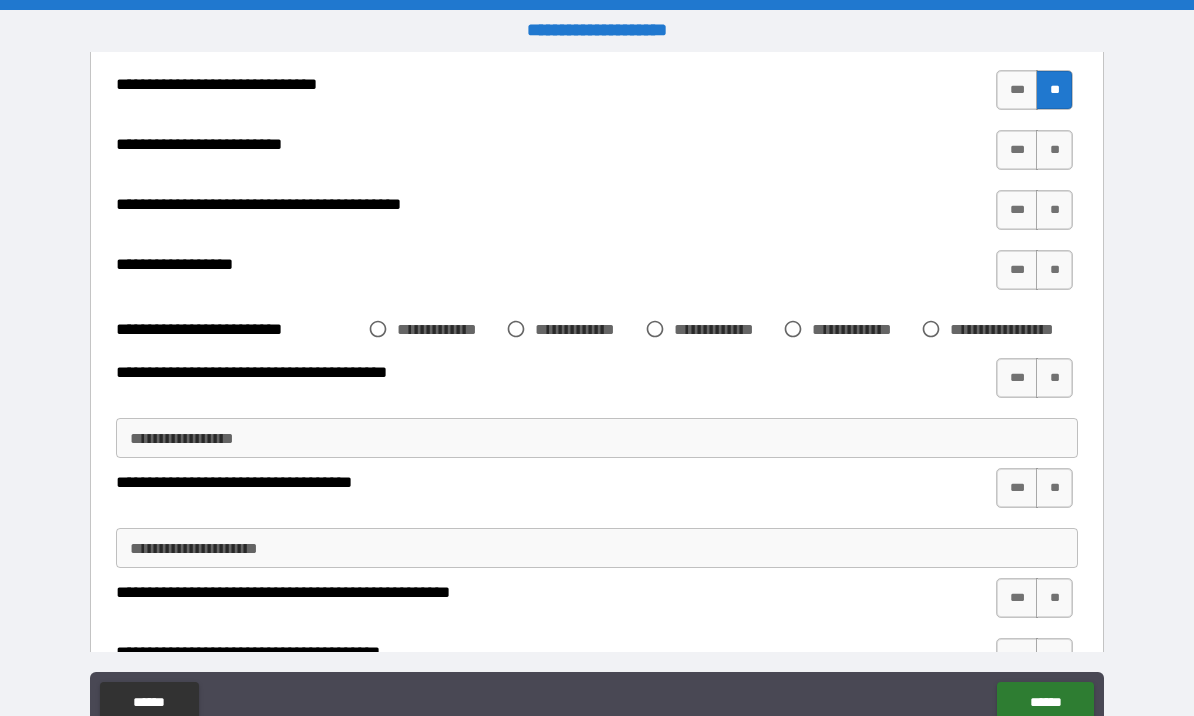 scroll, scrollTop: 3830, scrollLeft: 0, axis: vertical 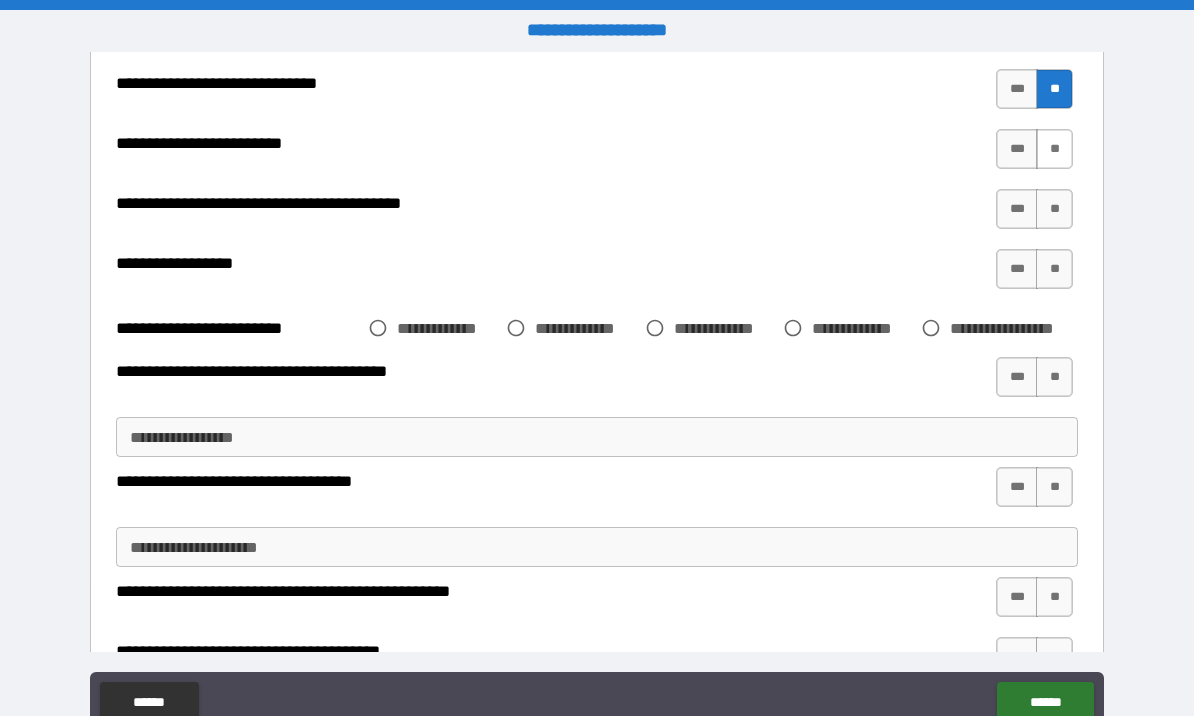 click on "**" at bounding box center (1054, 149) 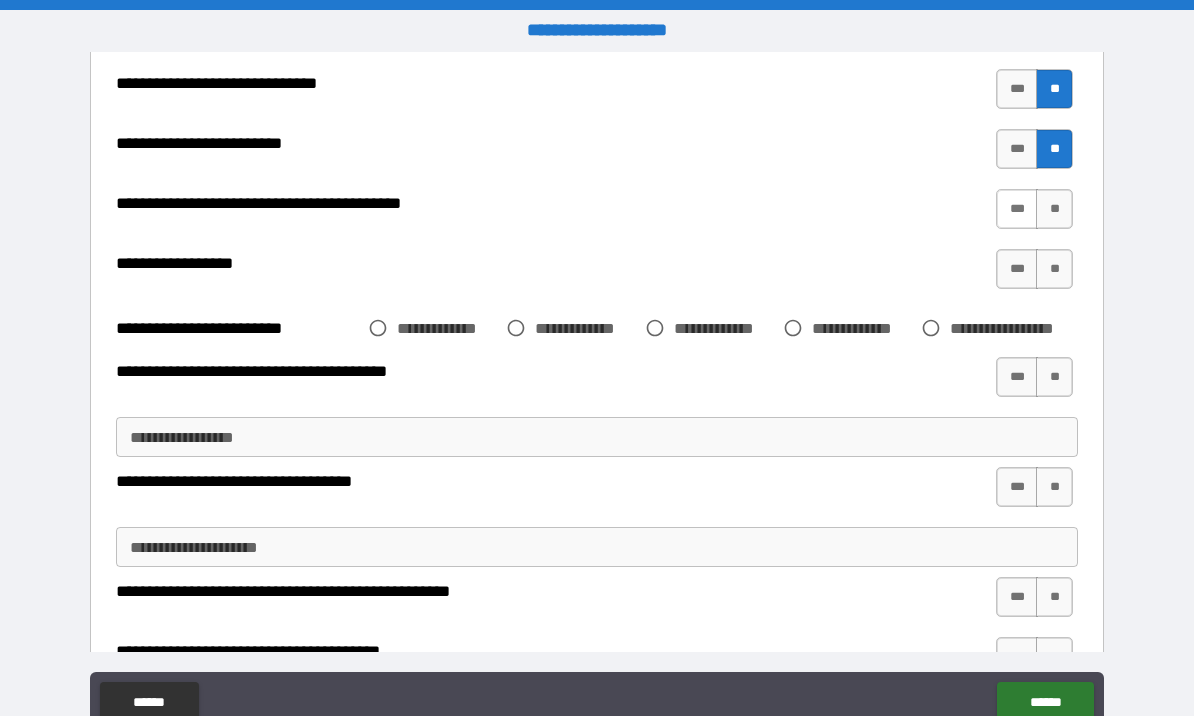 click on "***" at bounding box center (1017, 209) 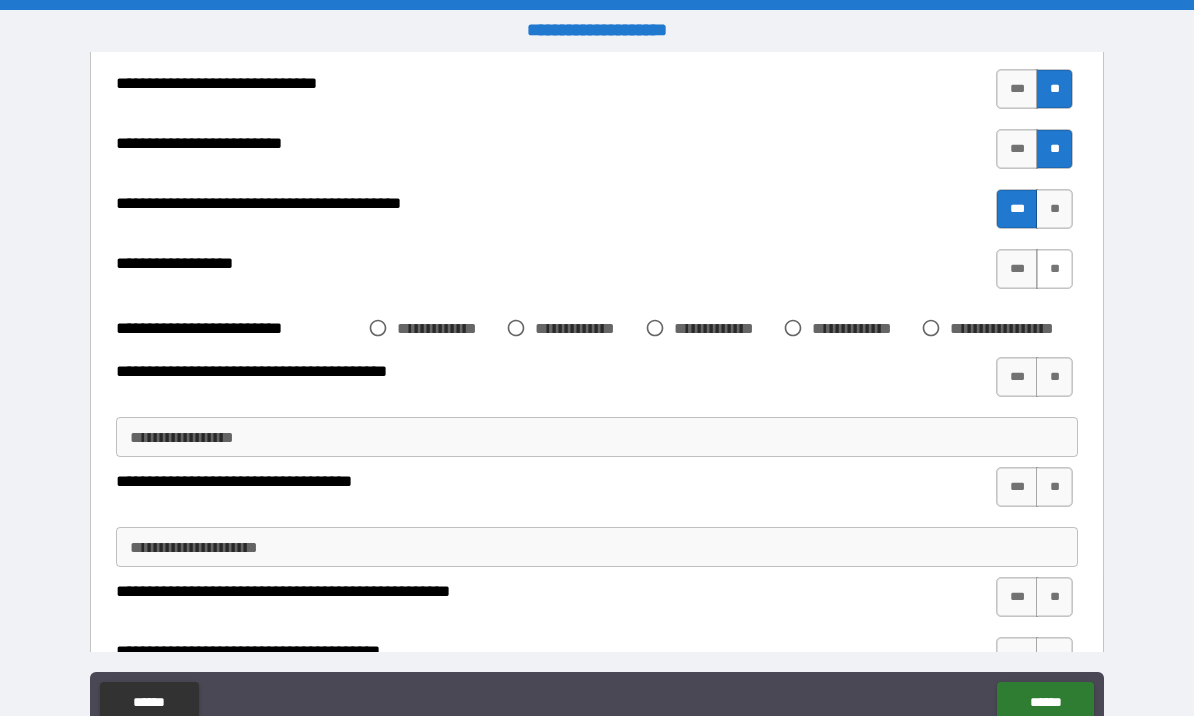 click on "**" at bounding box center (1054, 269) 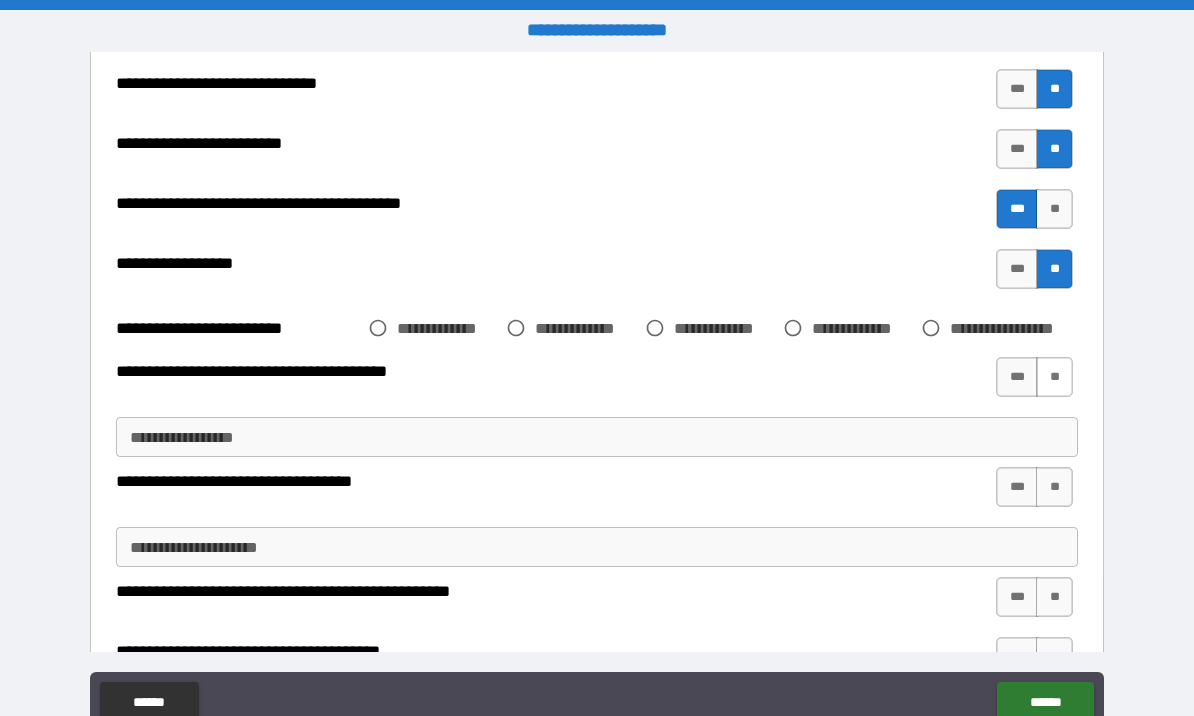 click on "**" at bounding box center (1054, 377) 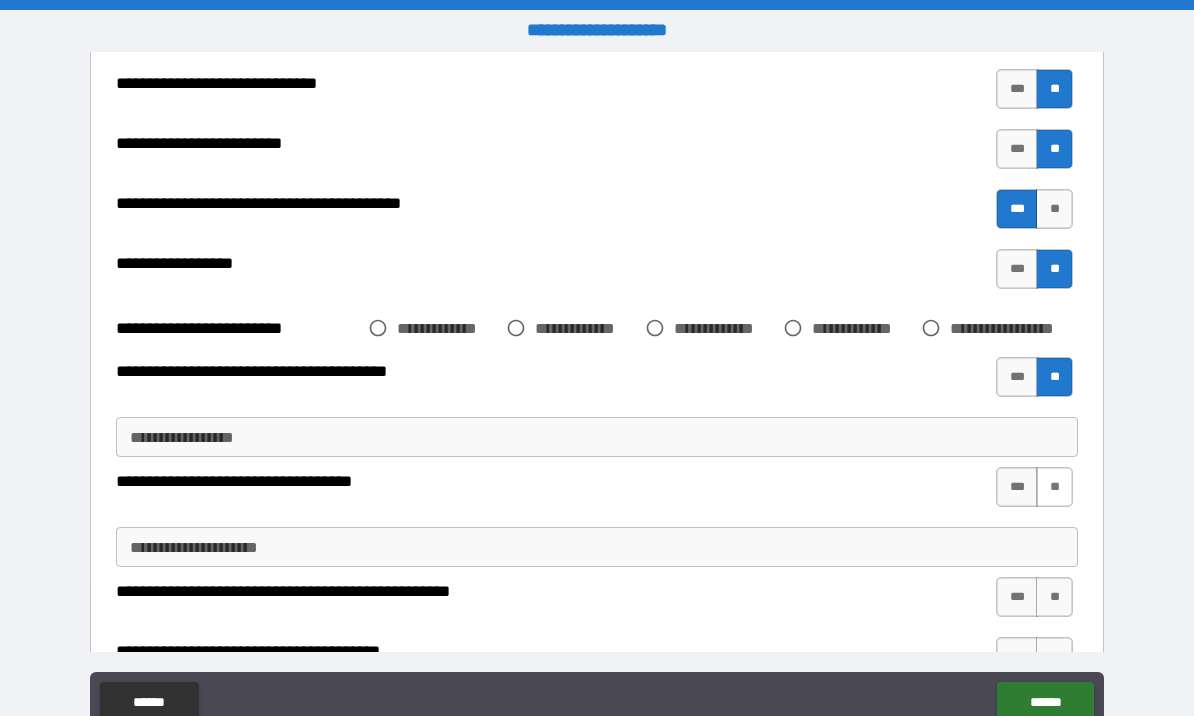 click on "**" at bounding box center [1054, 487] 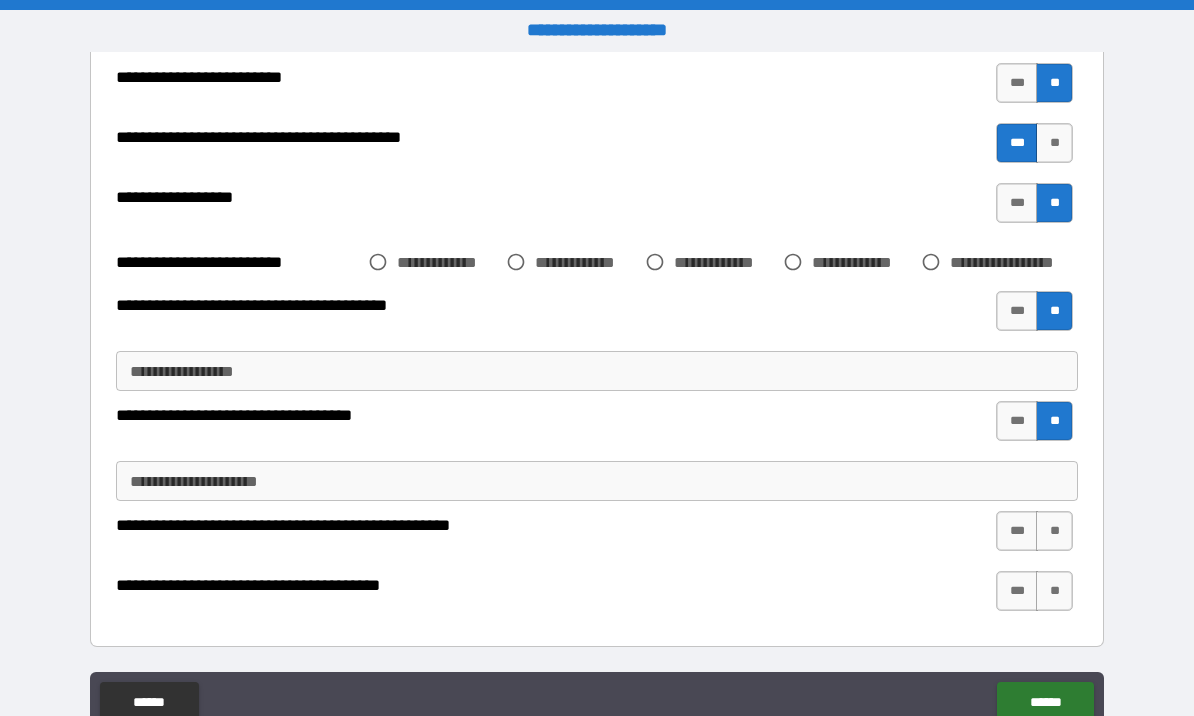 scroll, scrollTop: 3896, scrollLeft: 0, axis: vertical 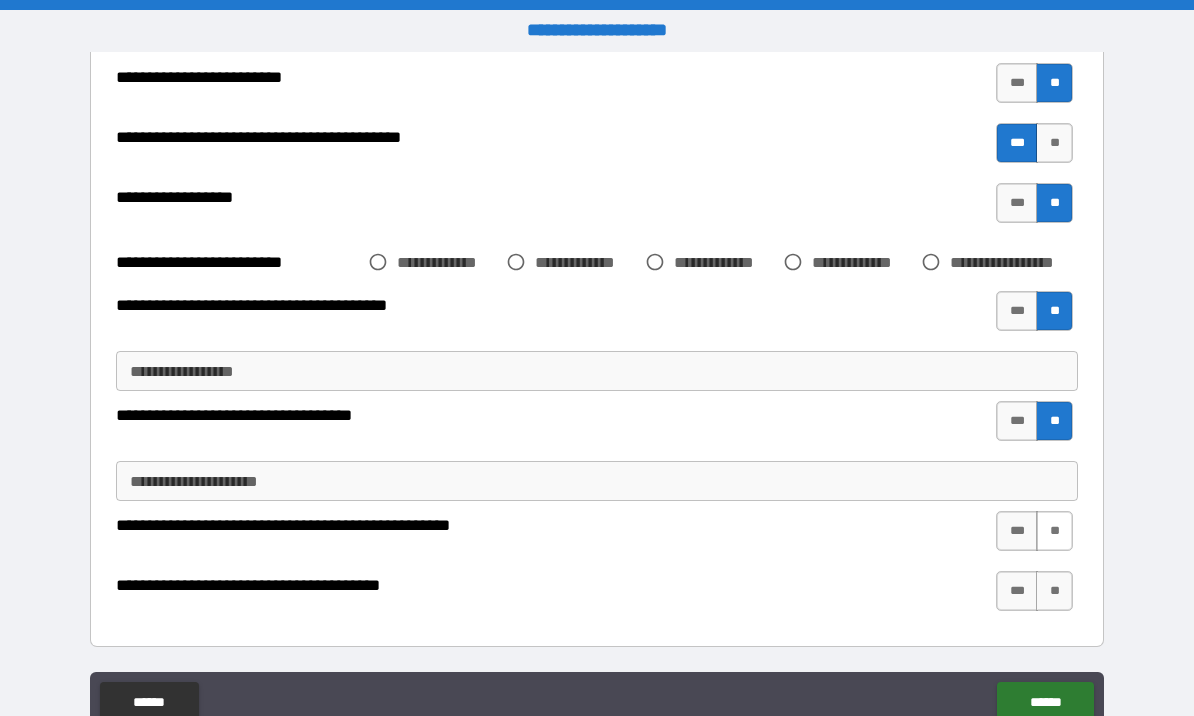 click on "**" at bounding box center (1054, 531) 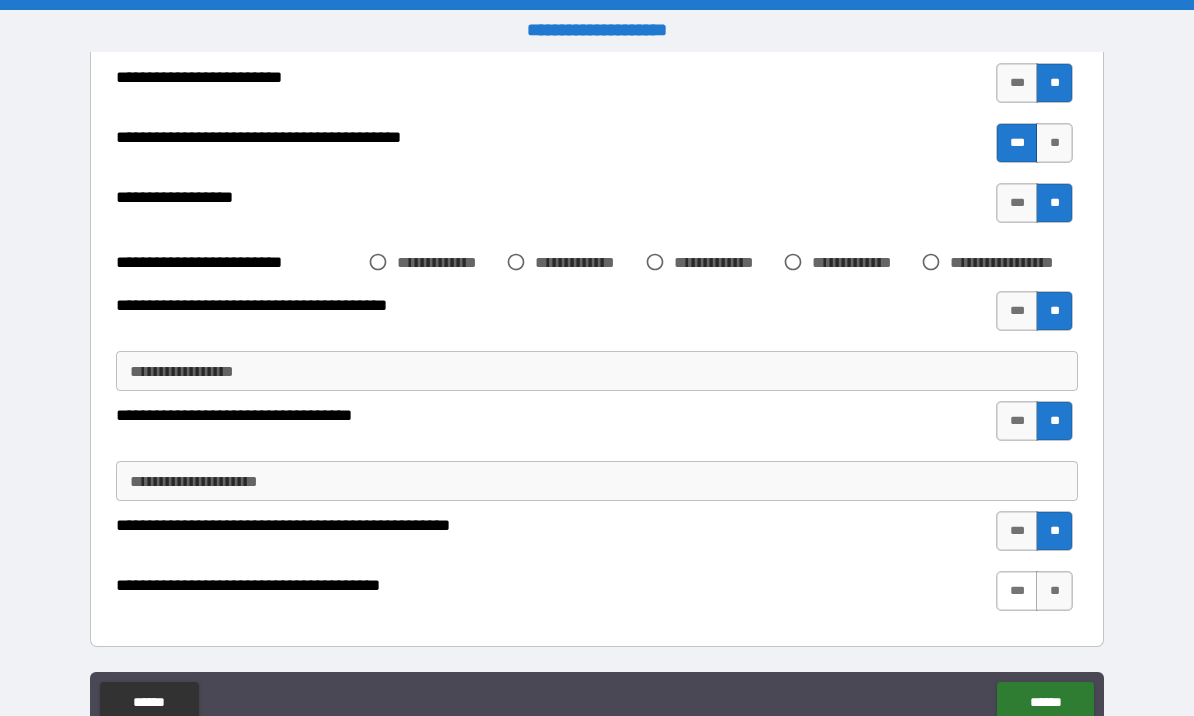click on "***" at bounding box center (1017, 591) 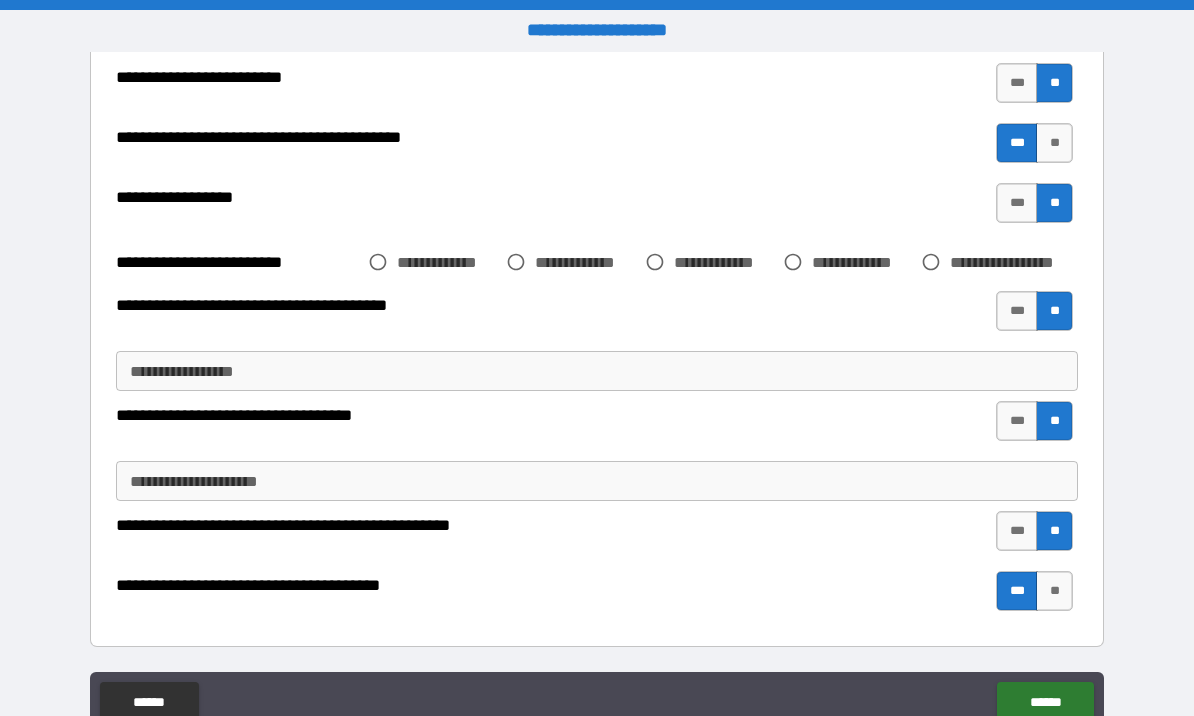 scroll, scrollTop: 3896, scrollLeft: 0, axis: vertical 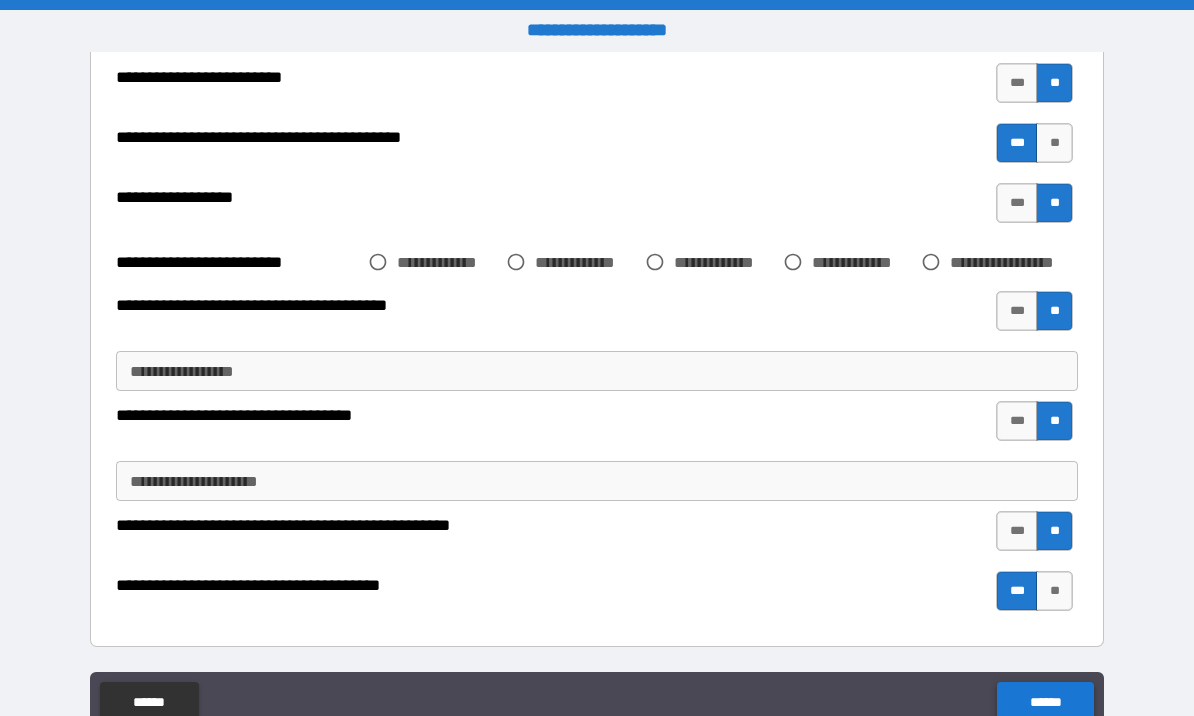 click on "******" at bounding box center [1045, 702] 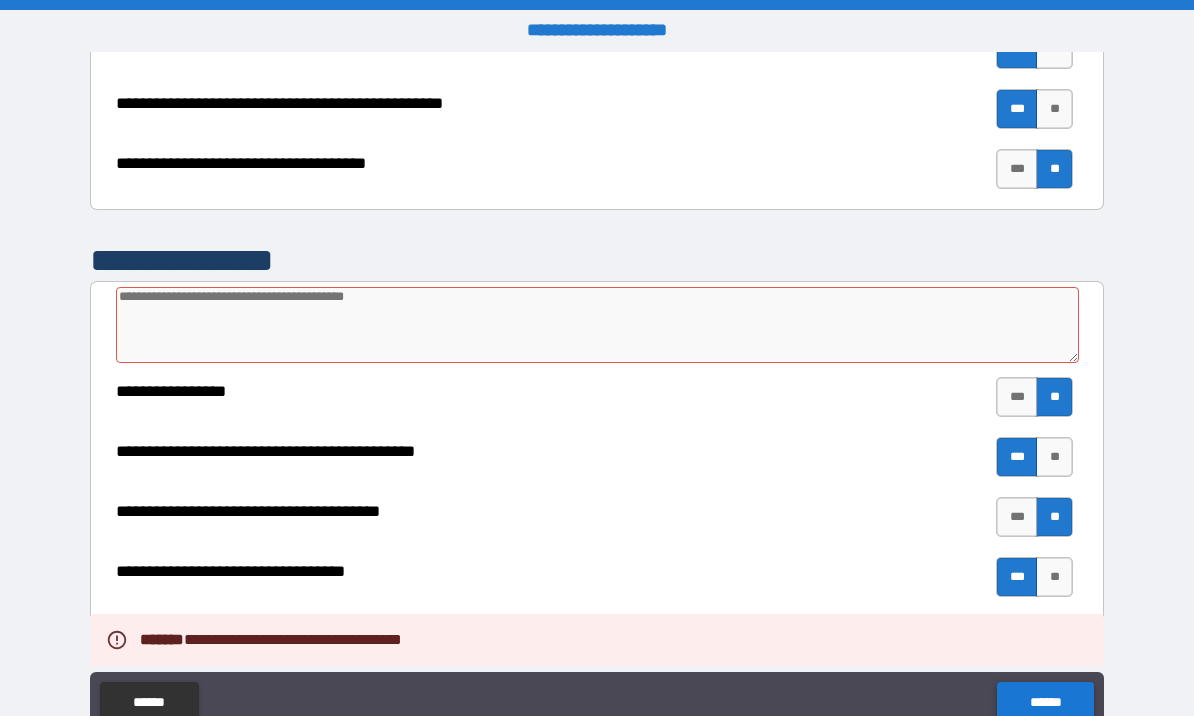 scroll, scrollTop: 2974, scrollLeft: 0, axis: vertical 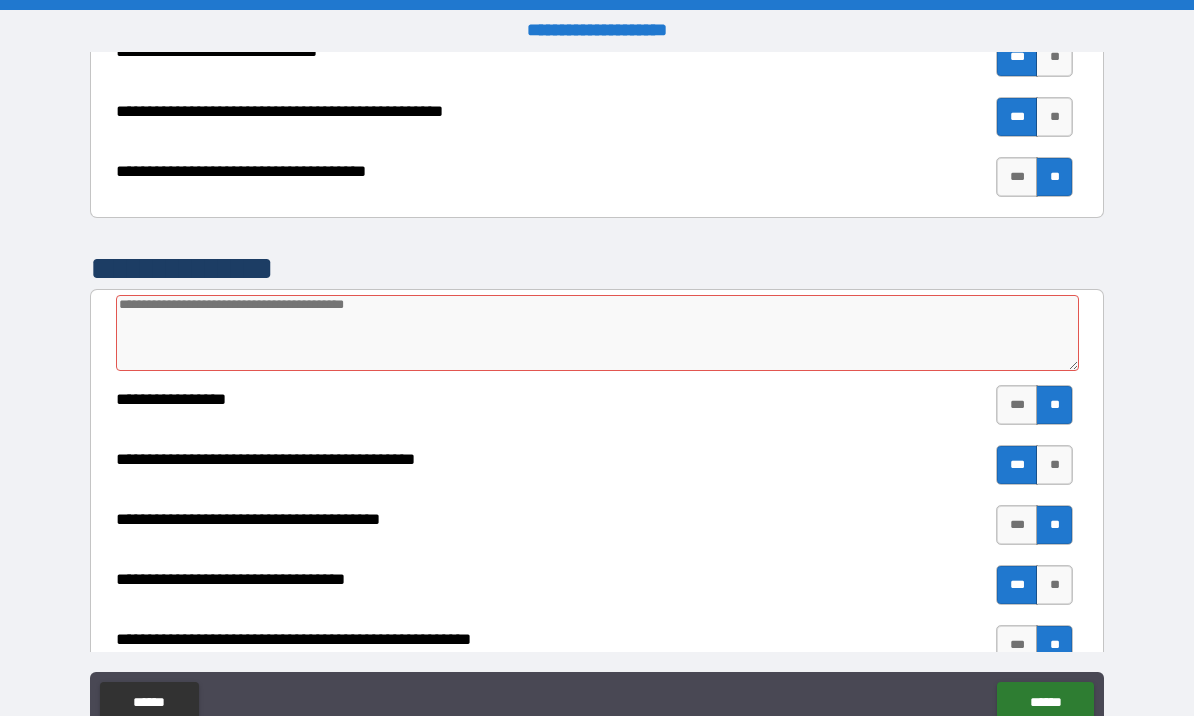 click at bounding box center (597, 333) 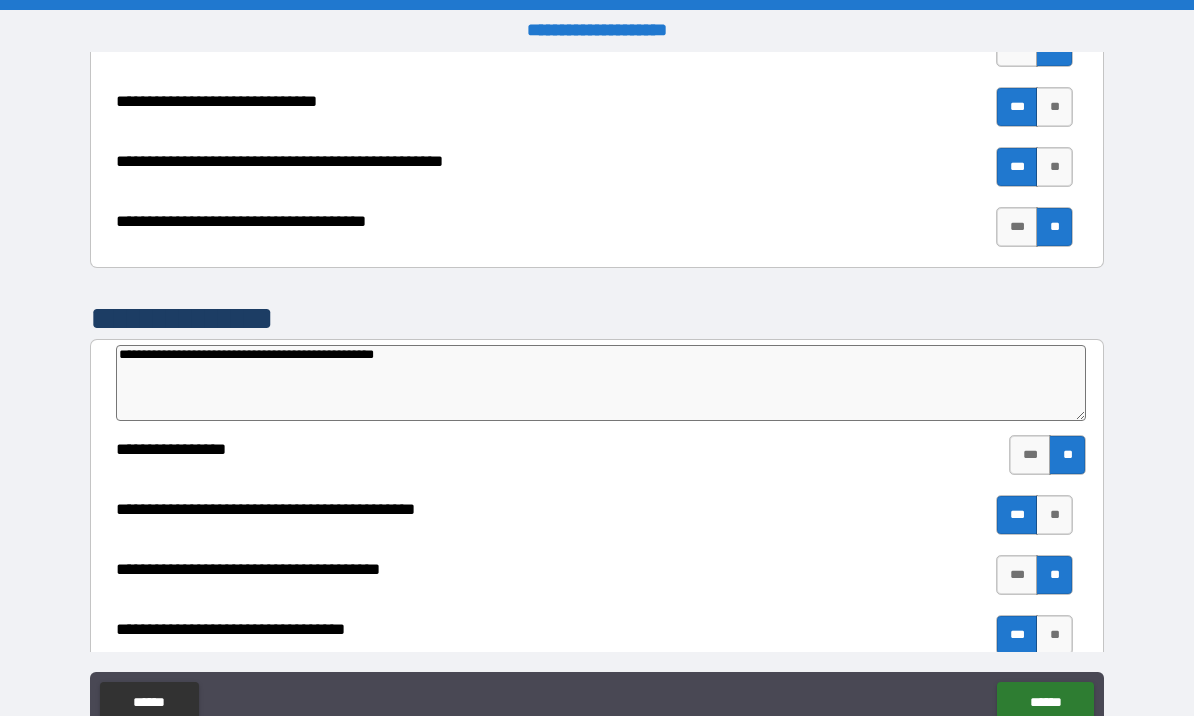 scroll, scrollTop: 2990, scrollLeft: 0, axis: vertical 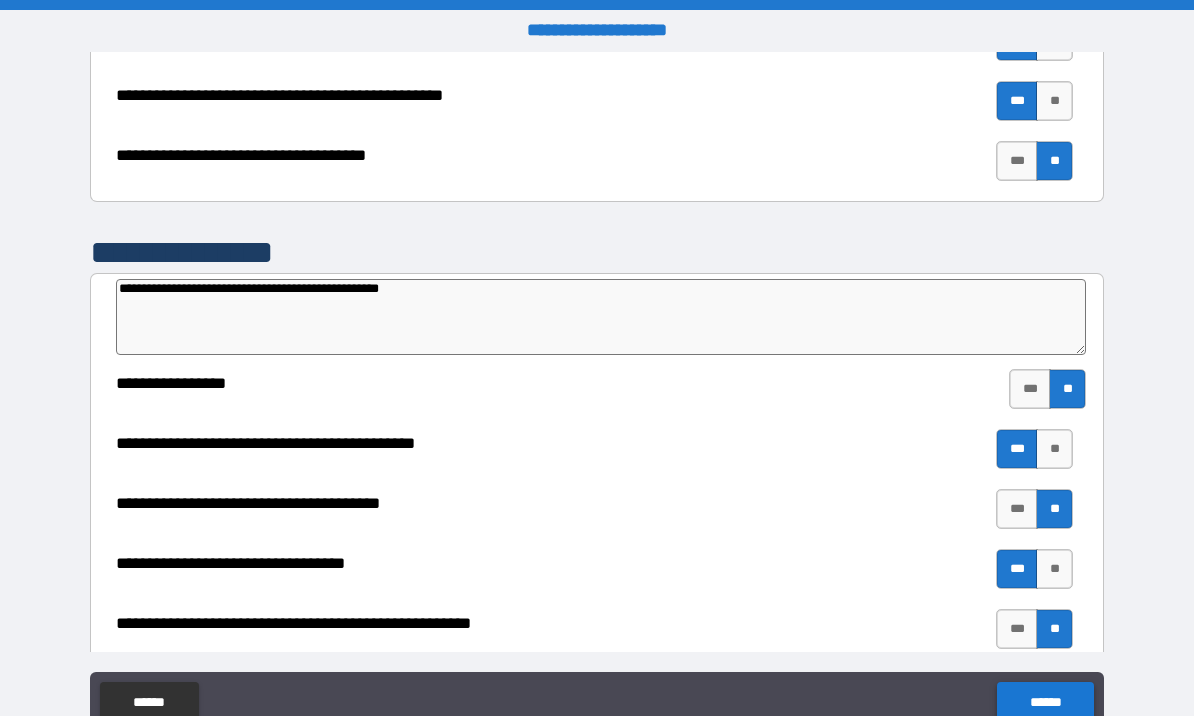 click on "******" at bounding box center (1045, 702) 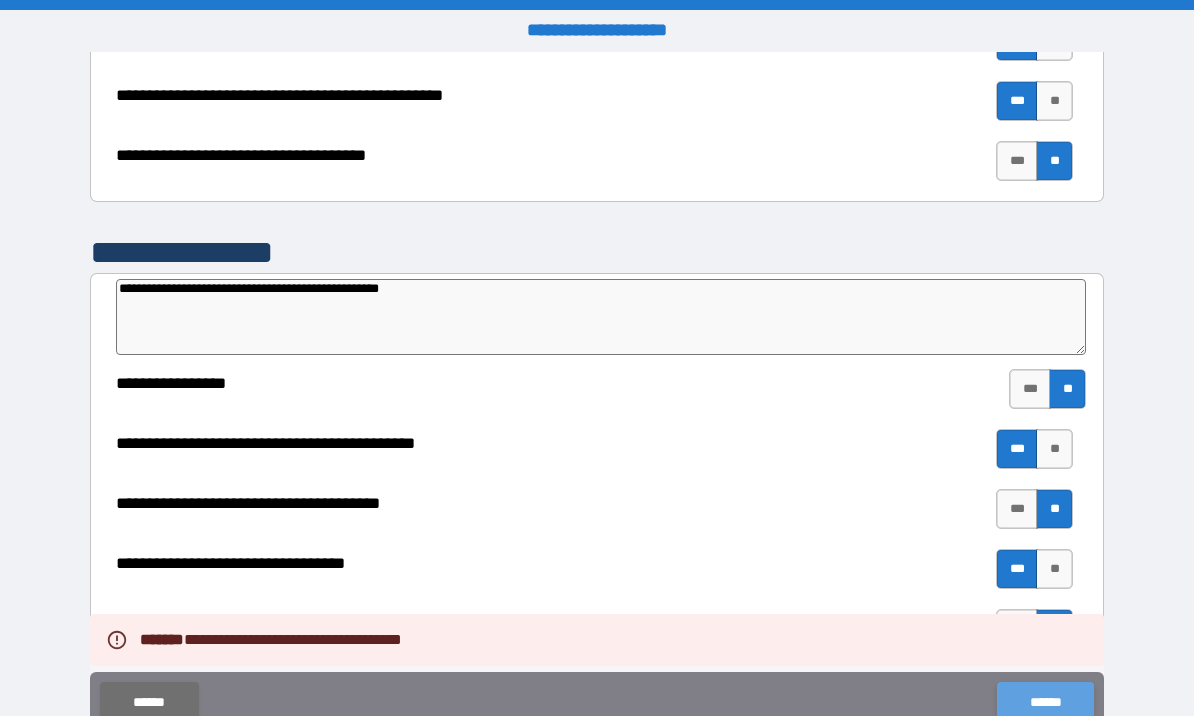 click on "******" at bounding box center (1045, 702) 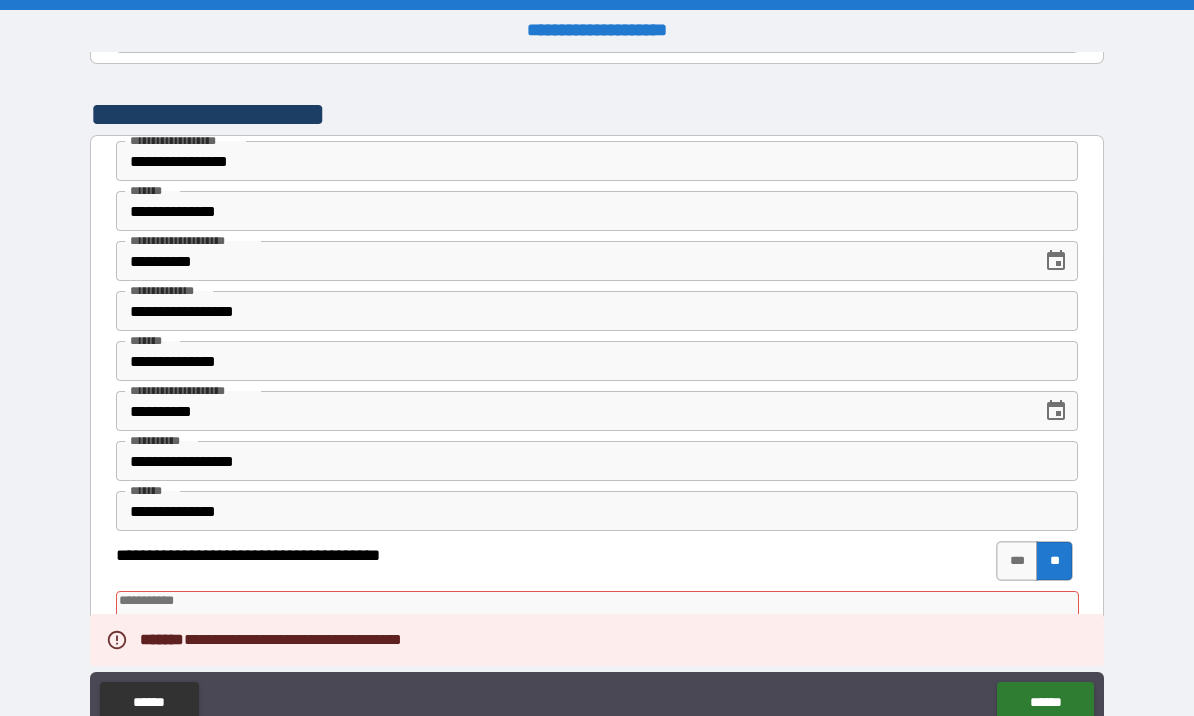 click at bounding box center (597, 629) 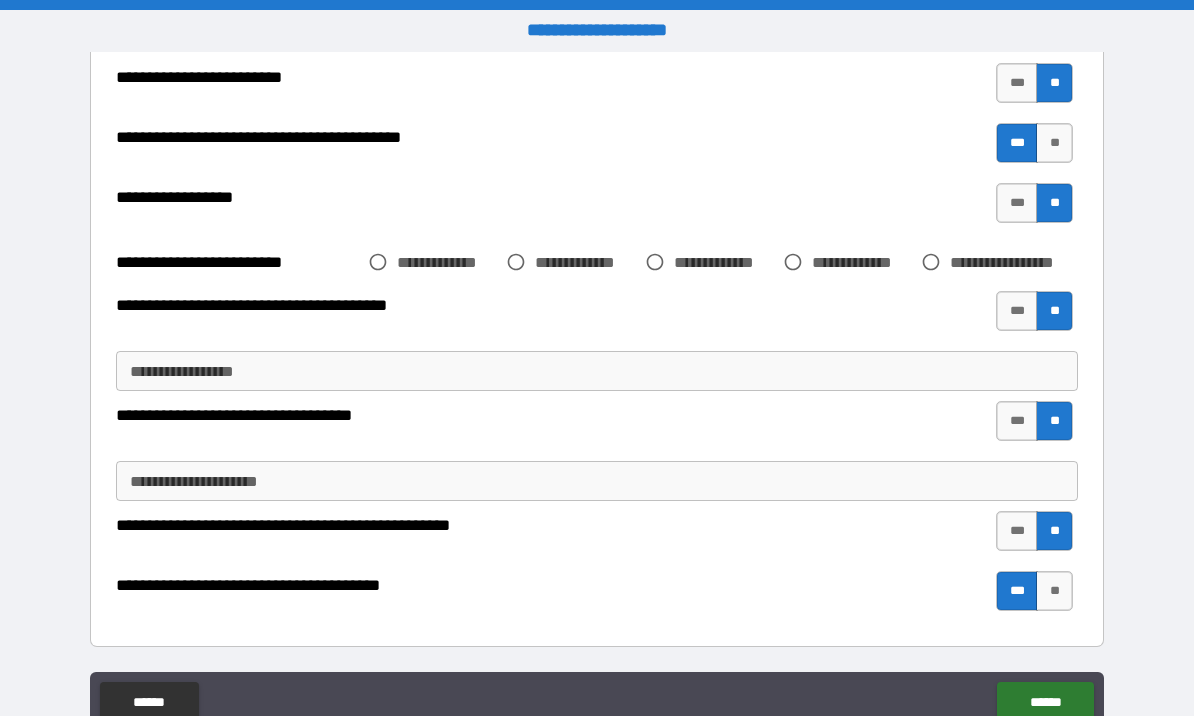 scroll, scrollTop: 3896, scrollLeft: 0, axis: vertical 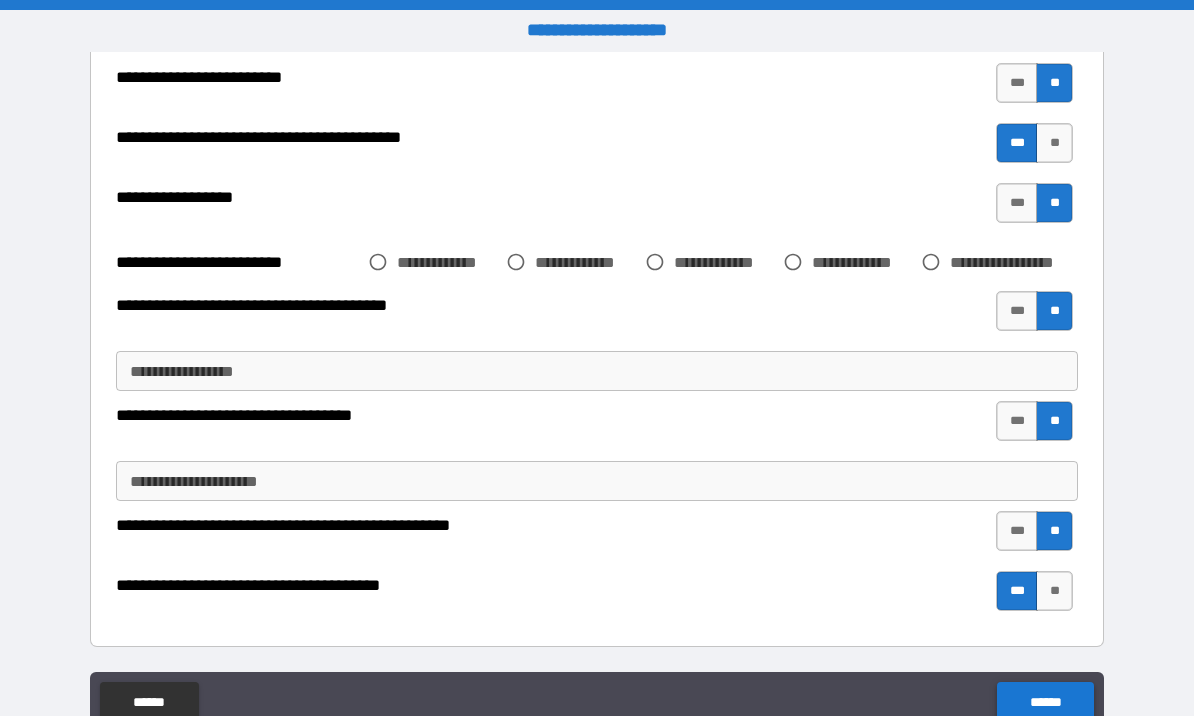 click on "******" at bounding box center [1045, 702] 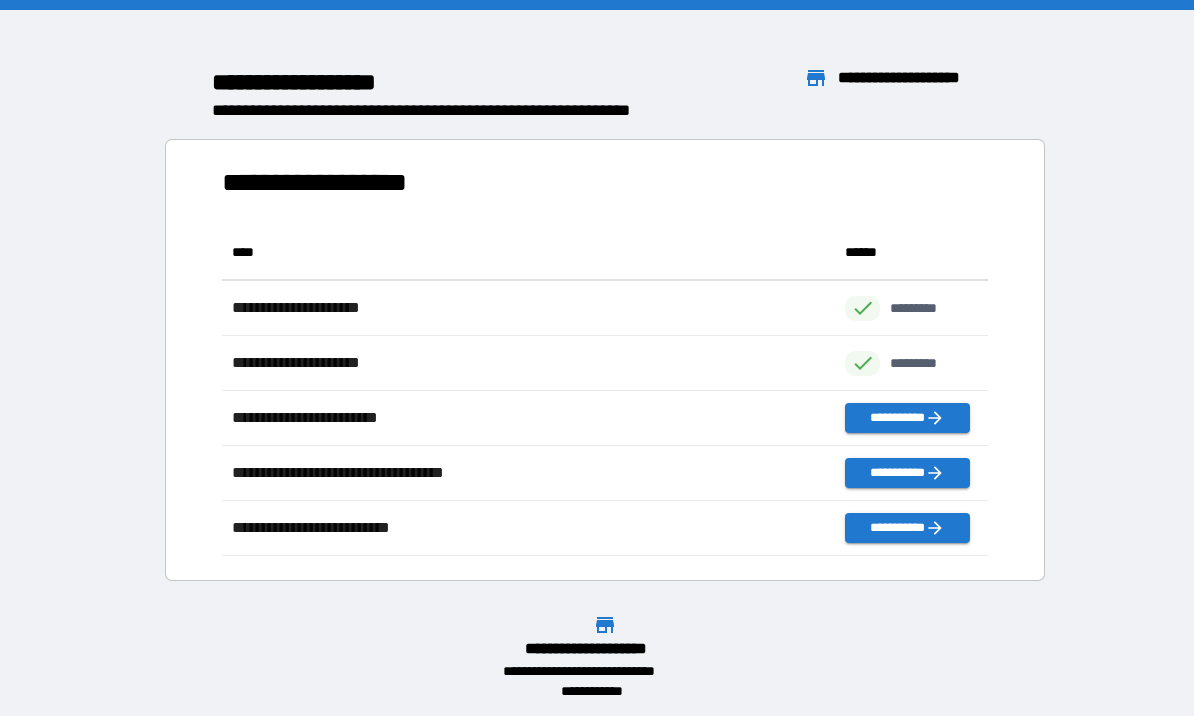 scroll, scrollTop: 331, scrollLeft: 765, axis: both 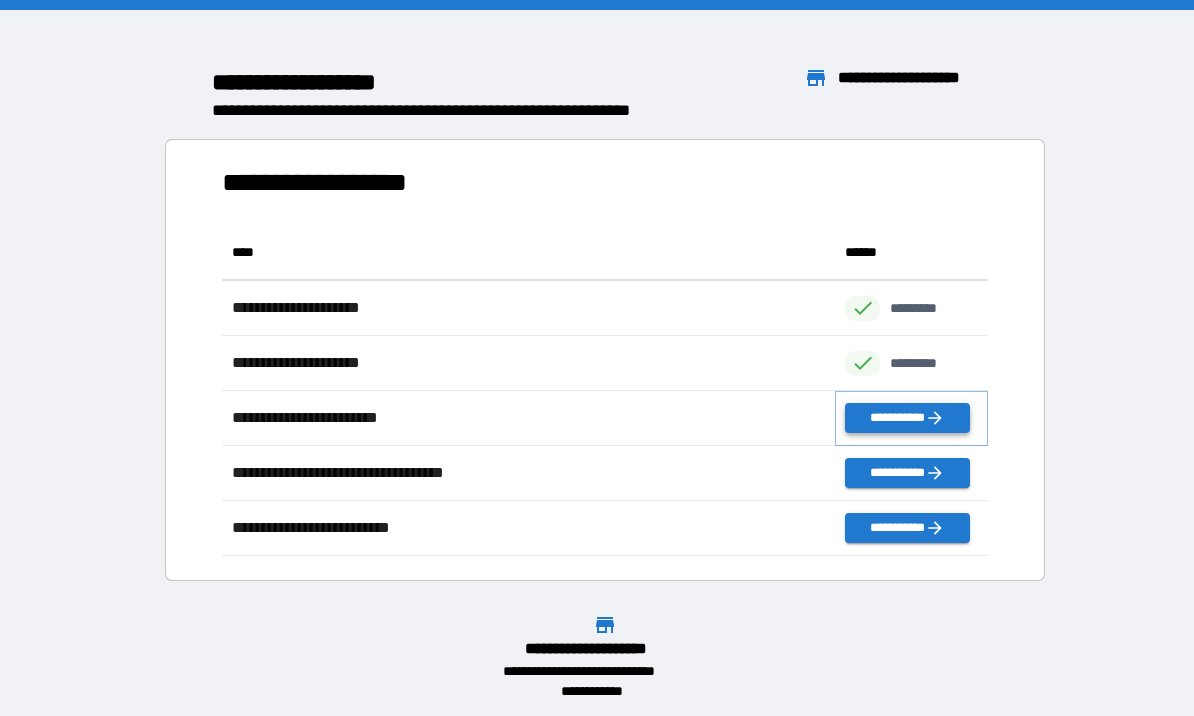 click on "**********" at bounding box center (907, 418) 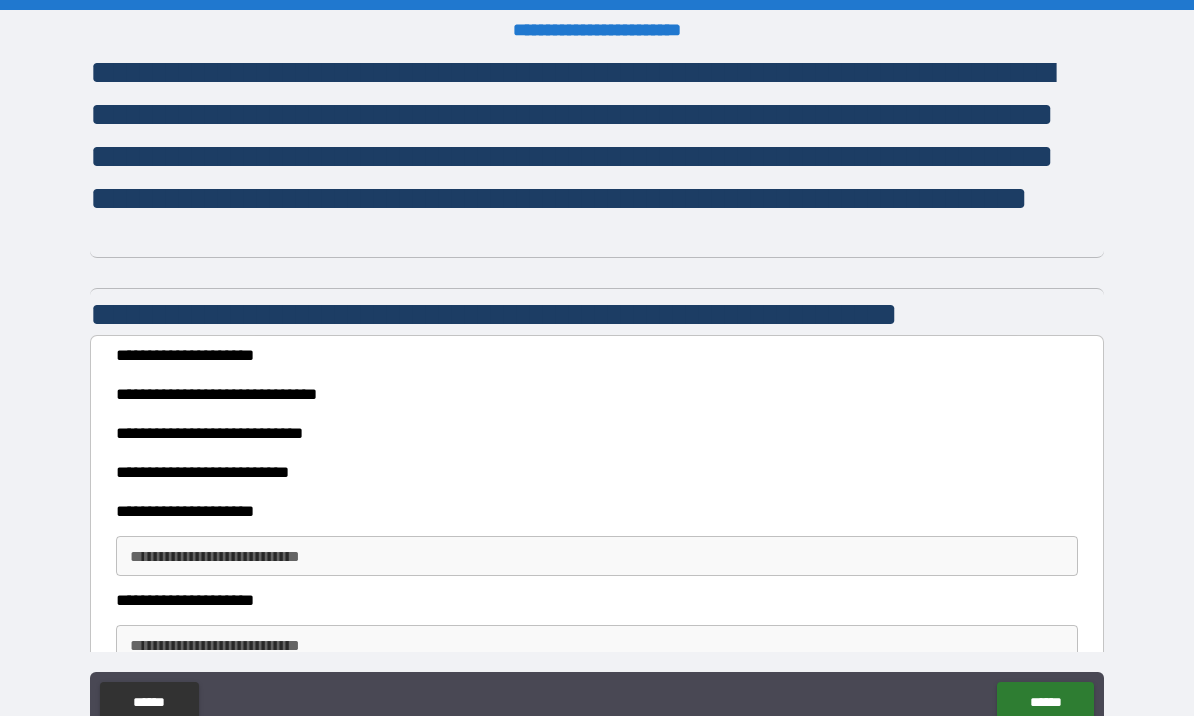 click on "**********" at bounding box center [597, 556] 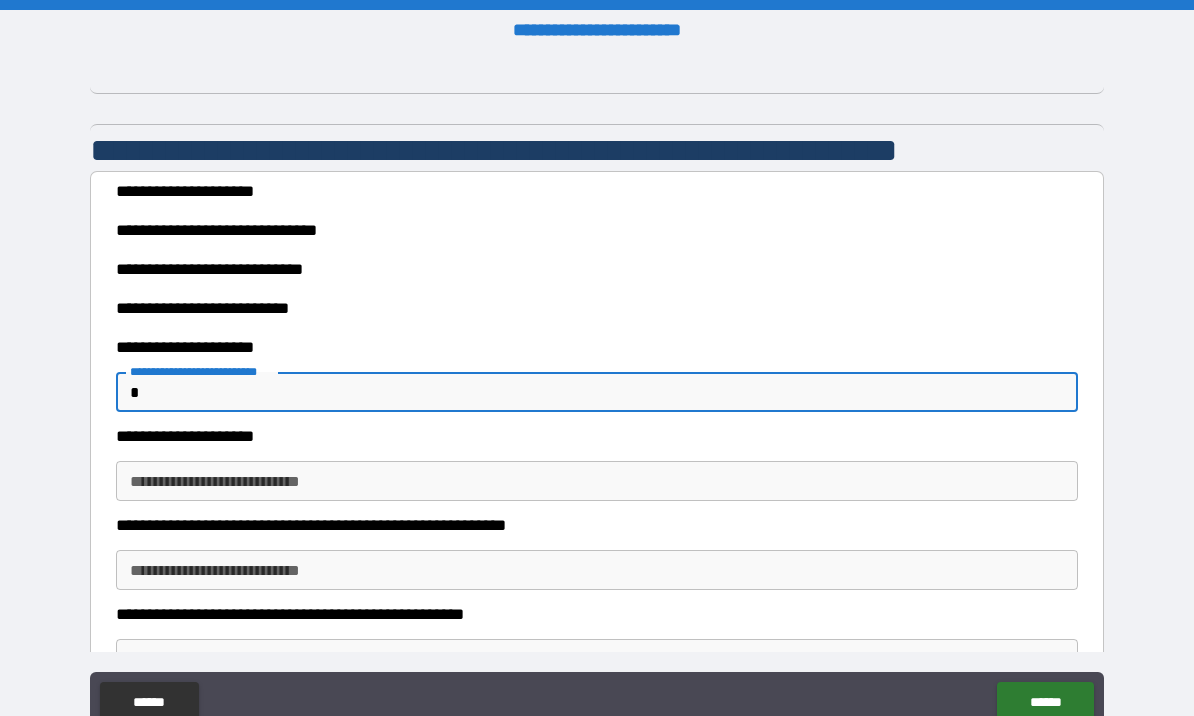 scroll, scrollTop: 163, scrollLeft: 0, axis: vertical 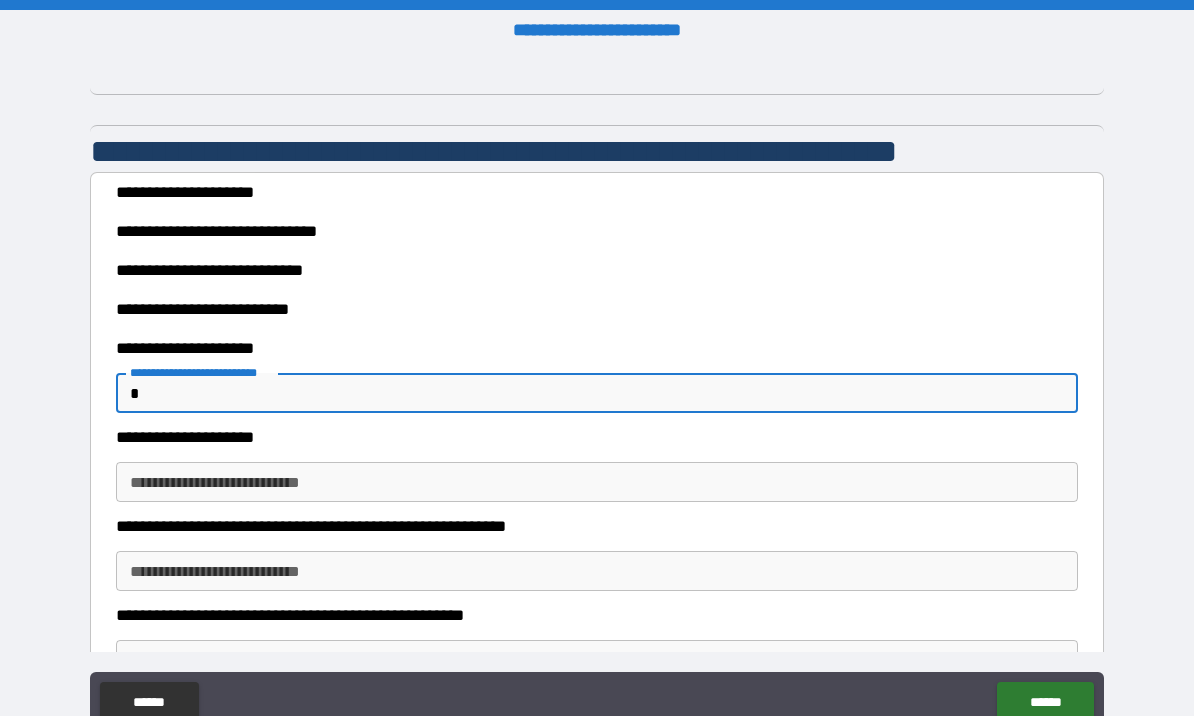 click on "**********" at bounding box center (597, 482) 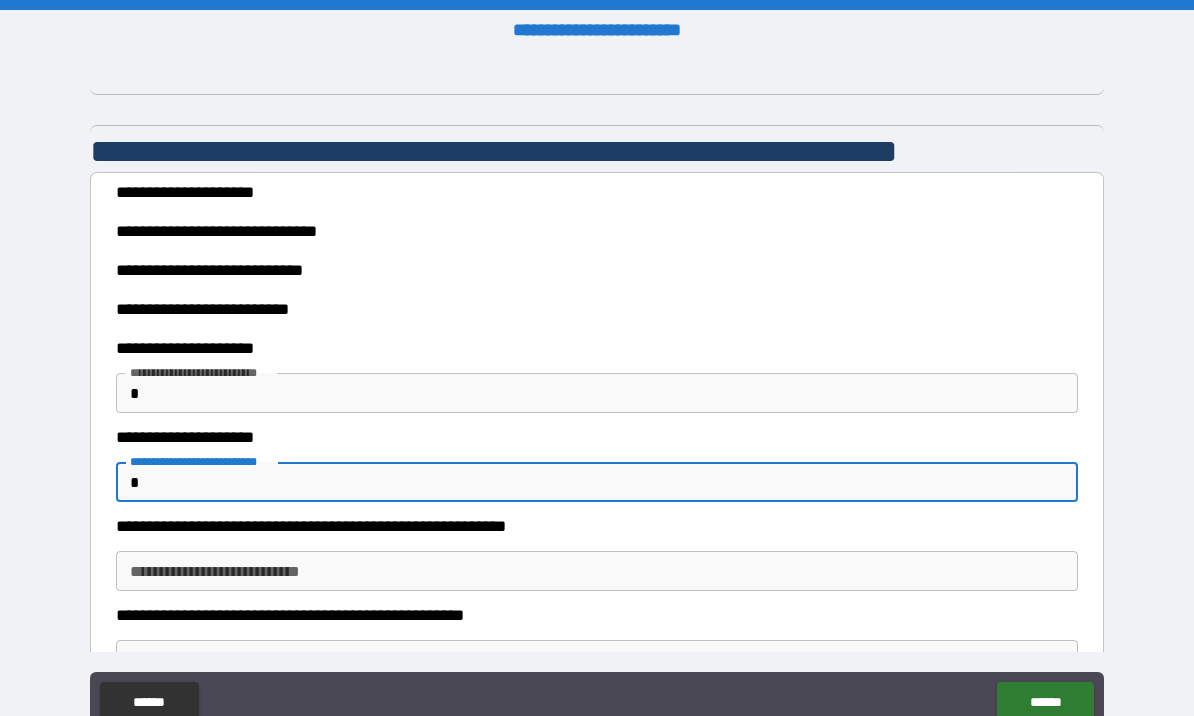 click on "**********" at bounding box center (597, 571) 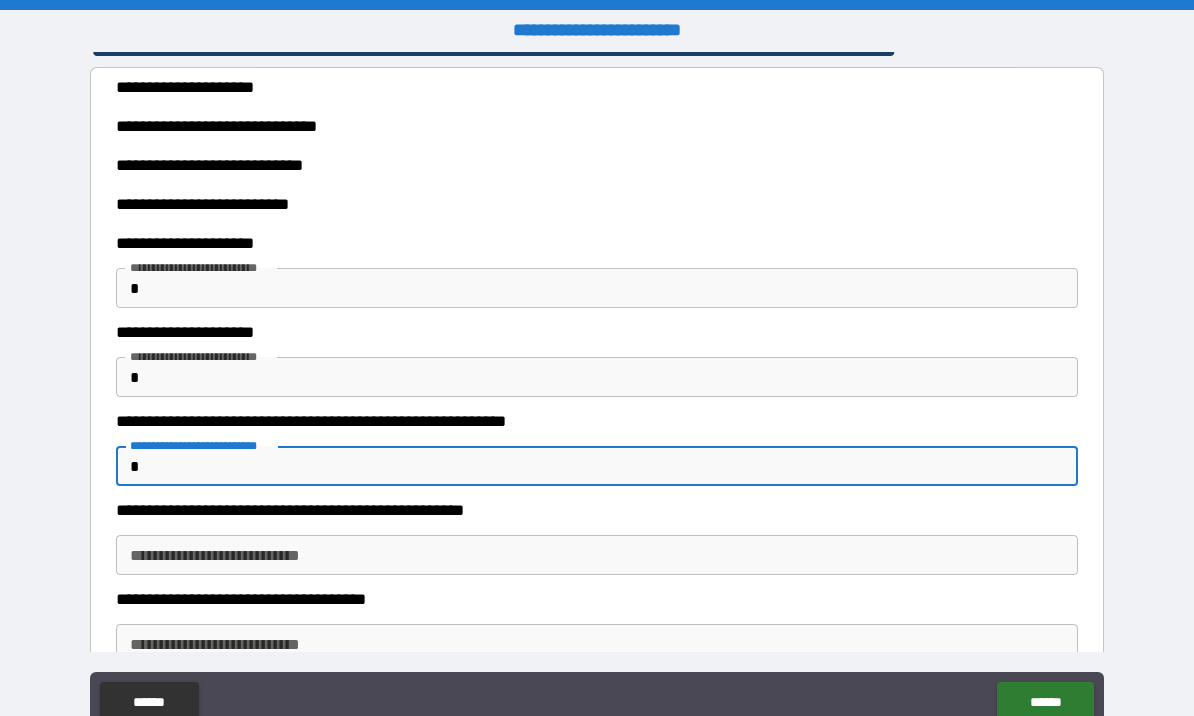 scroll, scrollTop: 267, scrollLeft: 0, axis: vertical 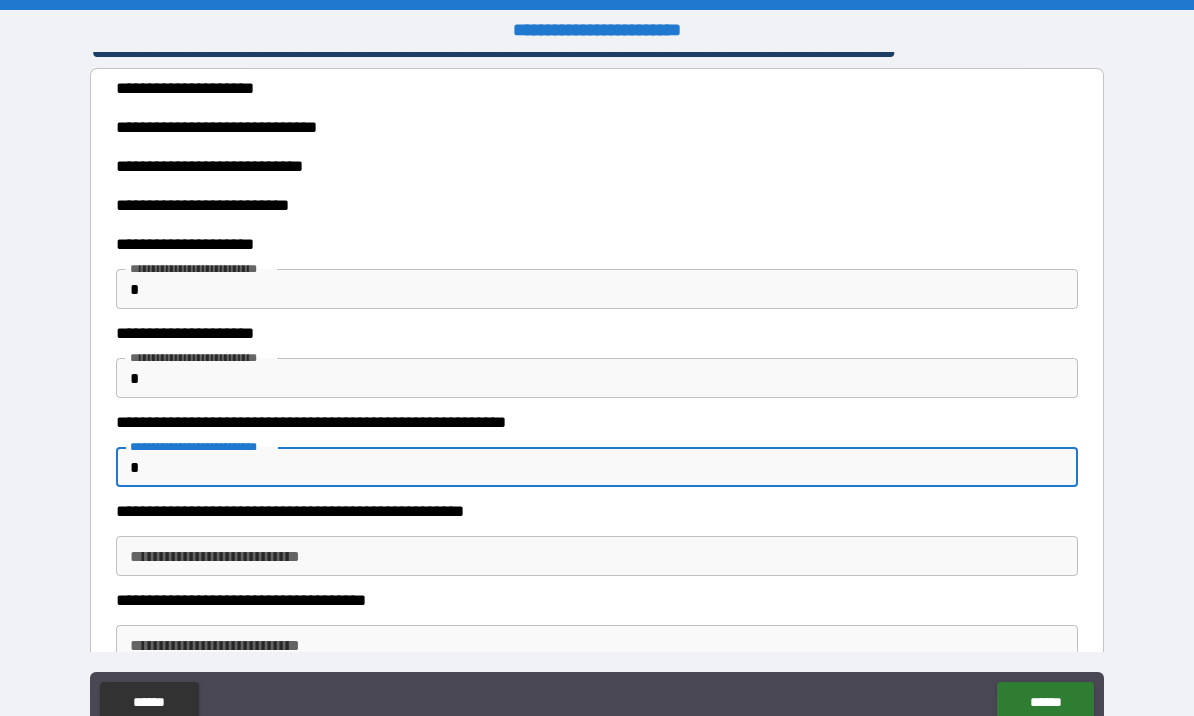 click on "**********" at bounding box center [597, 556] 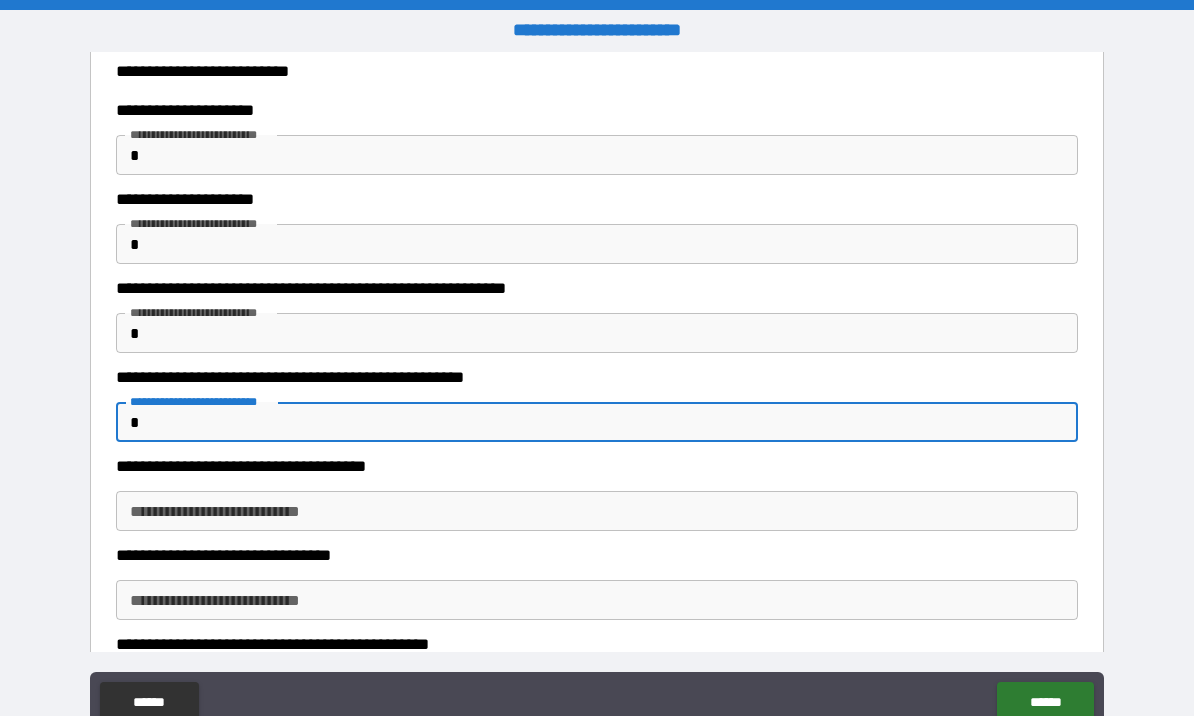scroll, scrollTop: 415, scrollLeft: 0, axis: vertical 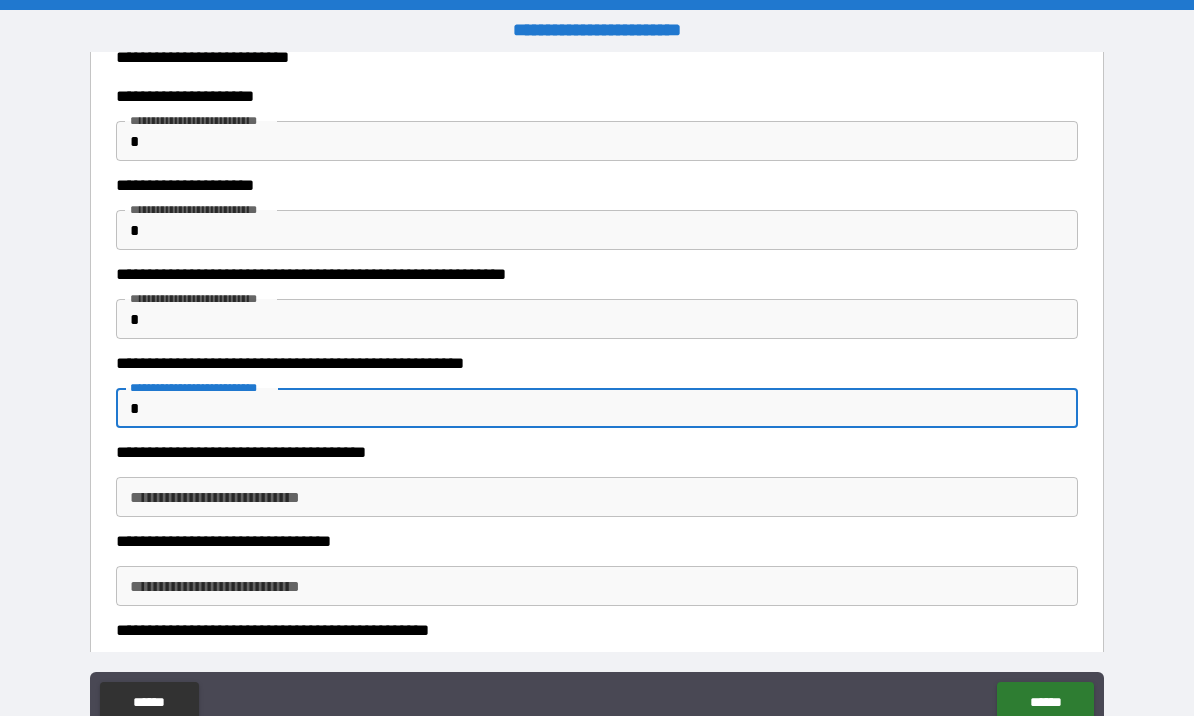 click on "**********" at bounding box center (597, 497) 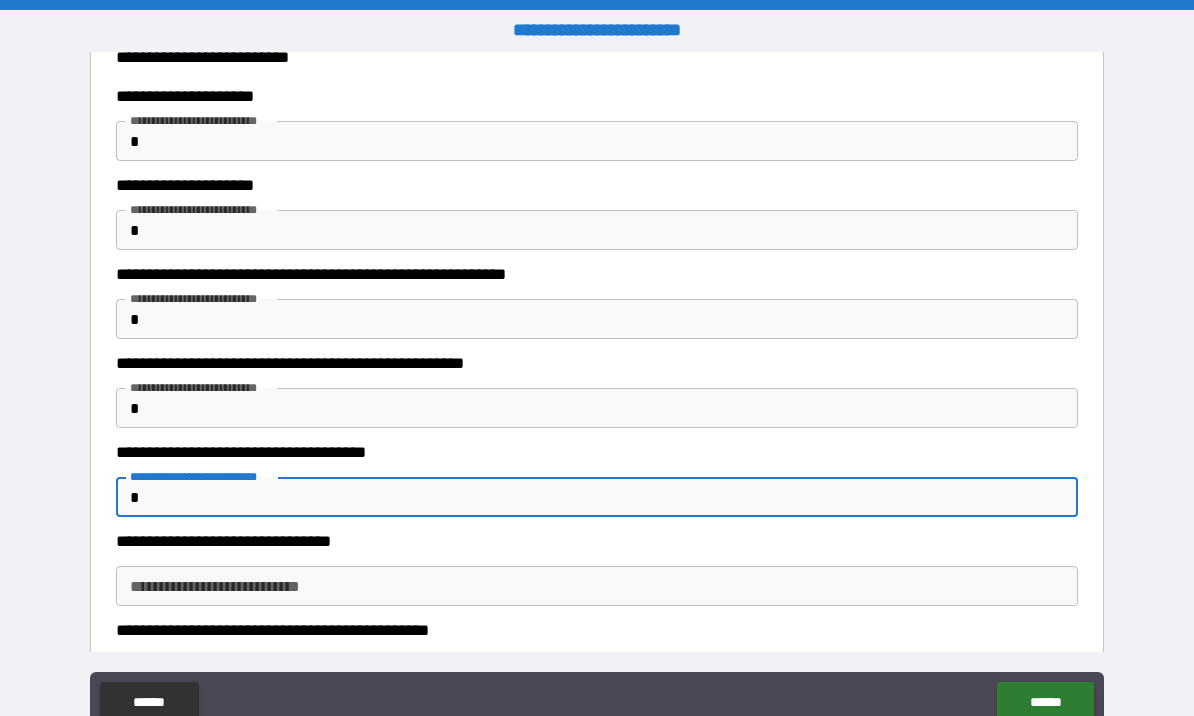 click on "**********" at bounding box center [597, 586] 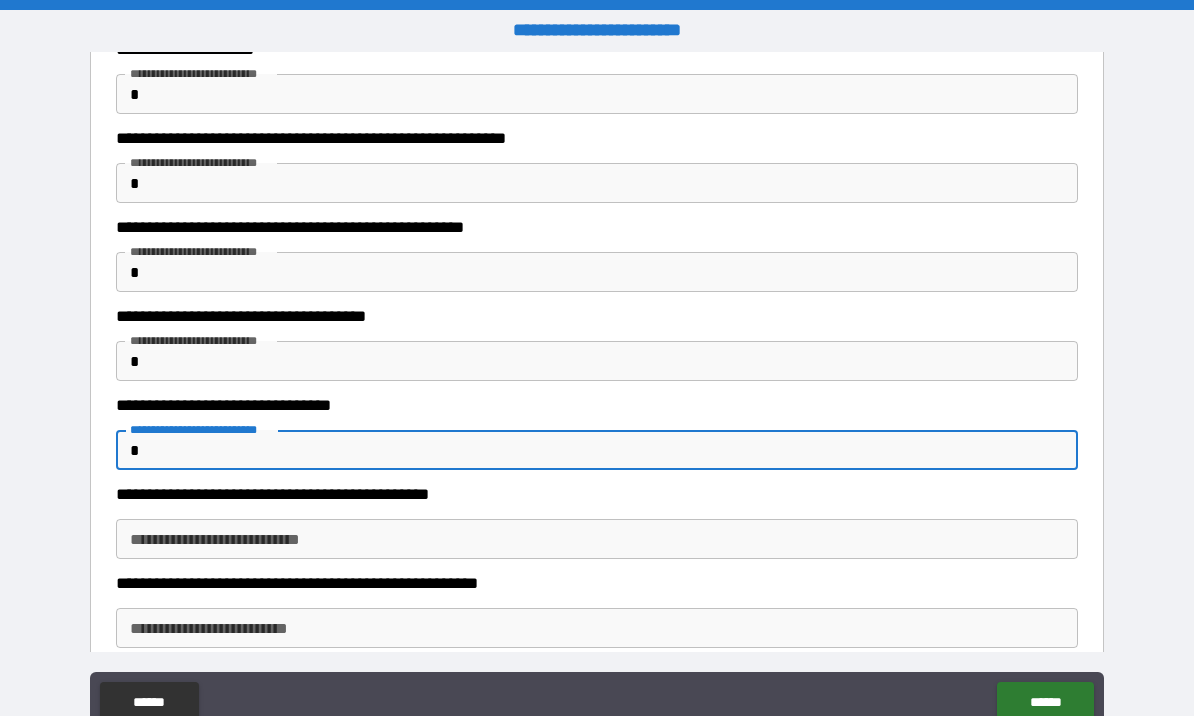 scroll, scrollTop: 556, scrollLeft: 0, axis: vertical 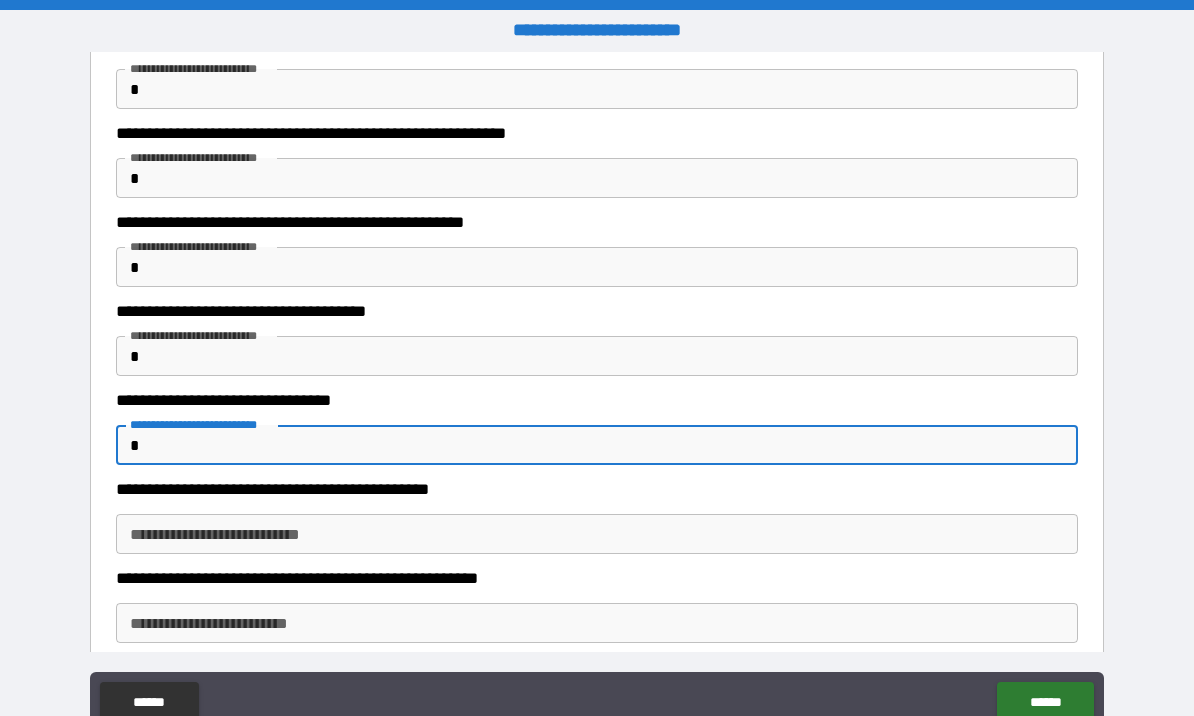 click on "**********" at bounding box center (597, 534) 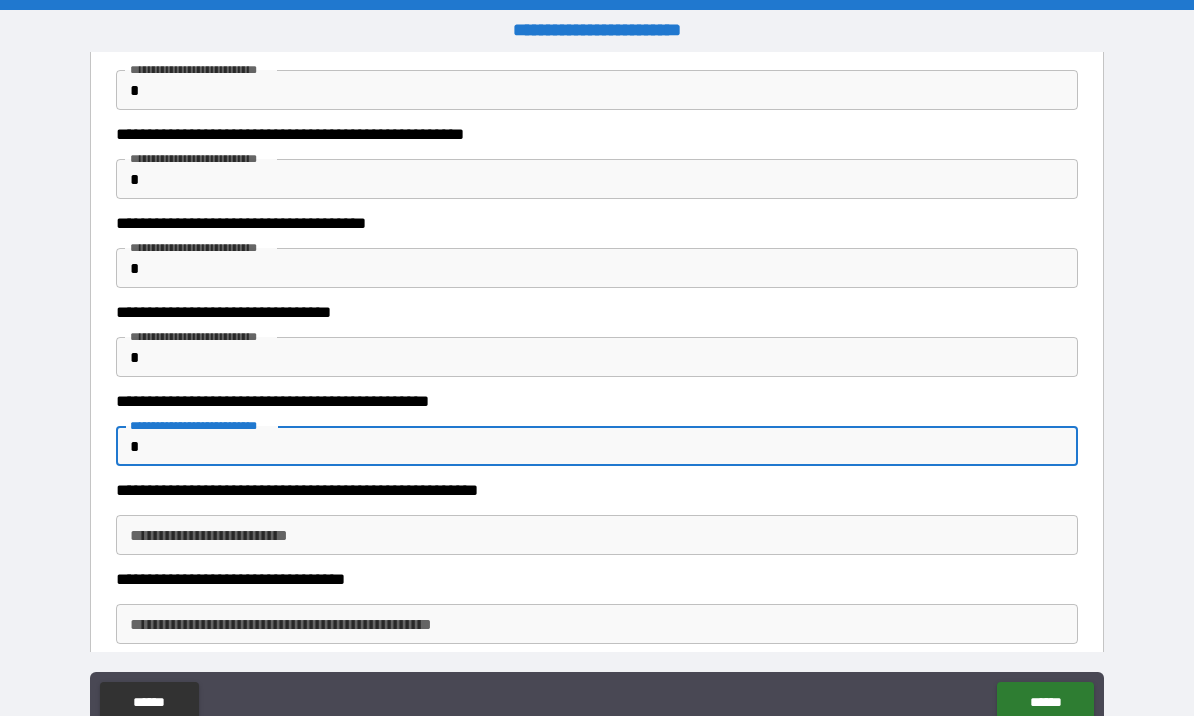 scroll, scrollTop: 681, scrollLeft: 0, axis: vertical 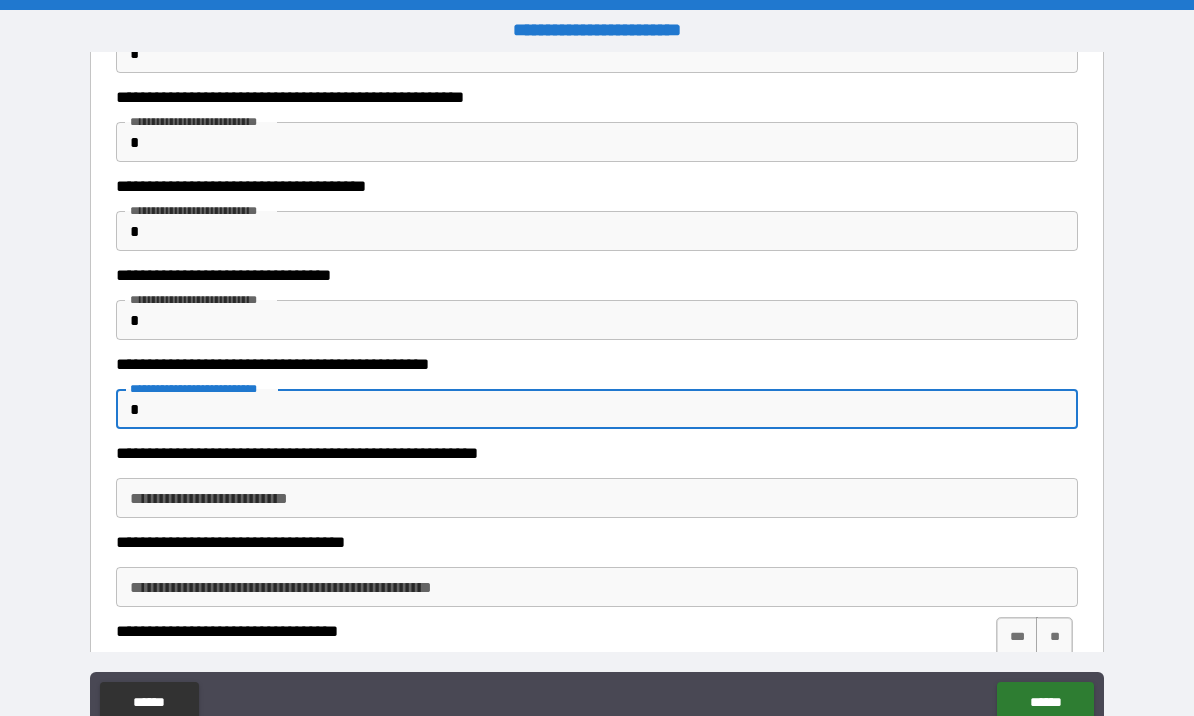 click on "**********" at bounding box center (597, 498) 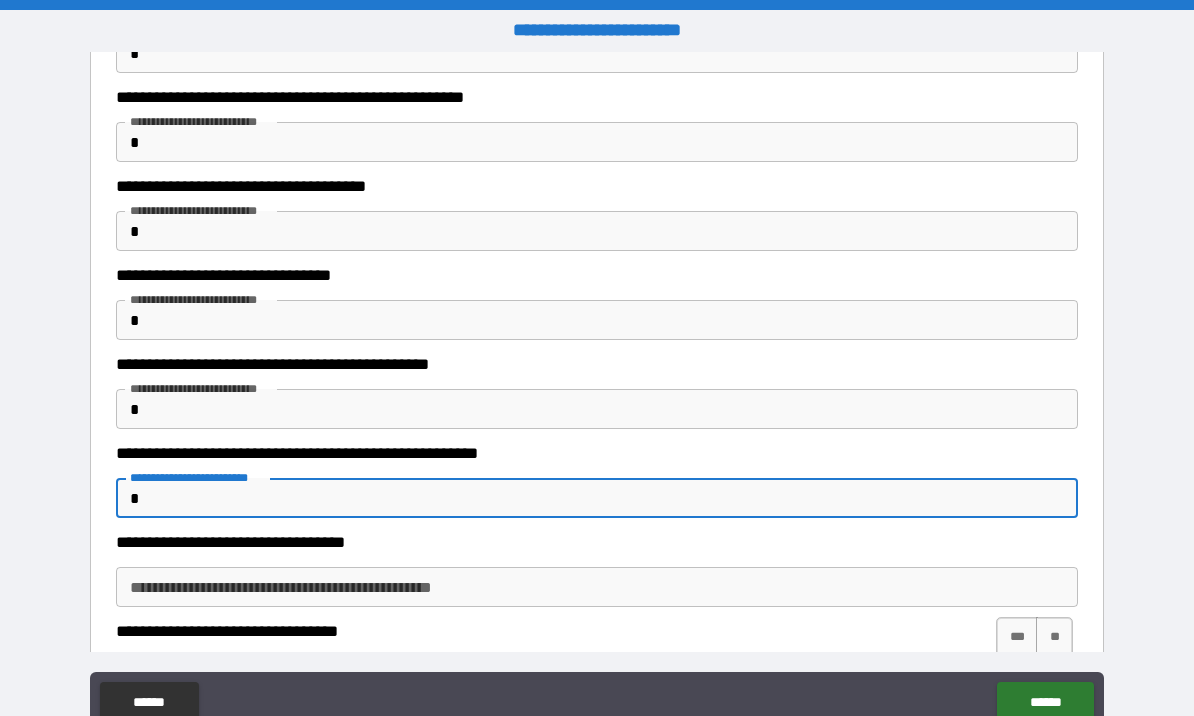scroll, scrollTop: 719, scrollLeft: 0, axis: vertical 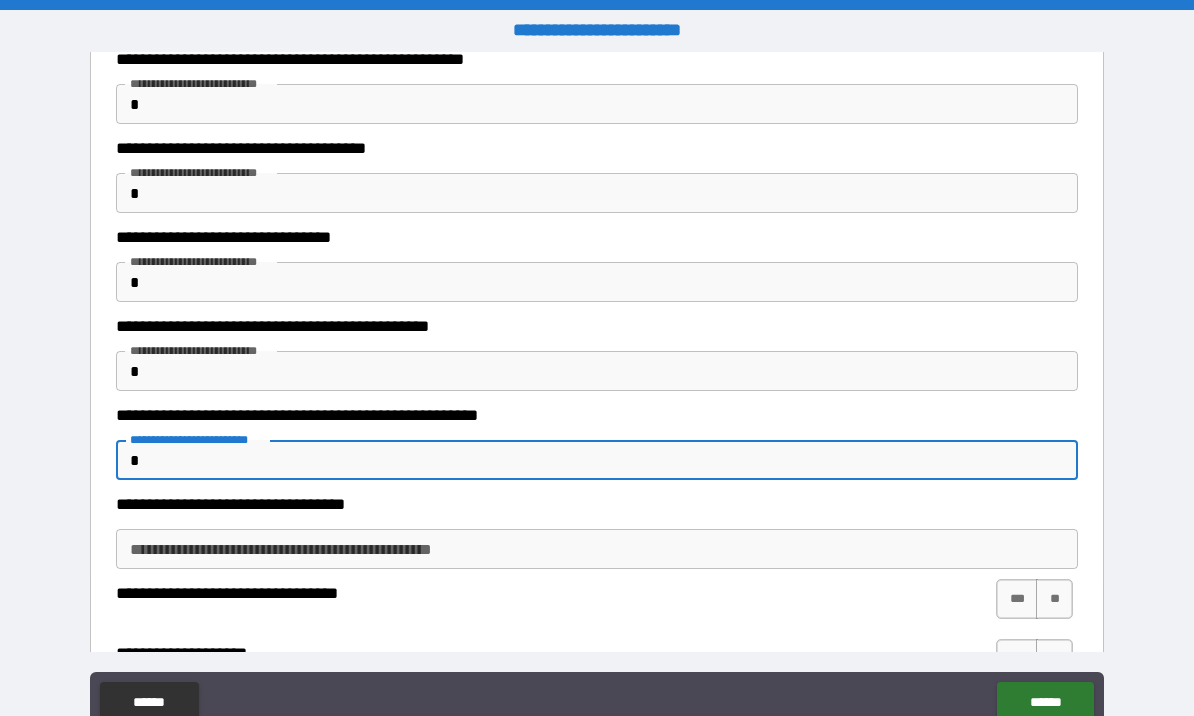 click on "**********" at bounding box center (597, 549) 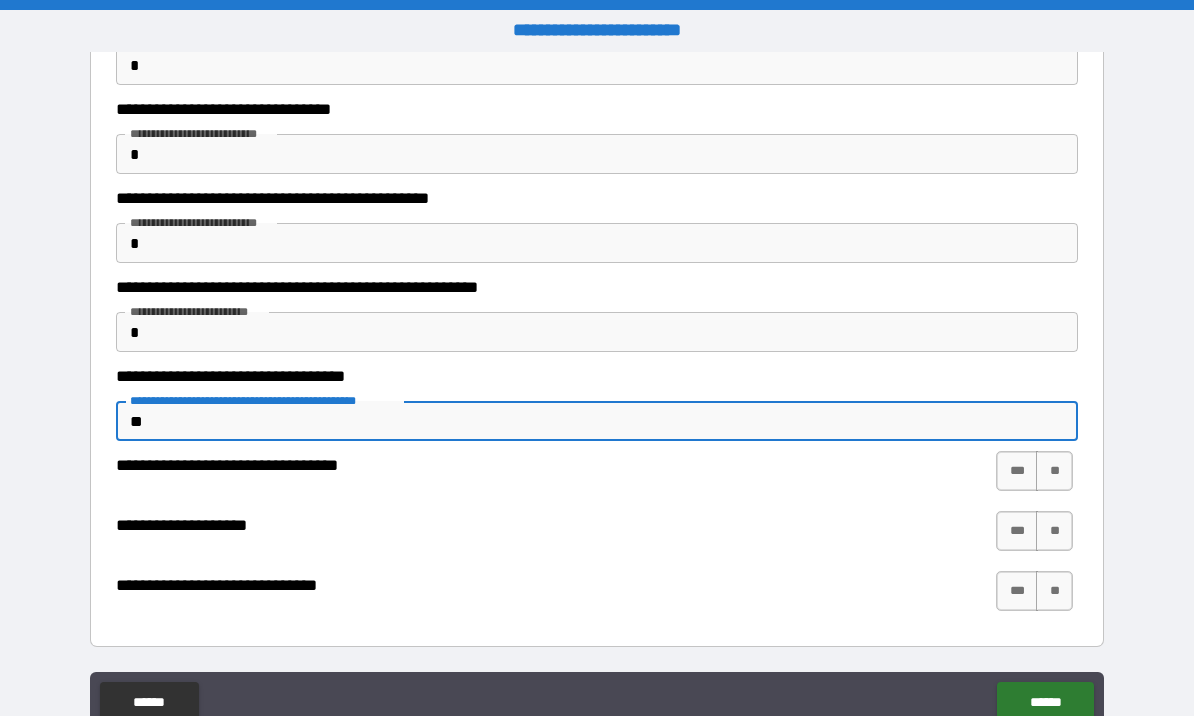 scroll, scrollTop: 847, scrollLeft: 0, axis: vertical 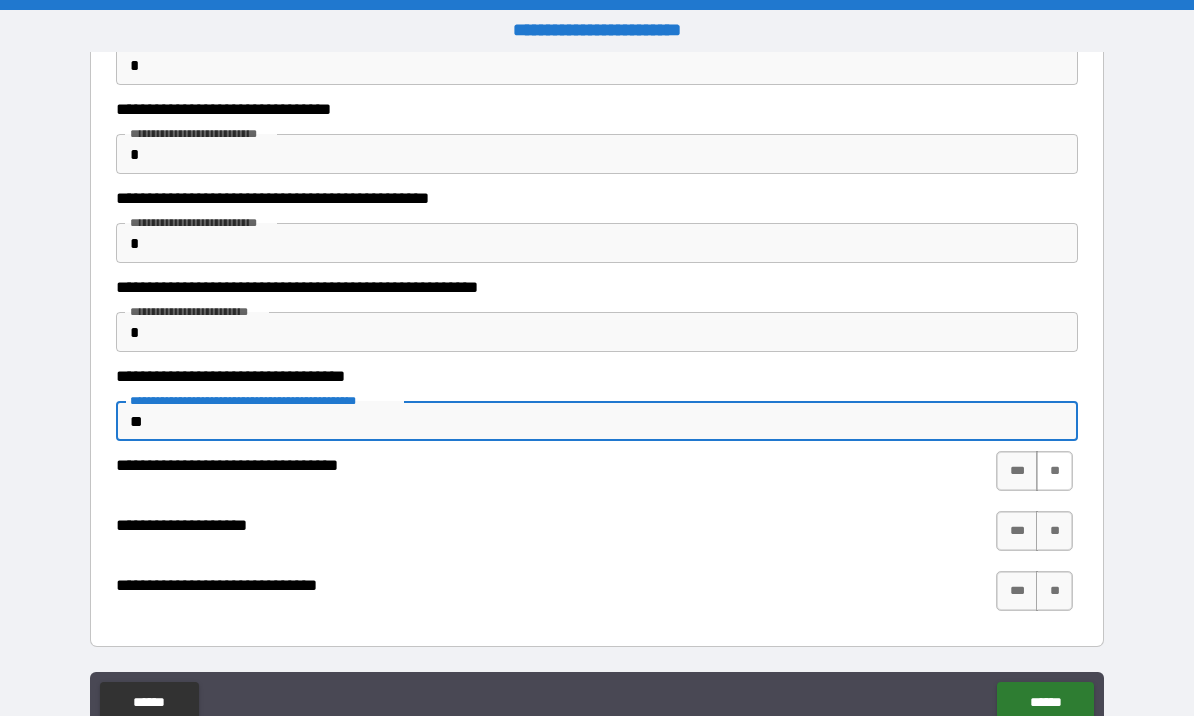 click on "**" at bounding box center [1054, 471] 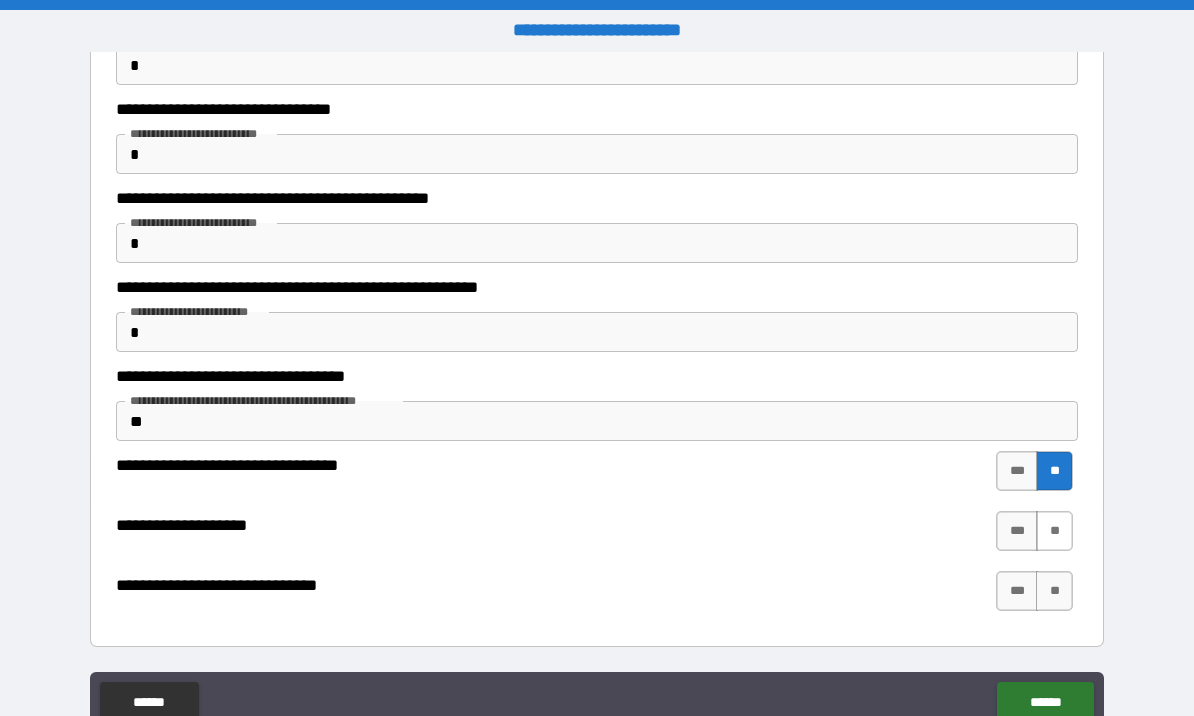 click on "**" at bounding box center (1054, 531) 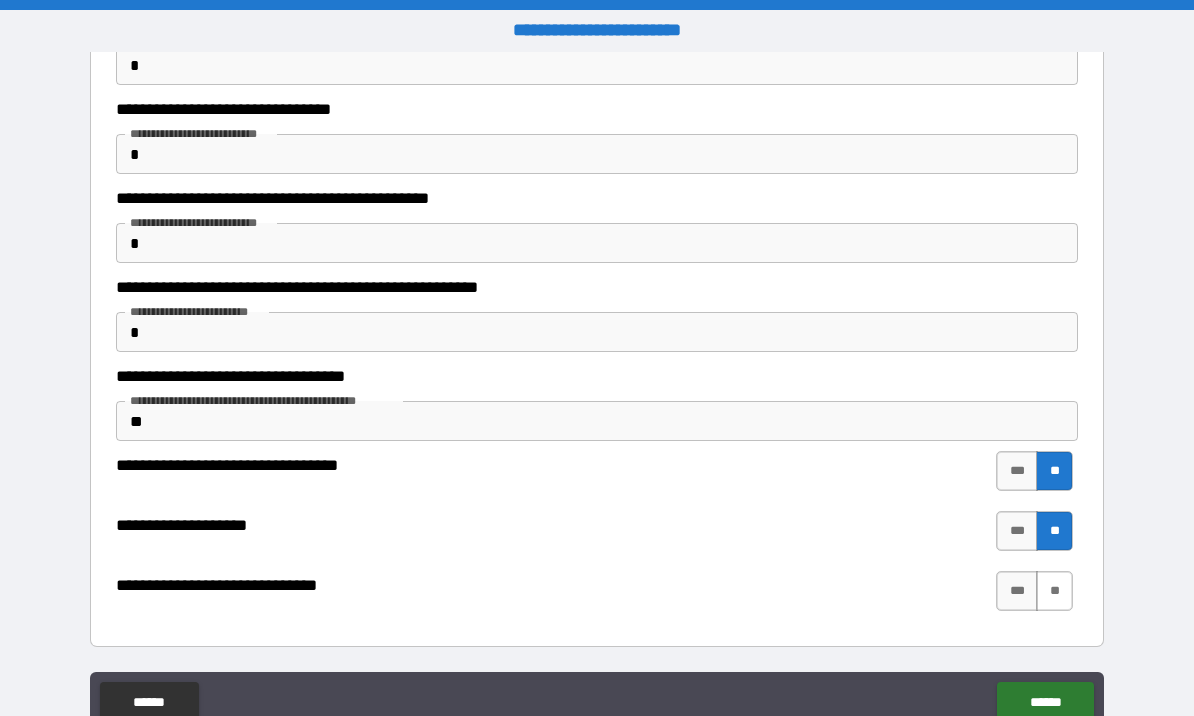 click on "**" at bounding box center (1054, 591) 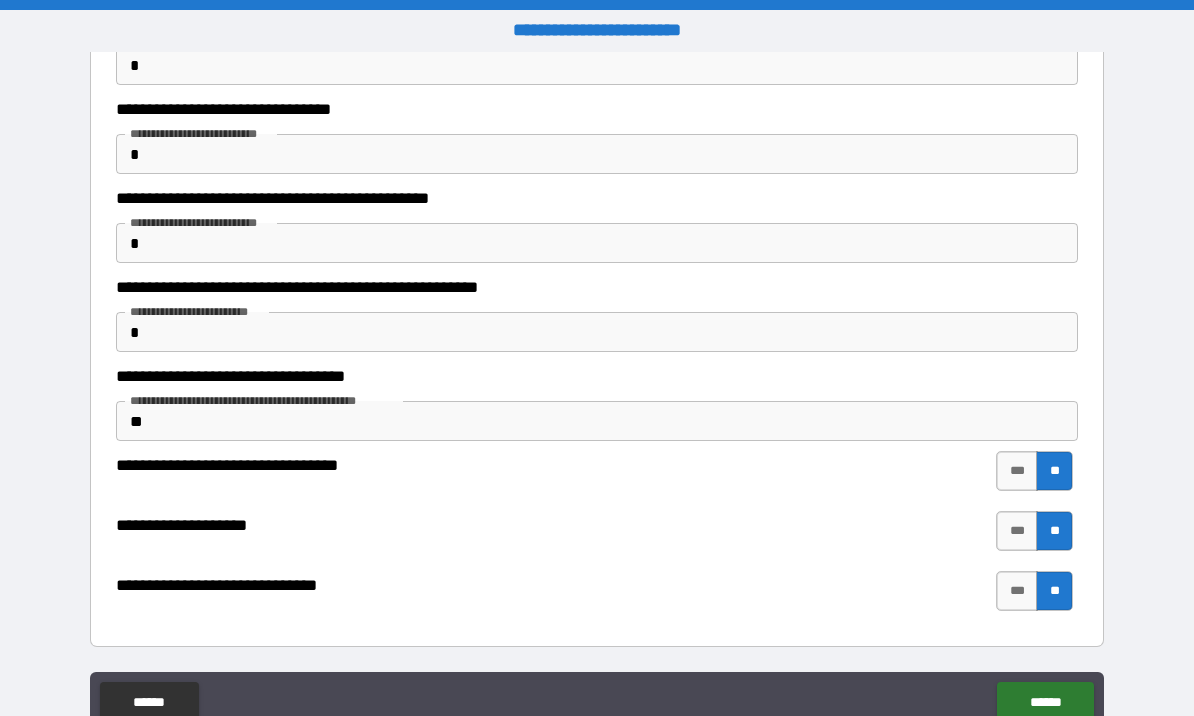 scroll, scrollTop: 847, scrollLeft: 0, axis: vertical 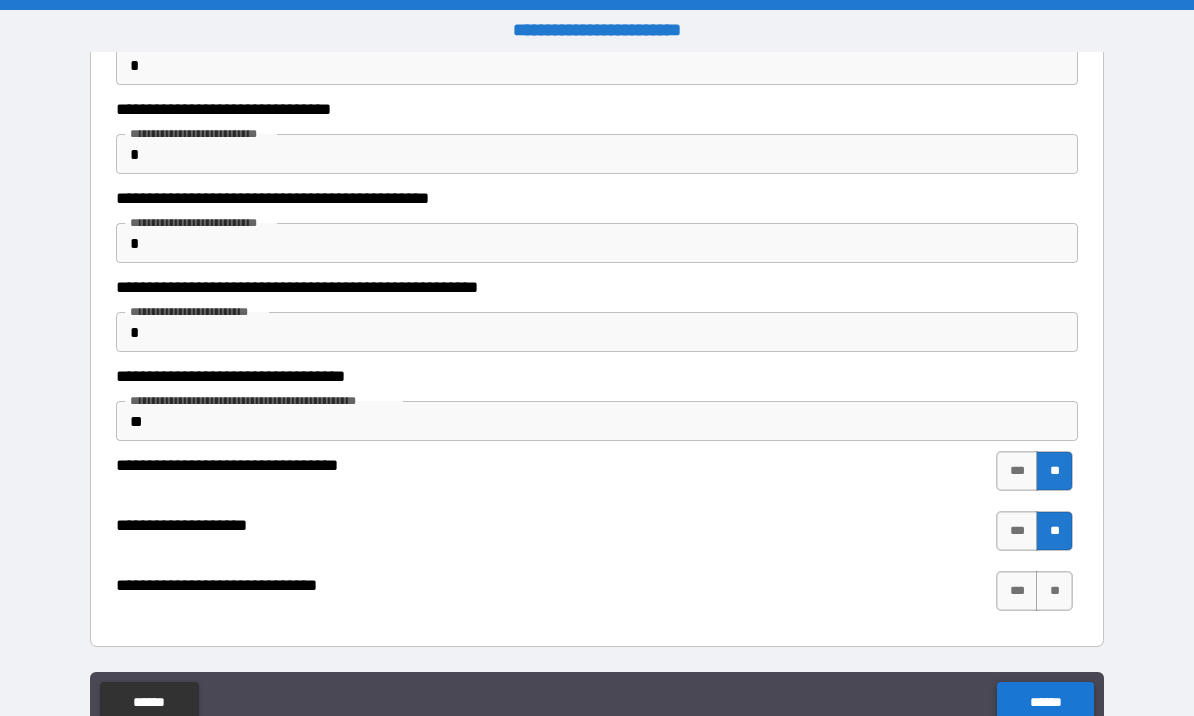 click on "******" at bounding box center [1045, 702] 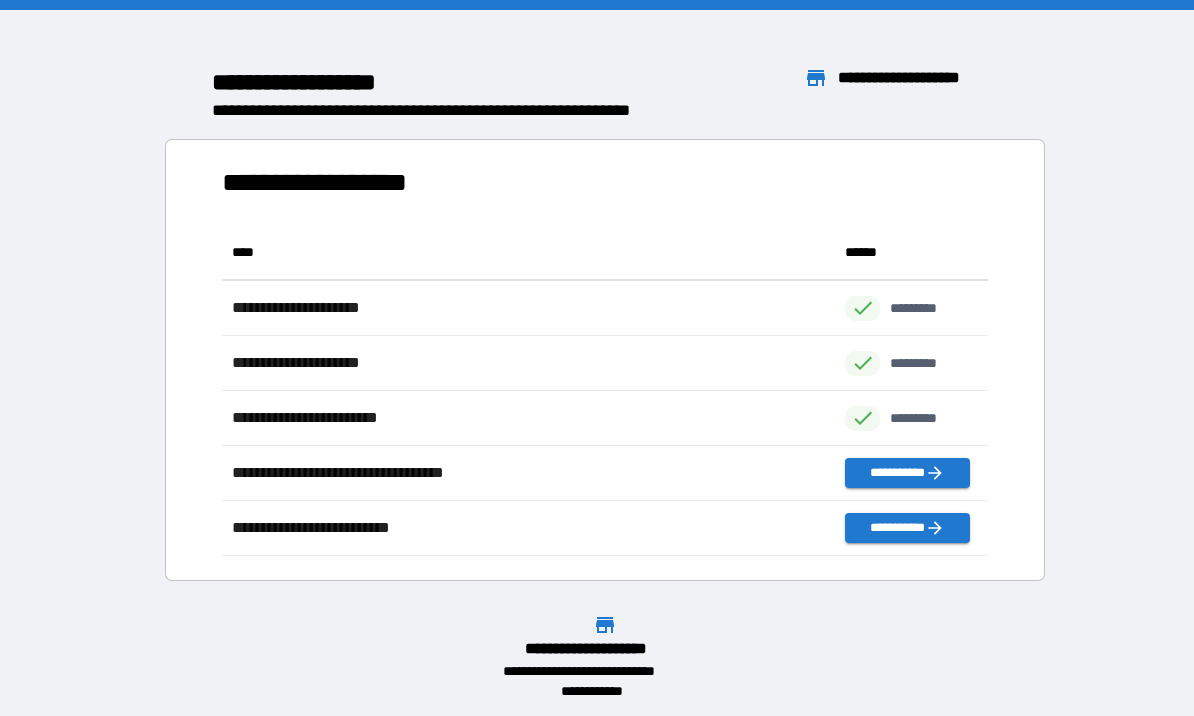 scroll, scrollTop: 331, scrollLeft: 765, axis: both 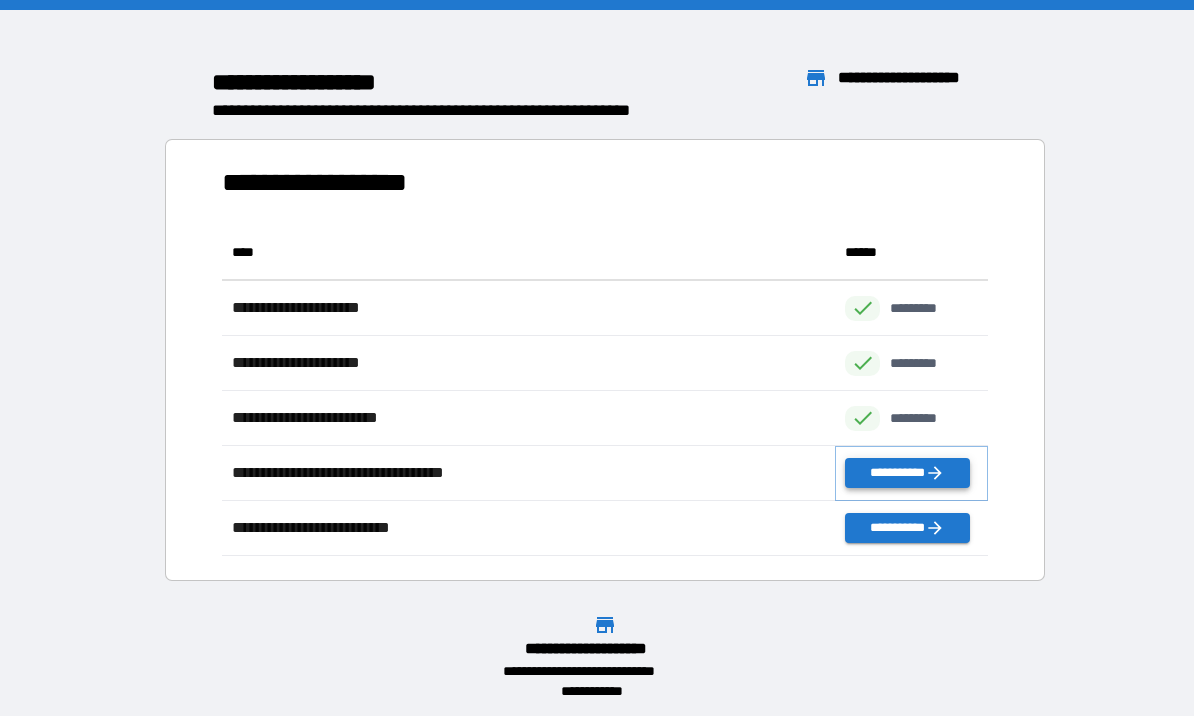 click on "**********" at bounding box center (907, 473) 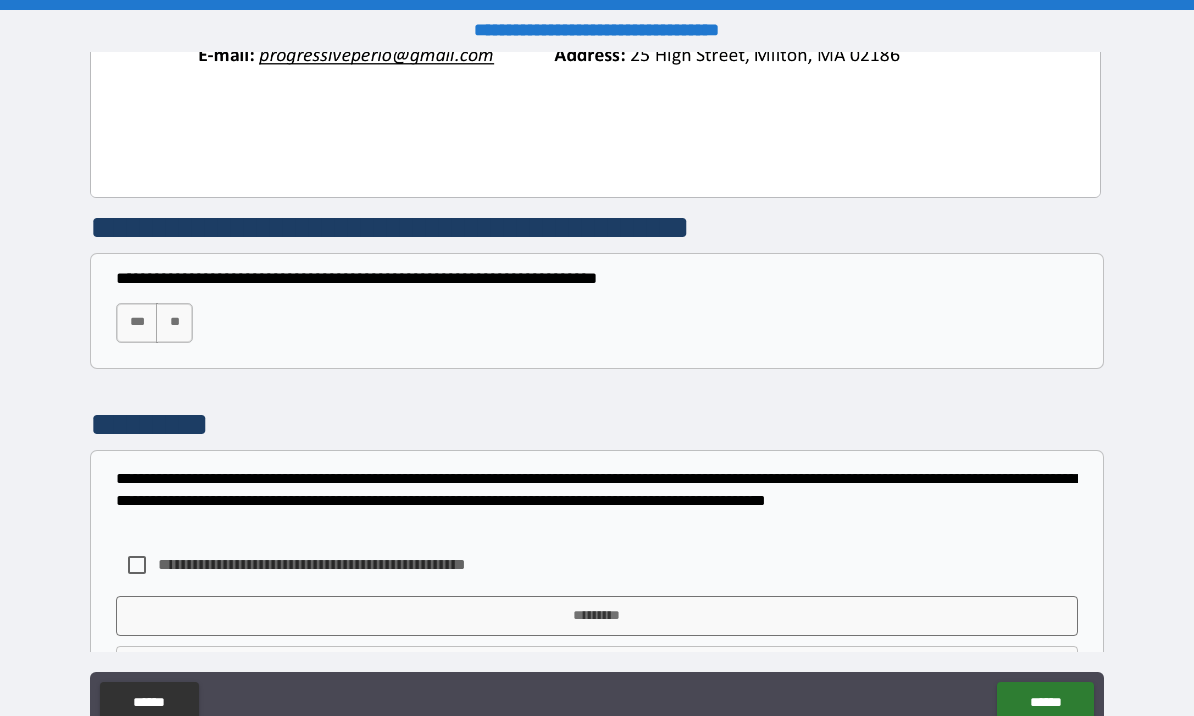 scroll, scrollTop: 3880, scrollLeft: 0, axis: vertical 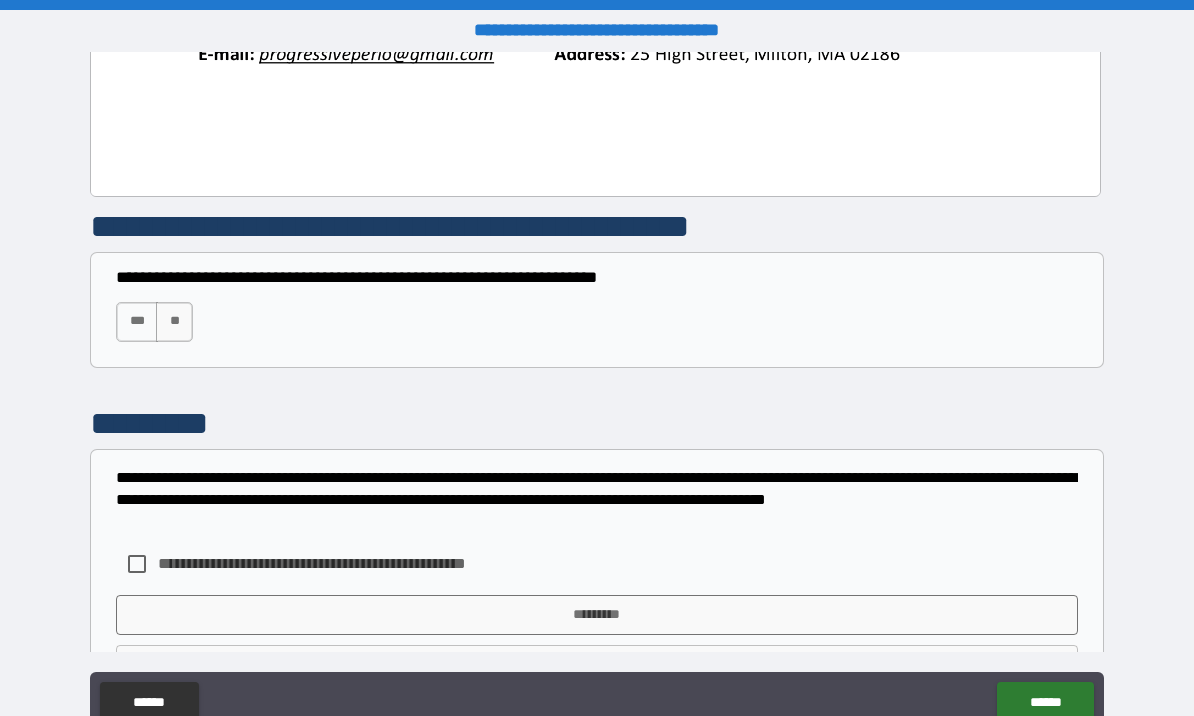 click on "***" at bounding box center [137, 322] 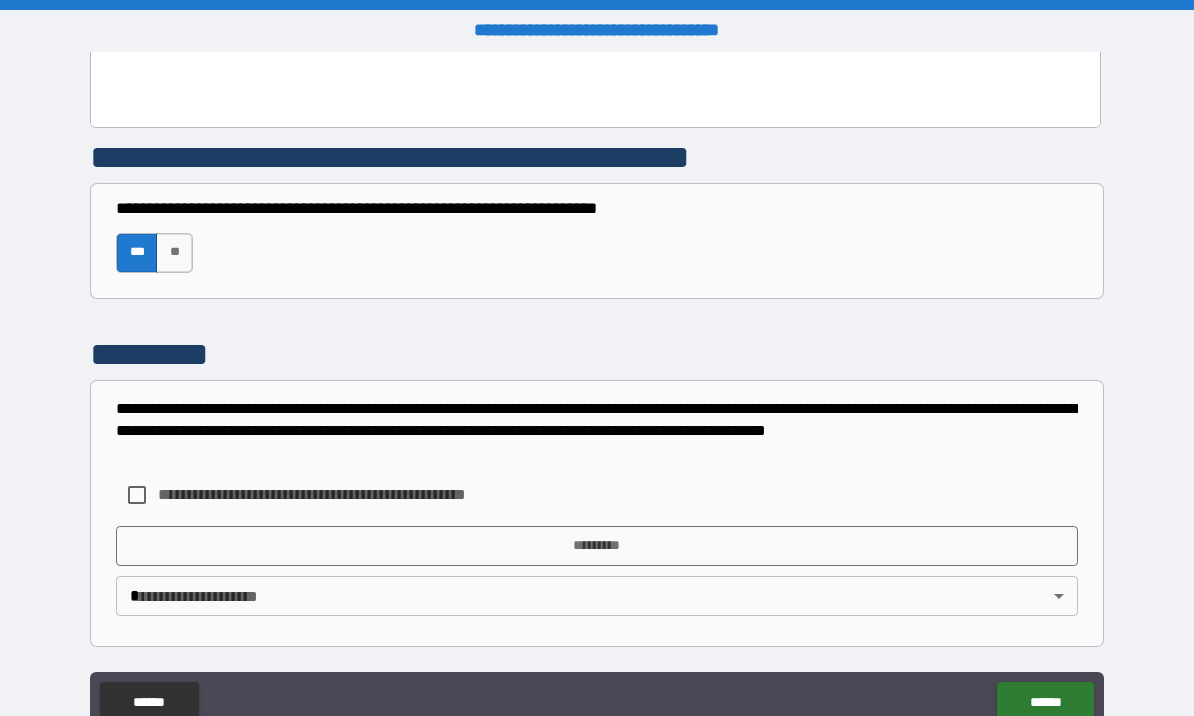 scroll, scrollTop: 3949, scrollLeft: 0, axis: vertical 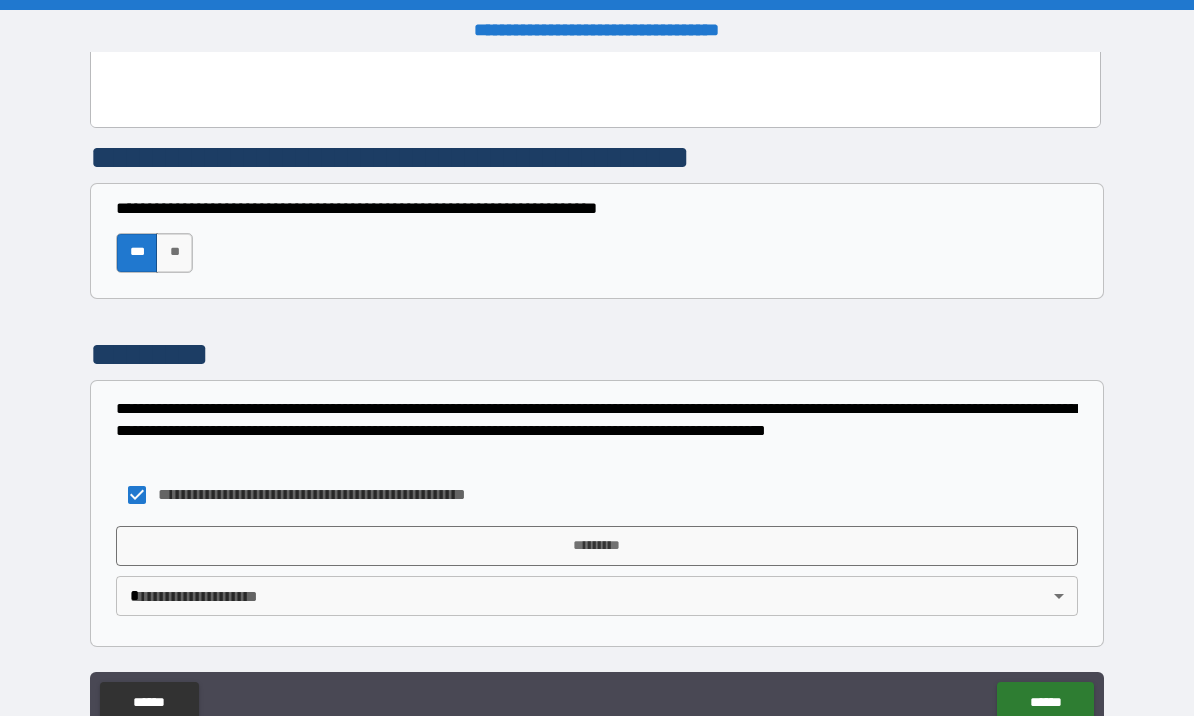 click on "**********" at bounding box center (597, 495) 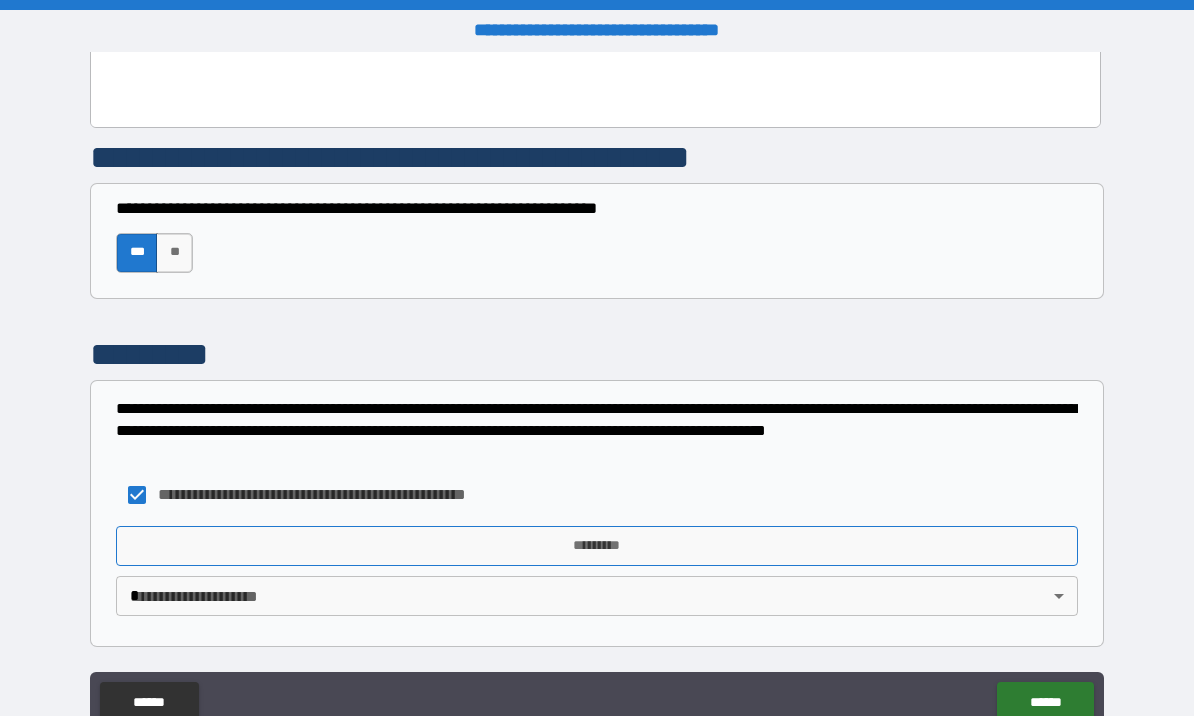 click on "*********" at bounding box center [597, 546] 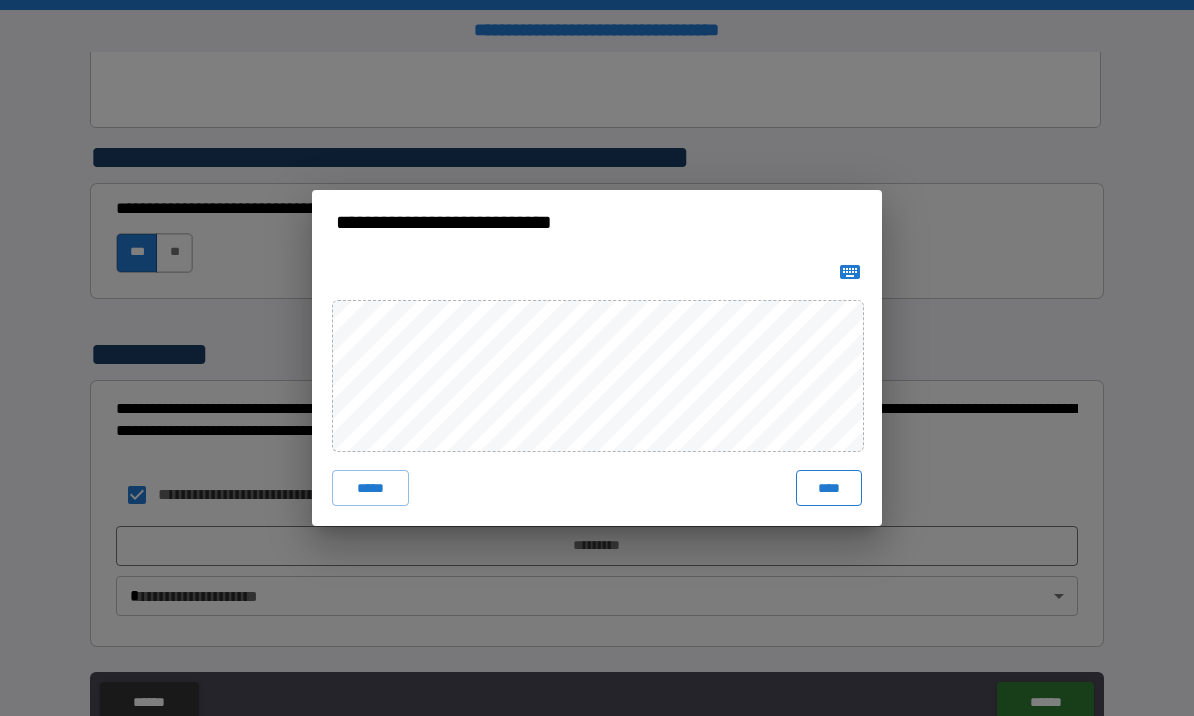 click on "****" at bounding box center [829, 488] 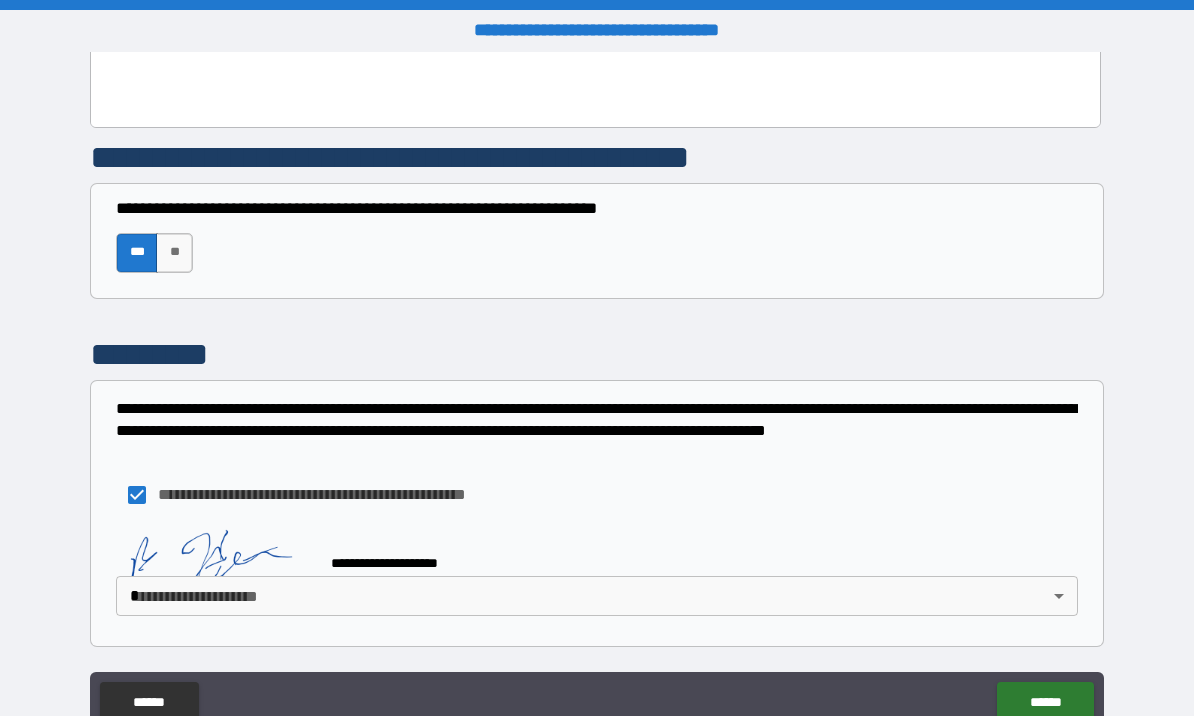 scroll, scrollTop: 3939, scrollLeft: 0, axis: vertical 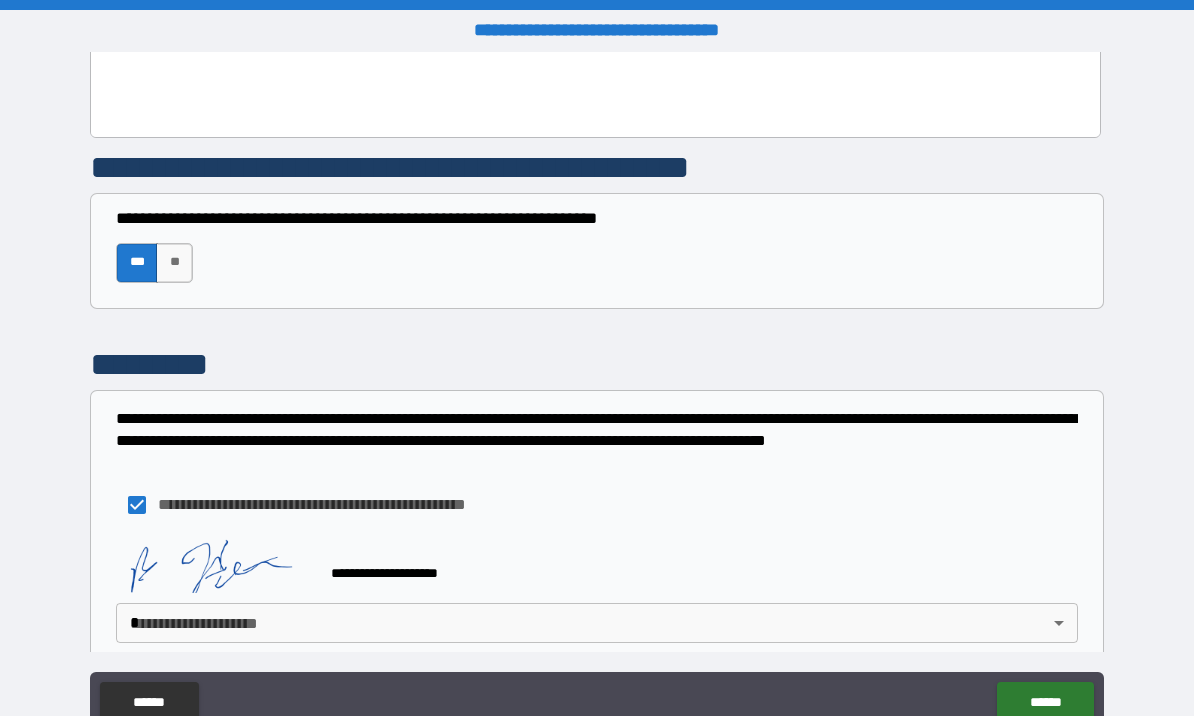 click on "[FIRST] [LAST] [STREET] [CITY], [STATE] [ZIP] [COUNTRY] [PHONE] [EMAIL] [DOB] [SSN] [DLN] [CCNUM] [PASSPORT] [ADDRESS] [POSTAL_CODE] [COORDINATES] [AGE] [GENDER] [NATIONALITY] [OCCUPATION] [EMPLOYER] [JOB_TITLE] [COMPANY_NAME] [BRAND_NAME] [PRODUCT_NAME] [PRICE] [CURRENCY] [DATE] [TIME] [YEAR] [MONTH] [DAY] [HOLIDAY] [EVENT] [RELIGION] [POLITICAL_PARTY] [ETHNICITY] [LANGUAGE] [HOBBY] [INTEREST] [PET_NAME] [VEHICLE_MAKE] [VEHICLE_MODEL] [VEHICLE_YEAR] [LICENSE_PLATE]" at bounding box center (597, 392) 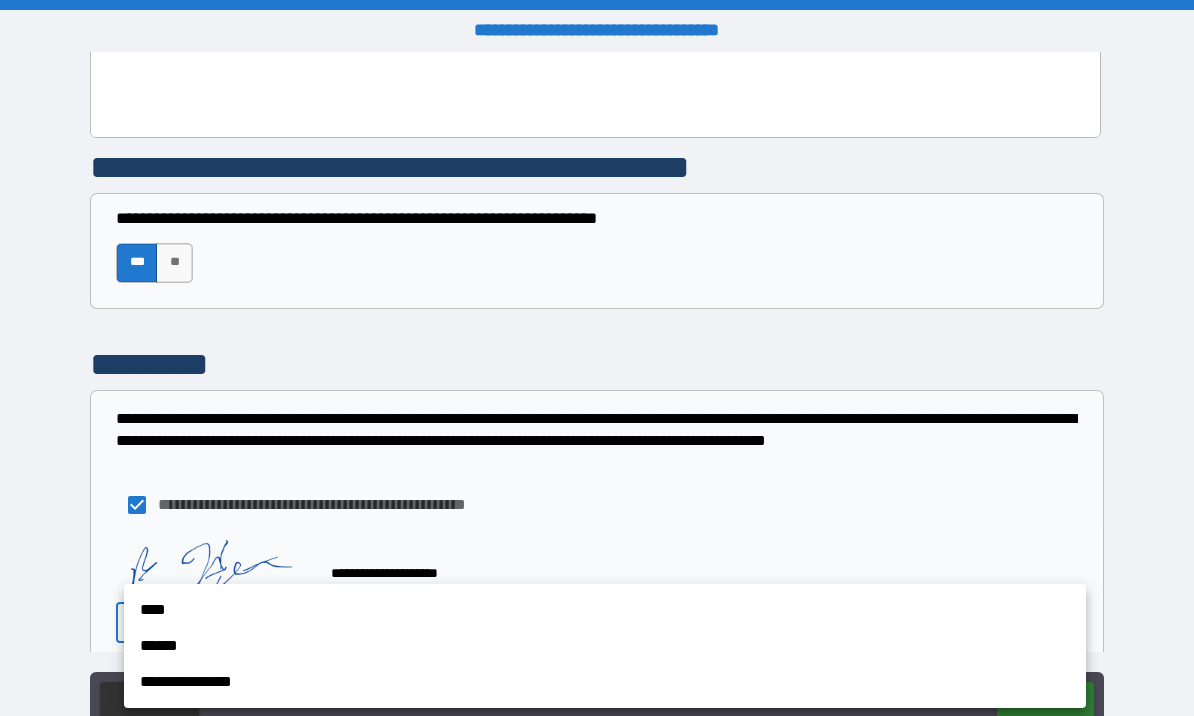 click on "****" at bounding box center [605, 610] 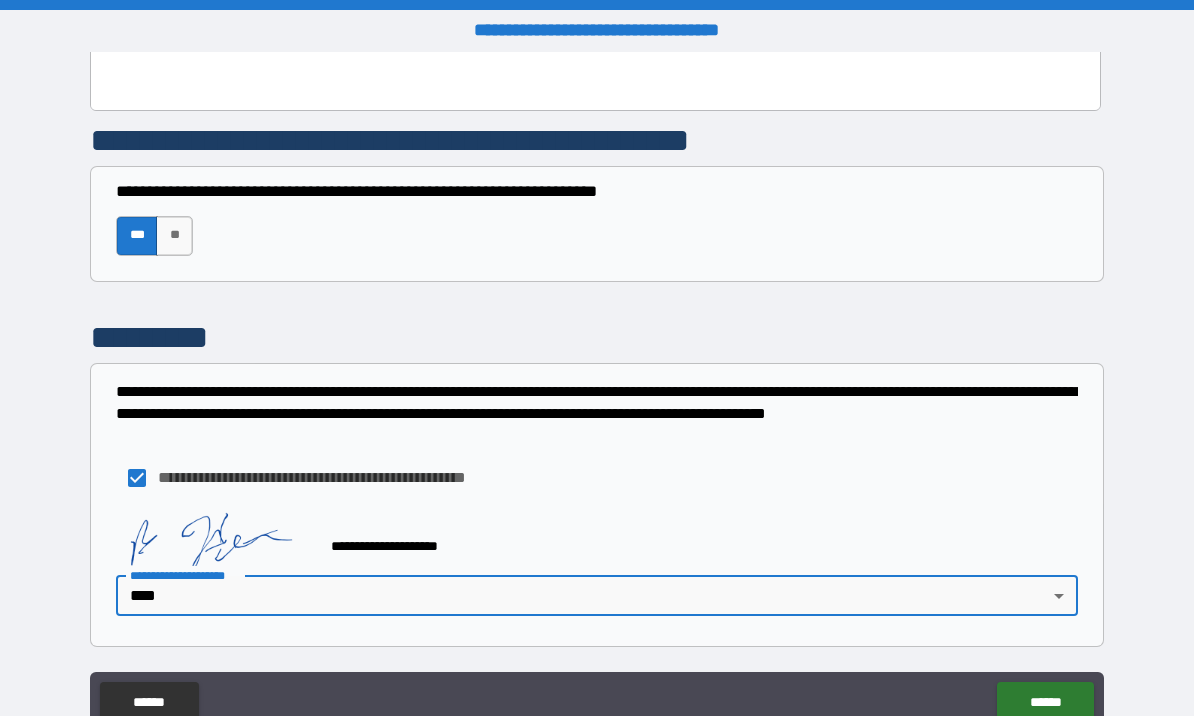 scroll, scrollTop: 3966, scrollLeft: 0, axis: vertical 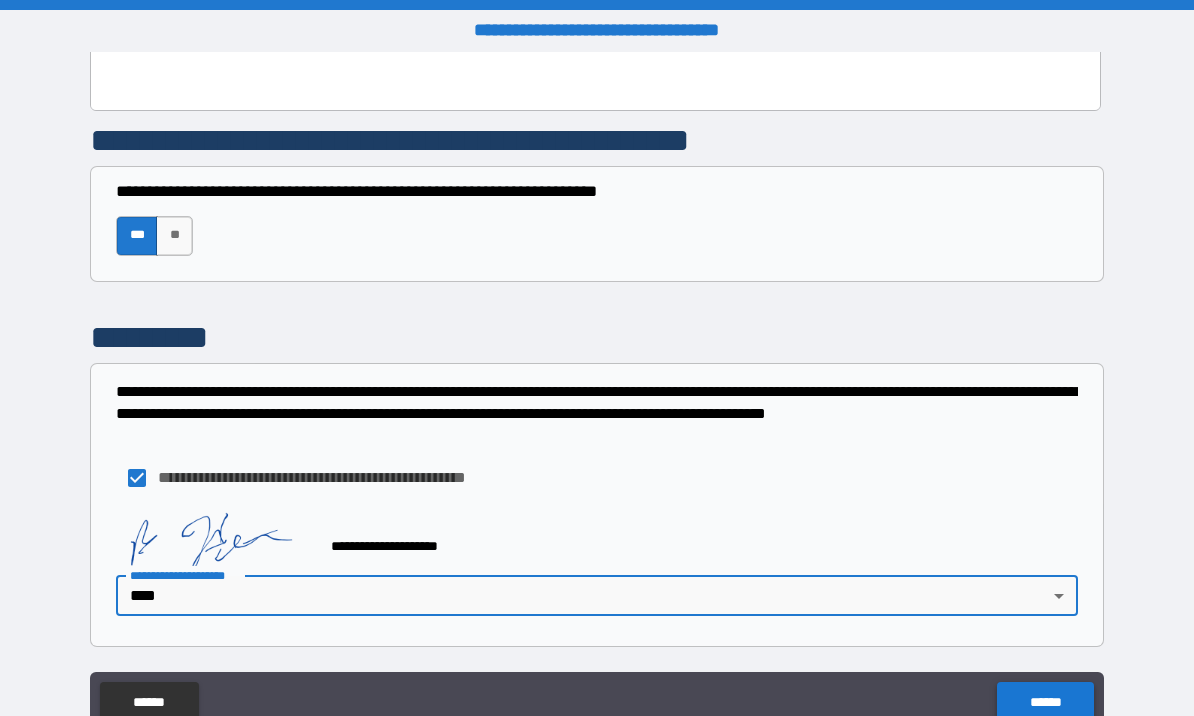 click on "******" at bounding box center (1045, 702) 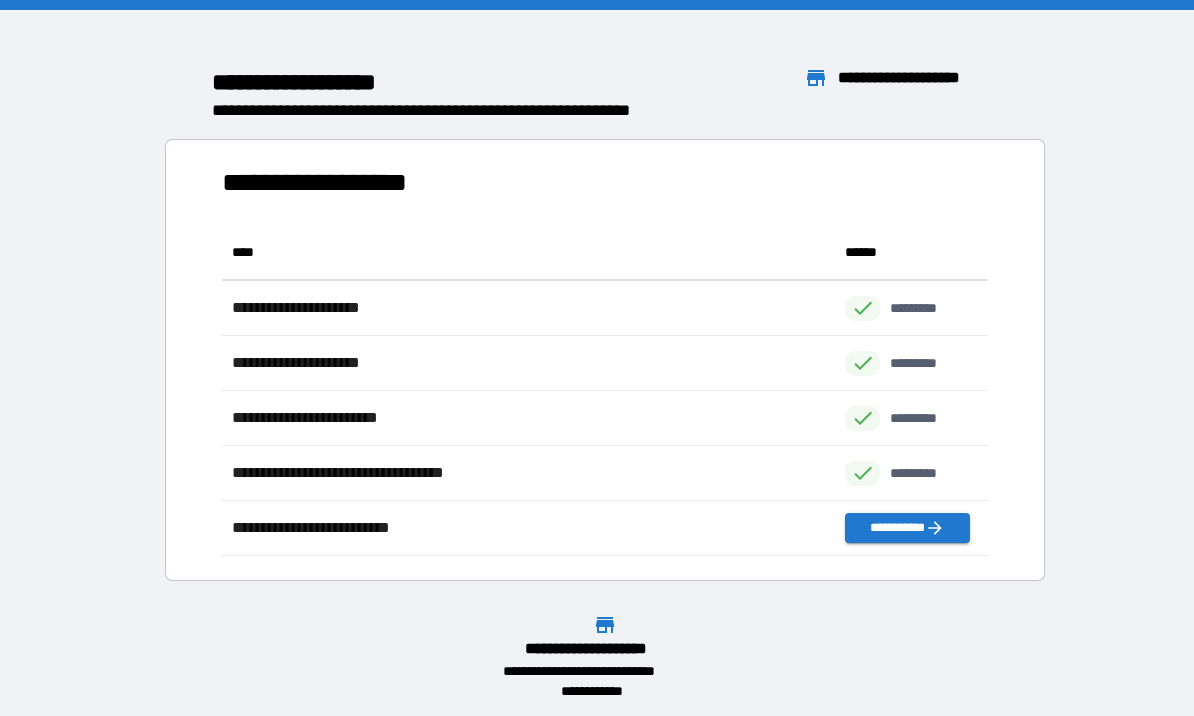 scroll, scrollTop: 1, scrollLeft: 1, axis: both 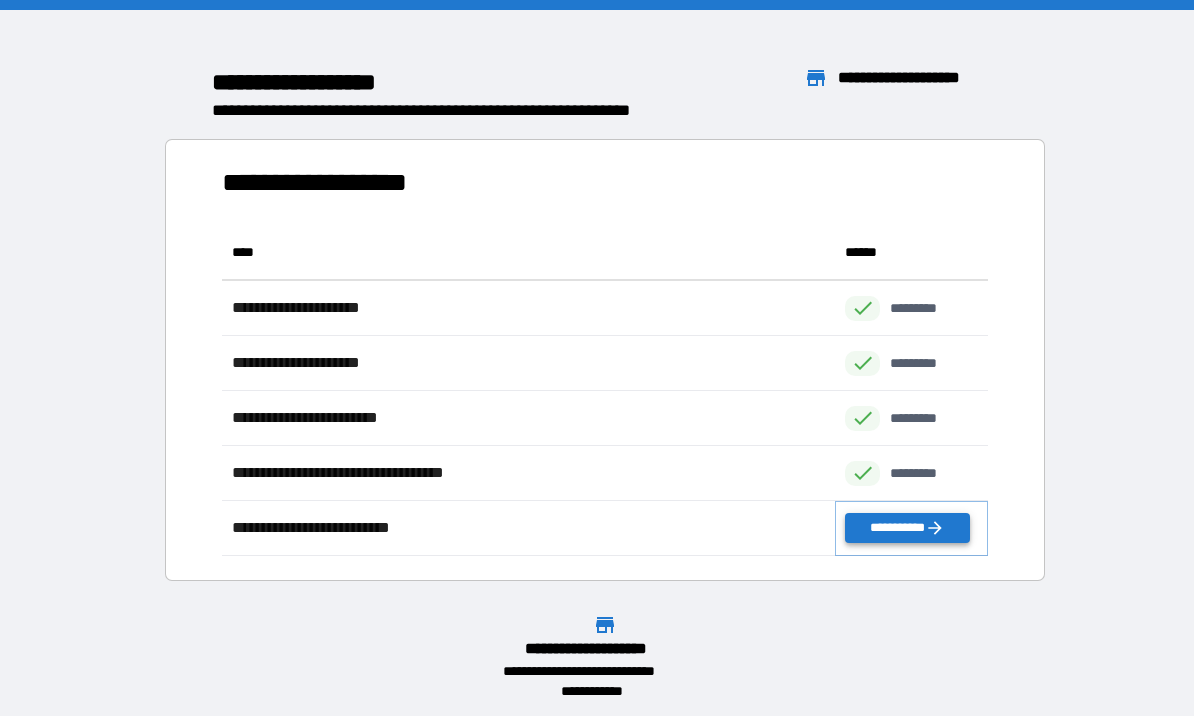 click on "**********" at bounding box center (907, 528) 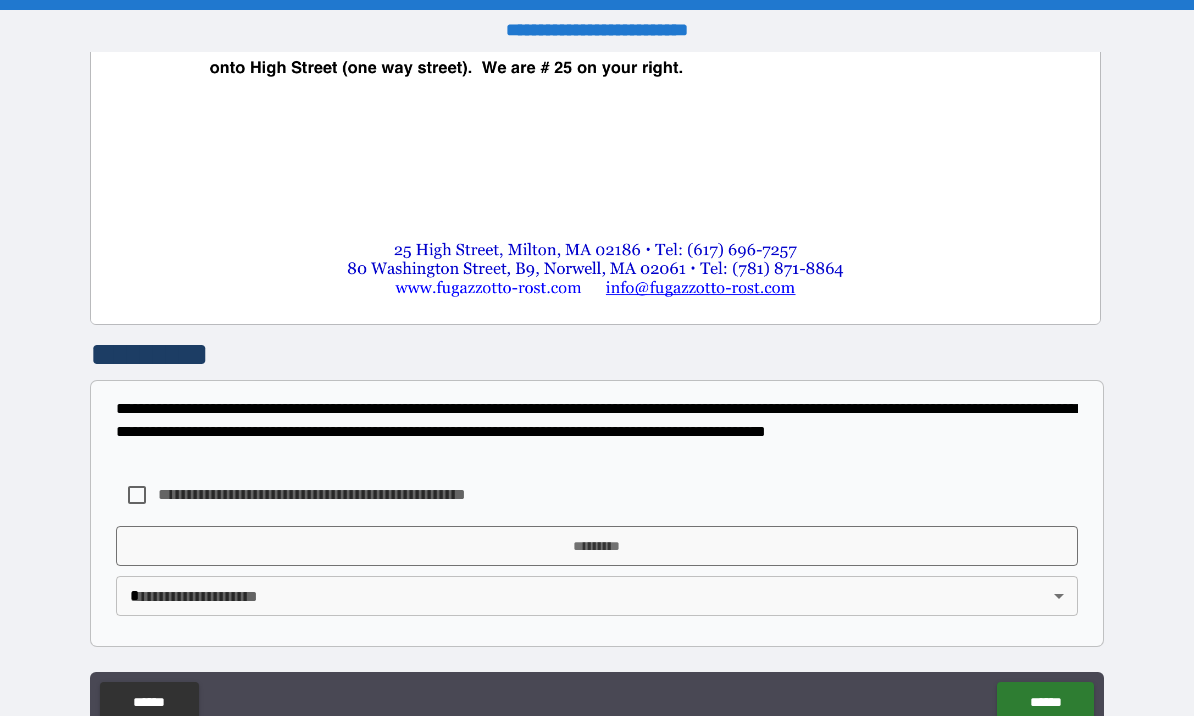 scroll, scrollTop: 1066, scrollLeft: 0, axis: vertical 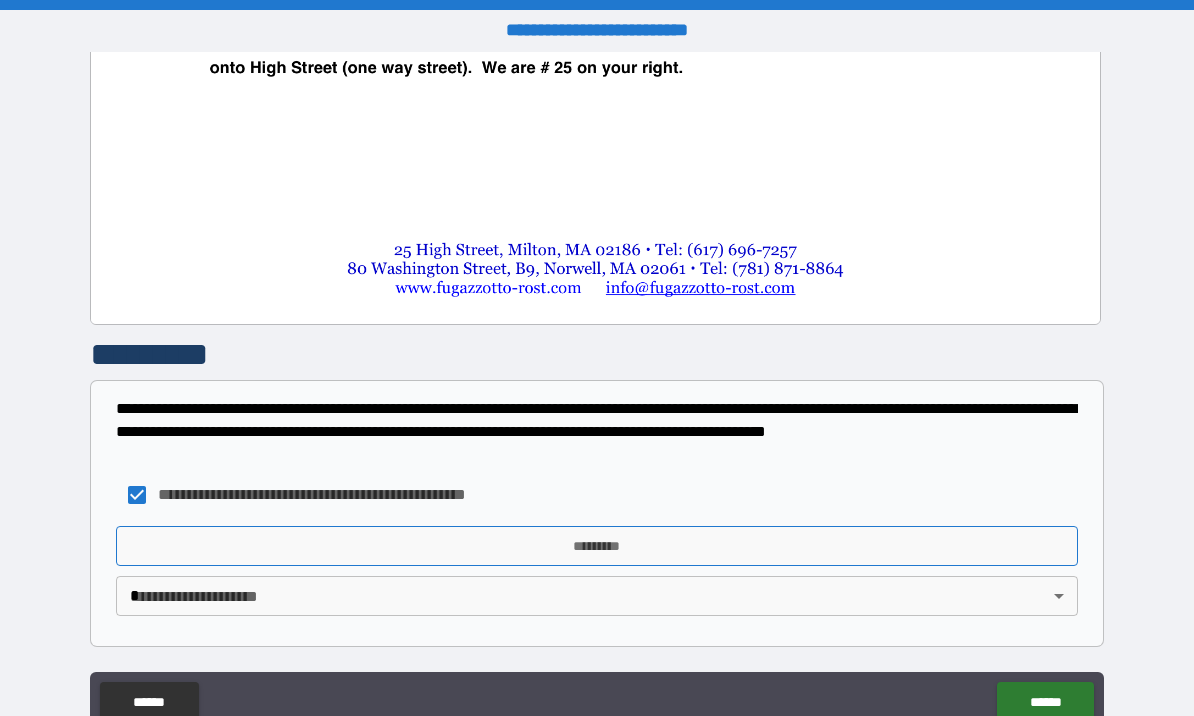 click on "*********" at bounding box center [597, 546] 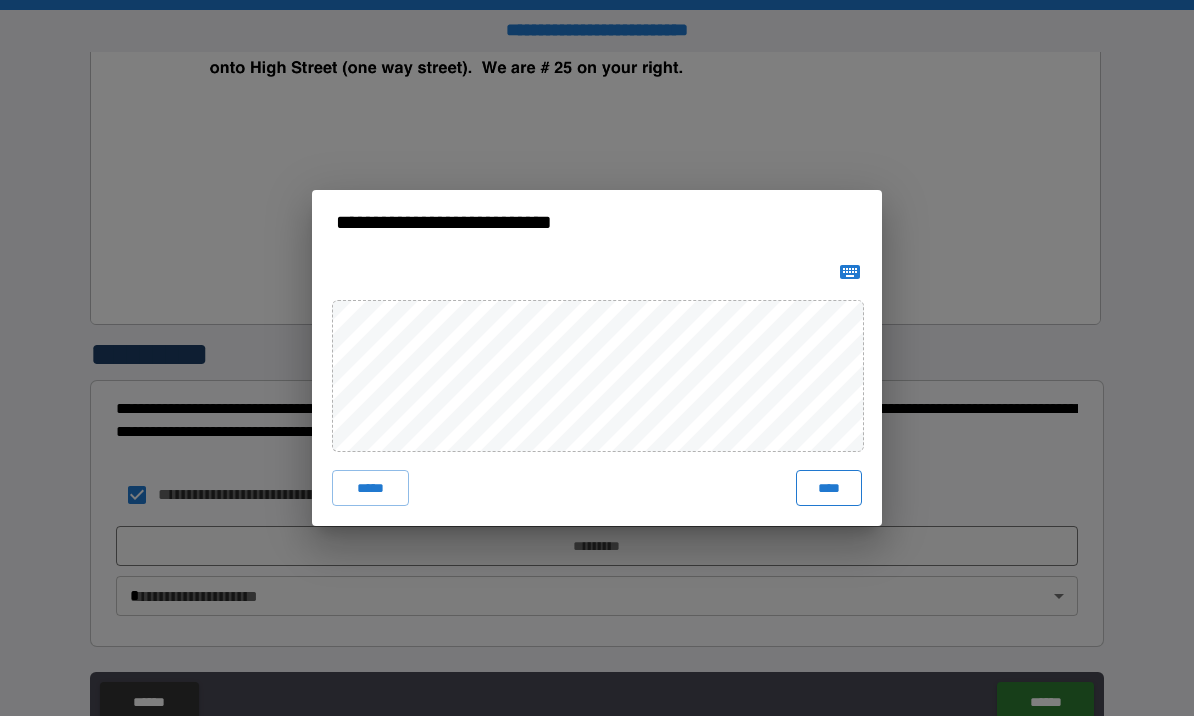 click on "****" at bounding box center (829, 488) 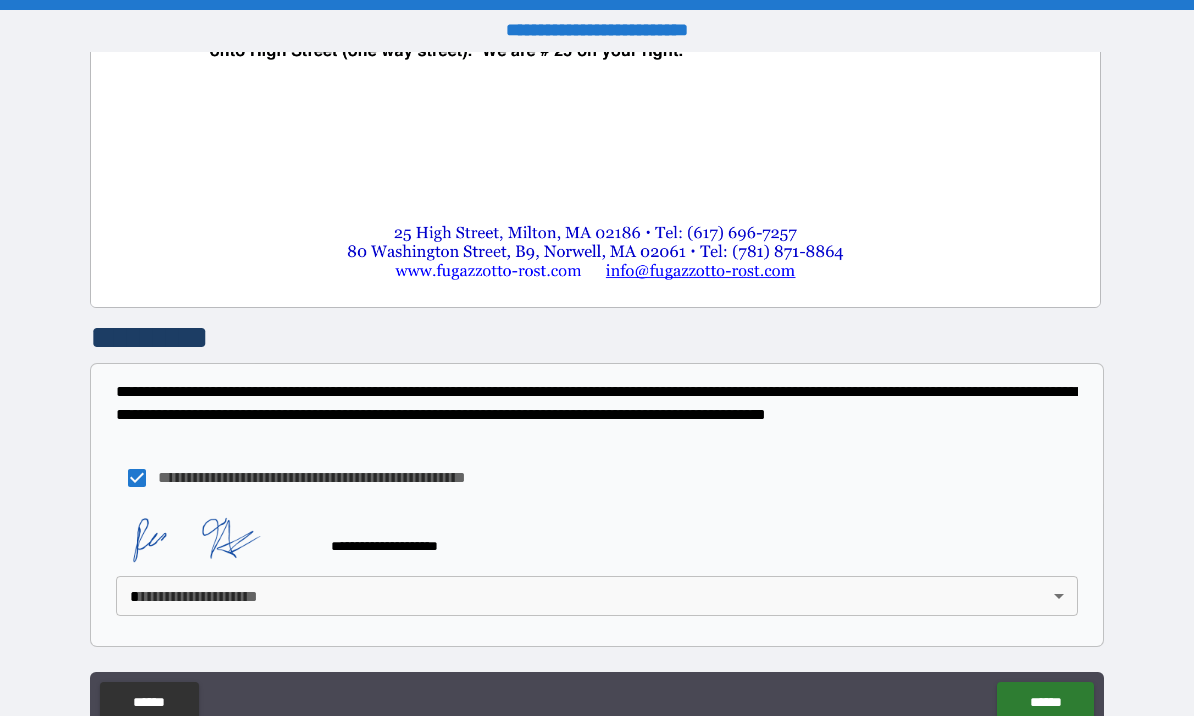 scroll, scrollTop: 1083, scrollLeft: 0, axis: vertical 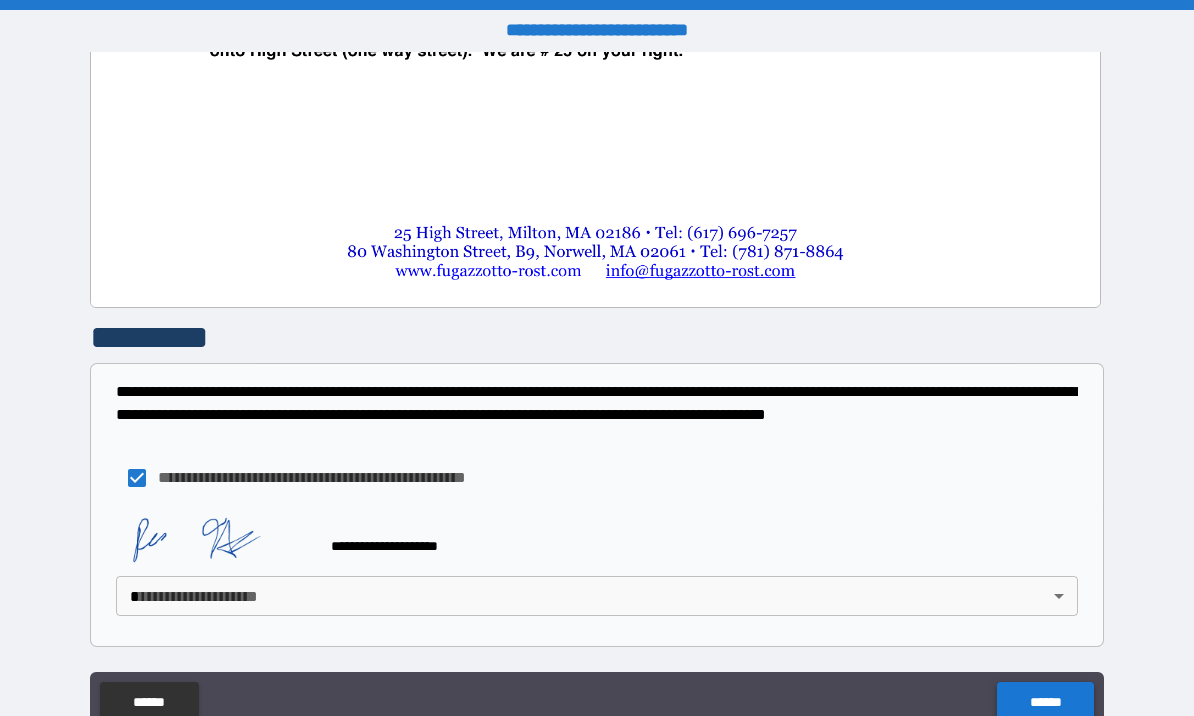 click on "******" at bounding box center [1045, 702] 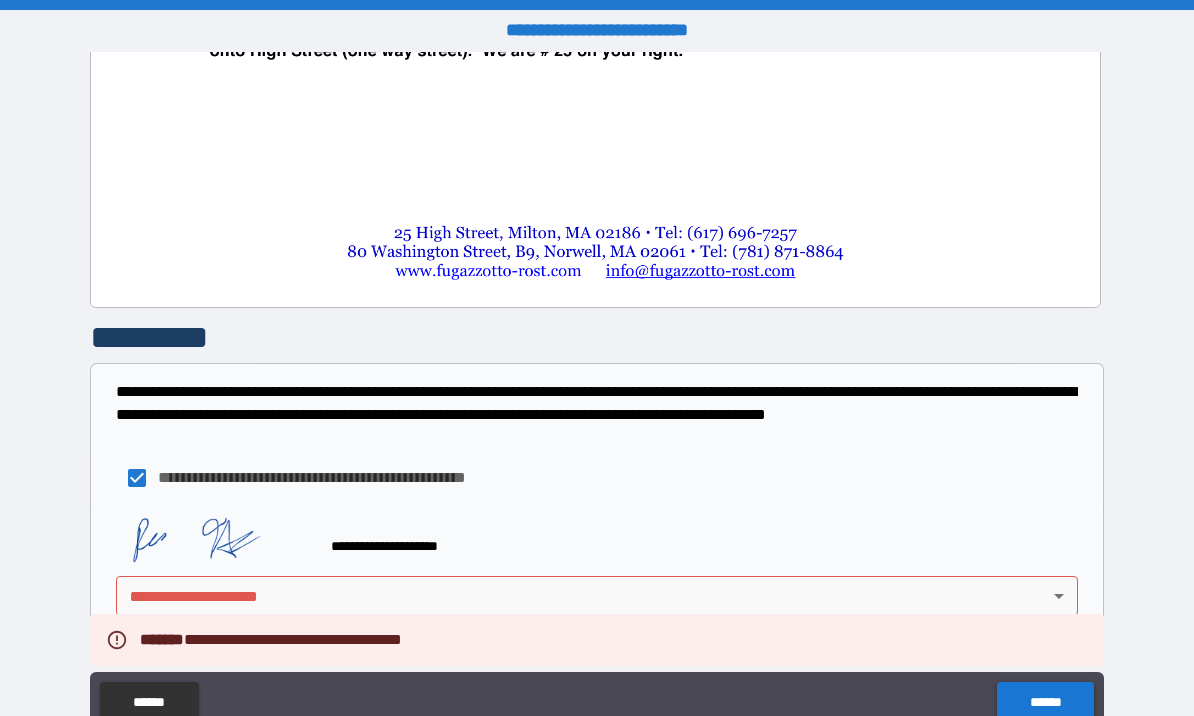 scroll, scrollTop: 1083, scrollLeft: 0, axis: vertical 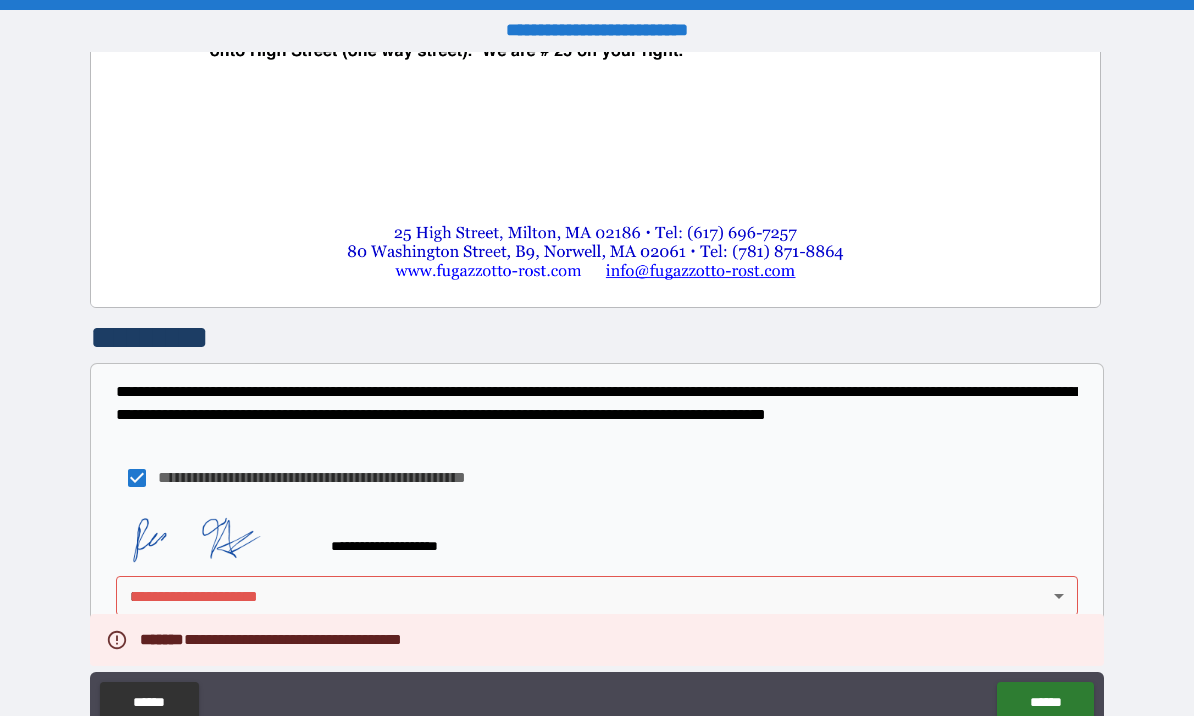 click on "[FIRST] [LAST] [STREET] [CITY], [STATE] [ZIP] [COUNTRY] [PHONE] [EMAIL] [DOB] [SSN] [DLN] [CCNUM] [PASSPORT] [ADDRESS] [POSTAL_CODE] [COORDINATES] [AGE] [GENDER] [NATIONALITY] [OCCUPATION] [EMPLOYER] [JOB_TITLE] [COMPANY_NAME] [BRAND_NAME] [PRODUCT_NAME] [PRICE] [CURRENCY] [DATE] [TIME] [YEAR] [MONTH] [DAY] [HOLIDAY] [EVENT] [RELIGION] [POLITICAL_PARTY] [ETHNICITY] [LANGUAGE] [HOBBY] [INTEREST] [PET_NAME] [VEHICLE_MAKE] [VEHICLE_MODEL] [VEHICLE_YEAR] [LICENSE_PLATE]" at bounding box center [597, 392] 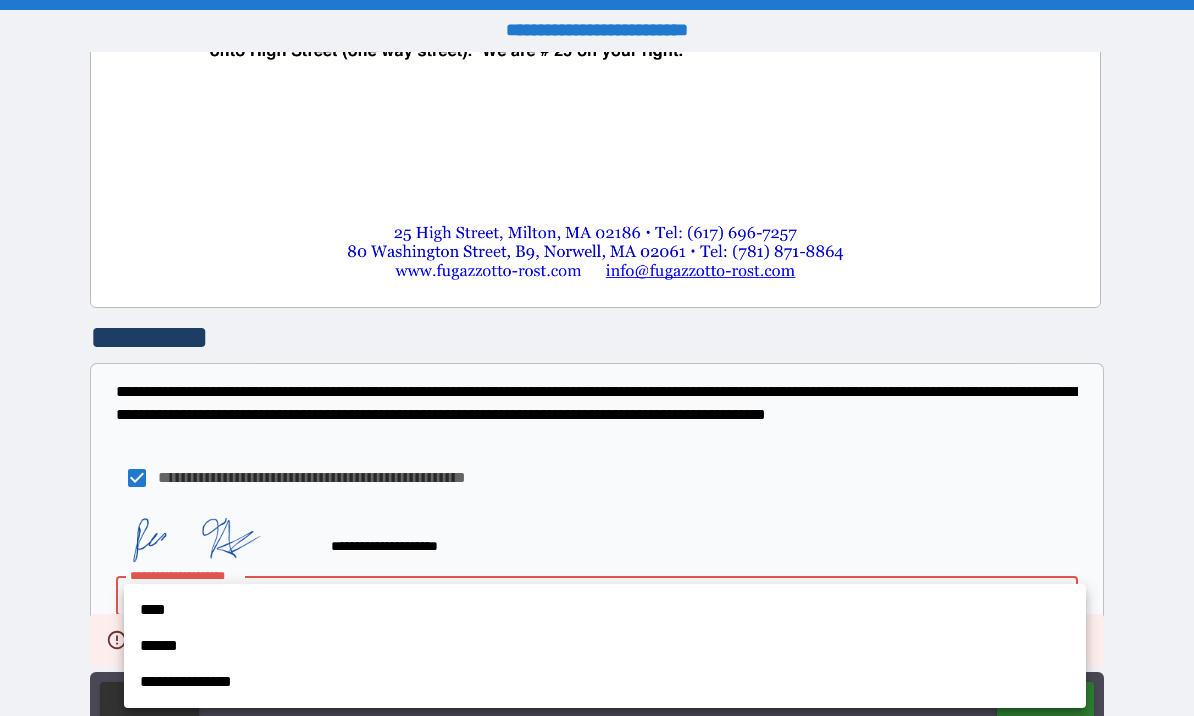 click on "****" at bounding box center (605, 610) 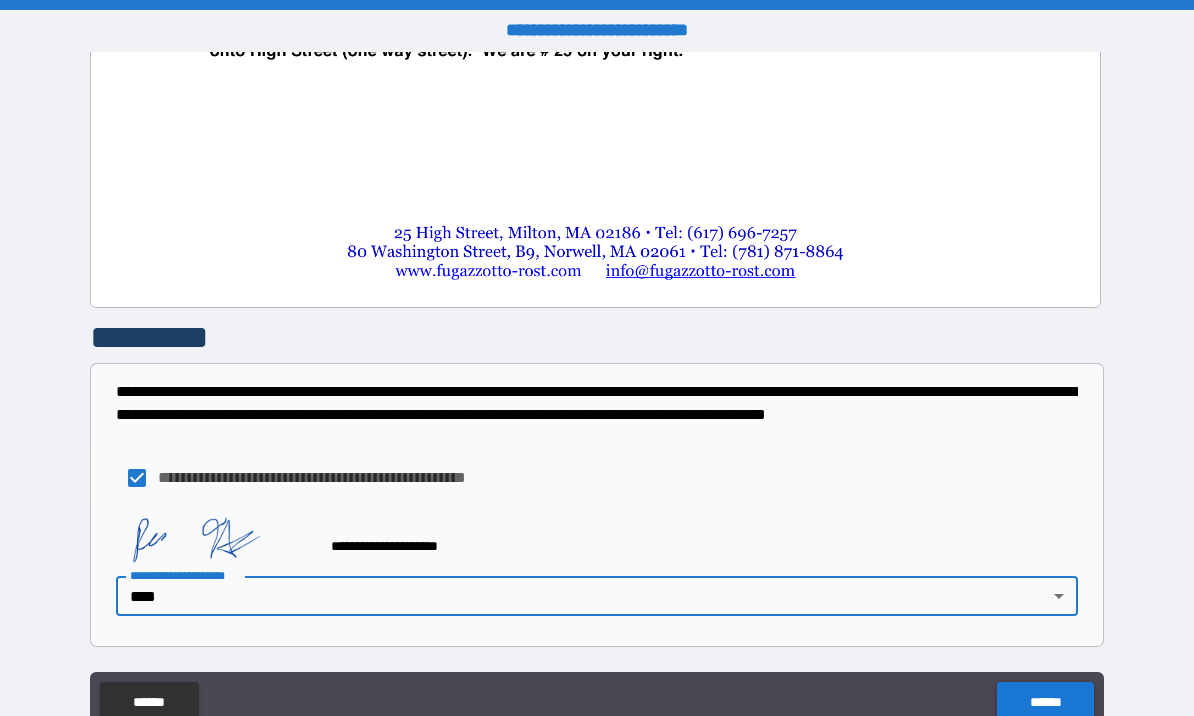 click on "******" at bounding box center (1045, 702) 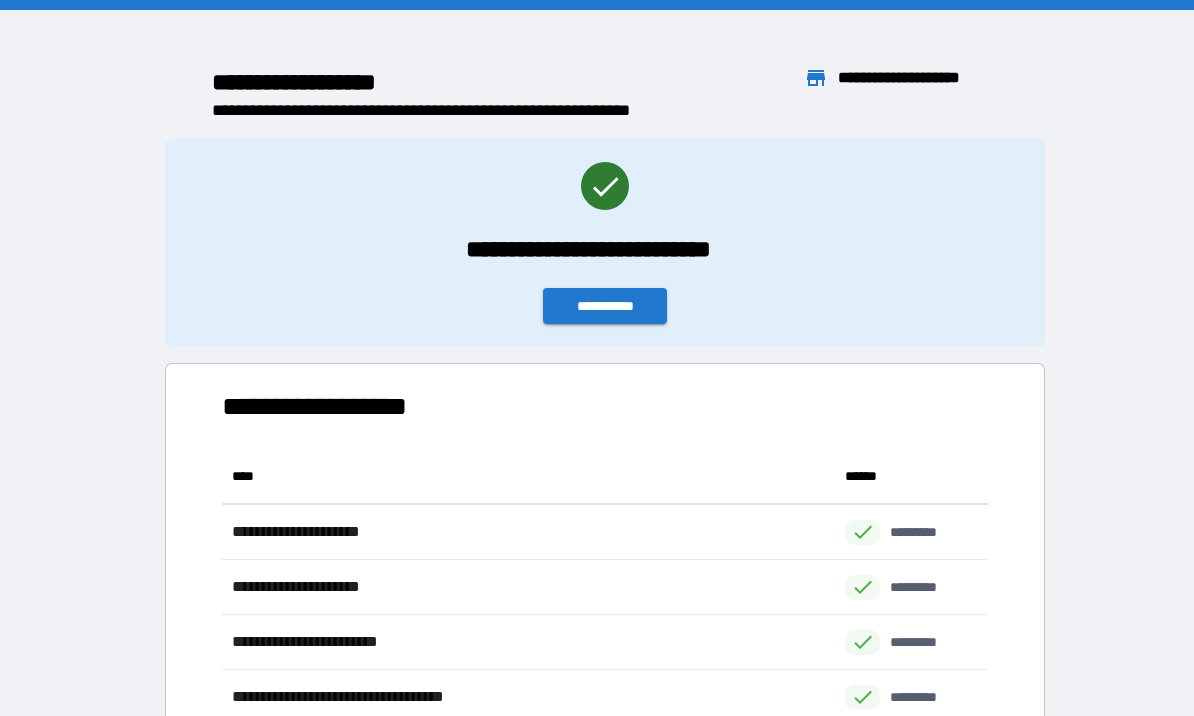 scroll, scrollTop: 1, scrollLeft: 1, axis: both 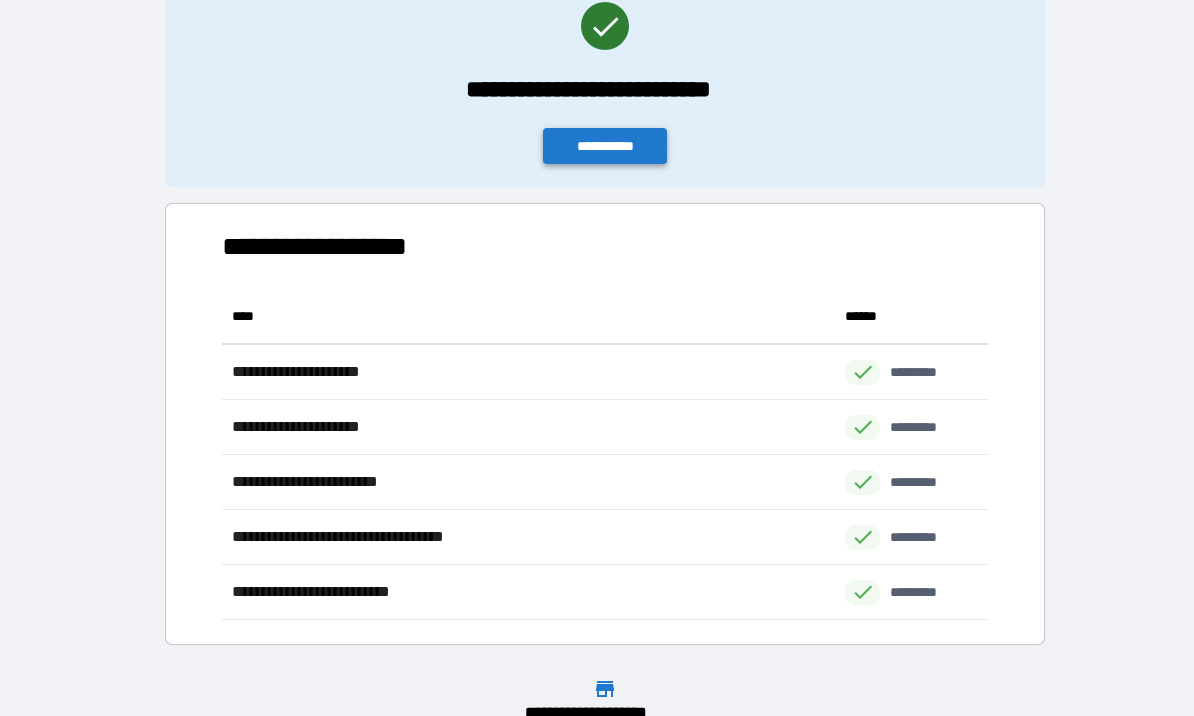 click on "**********" at bounding box center [605, 146] 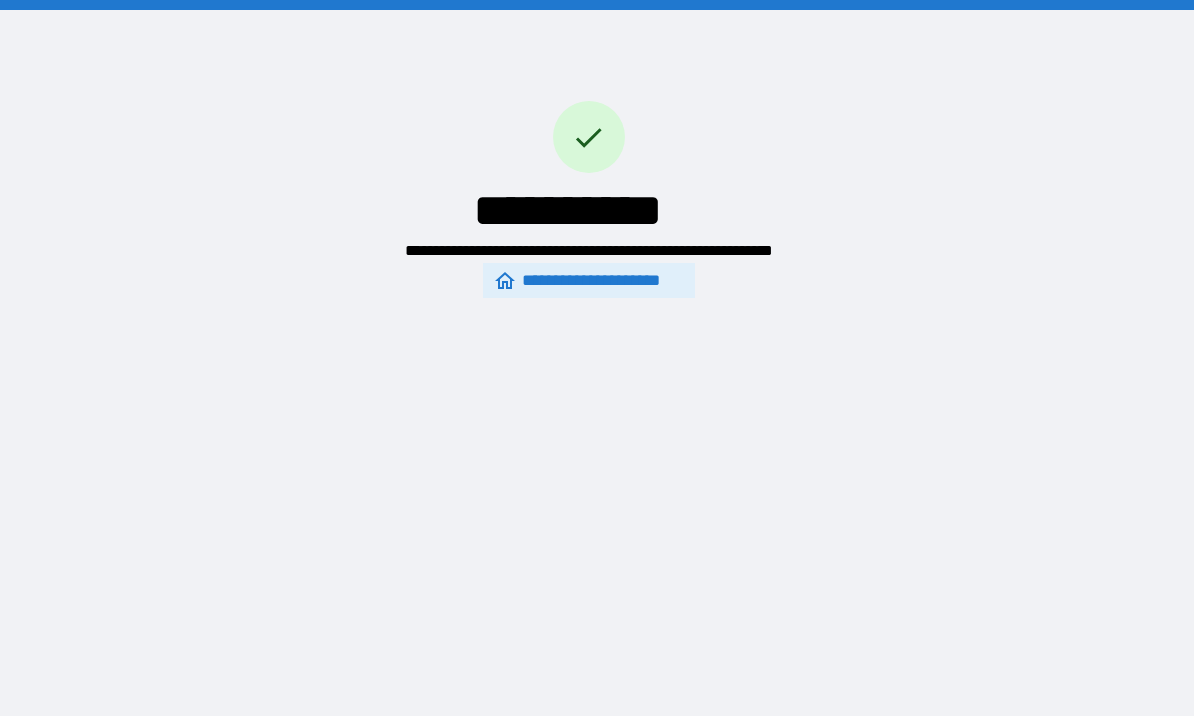 click on "**********" at bounding box center (589, 280) 